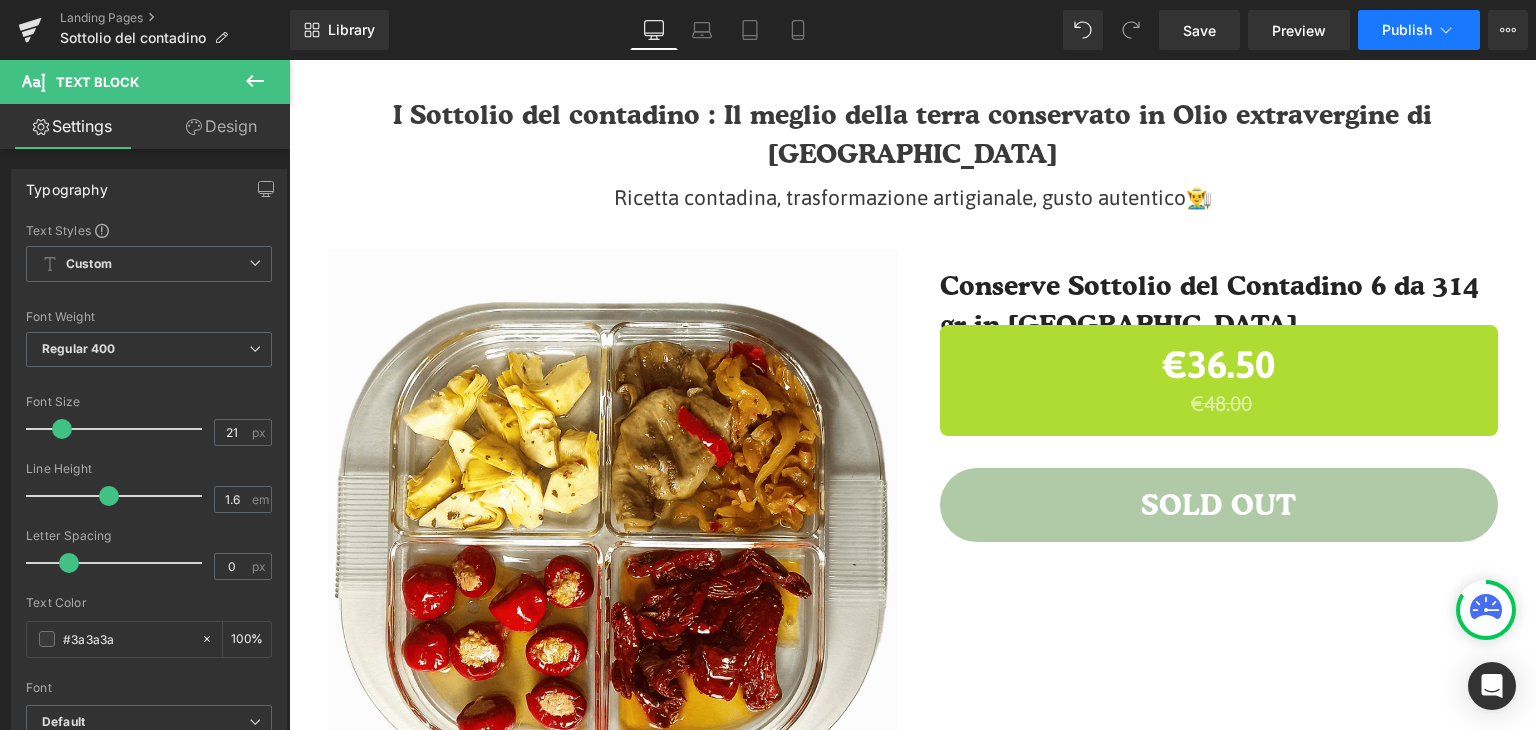 scroll, scrollTop: 300, scrollLeft: 0, axis: vertical 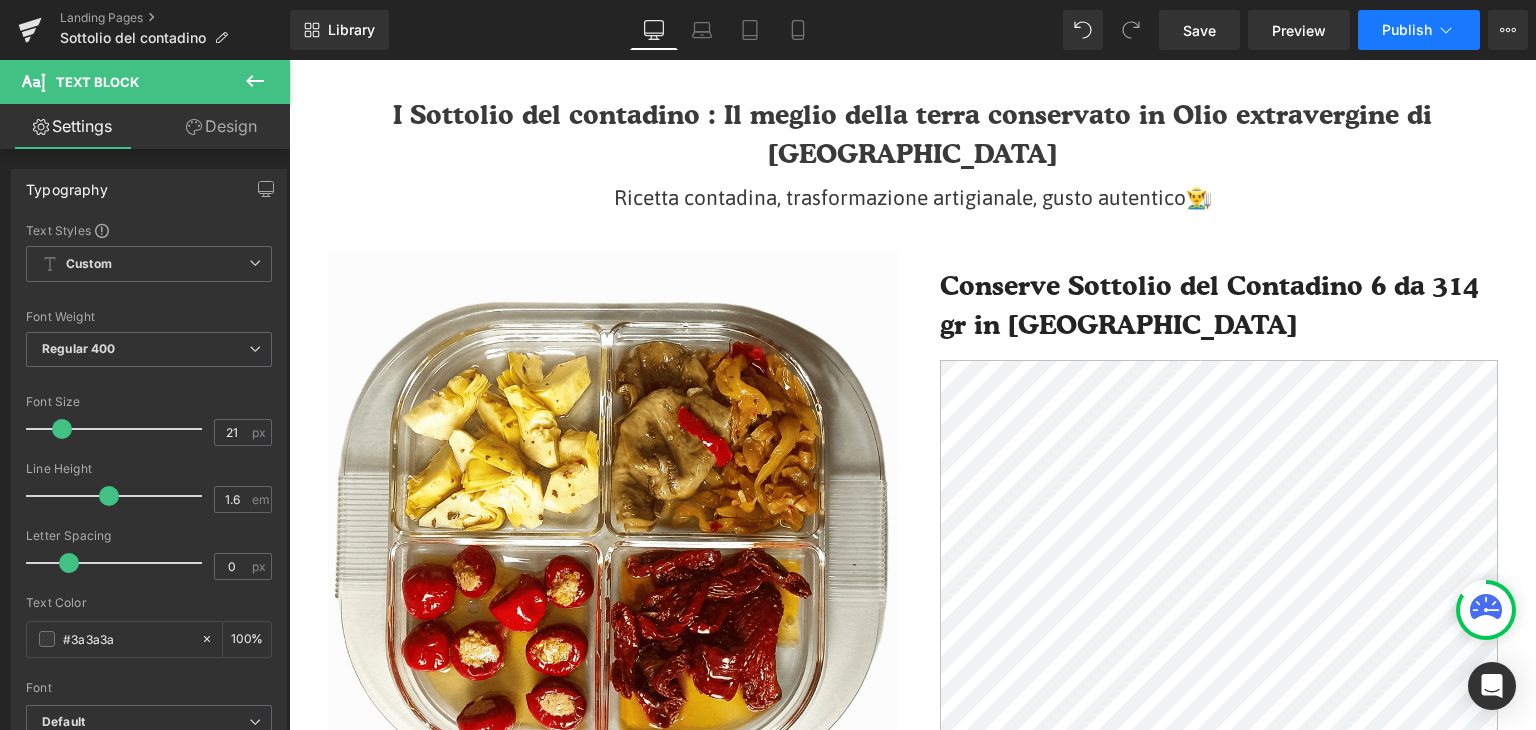 click 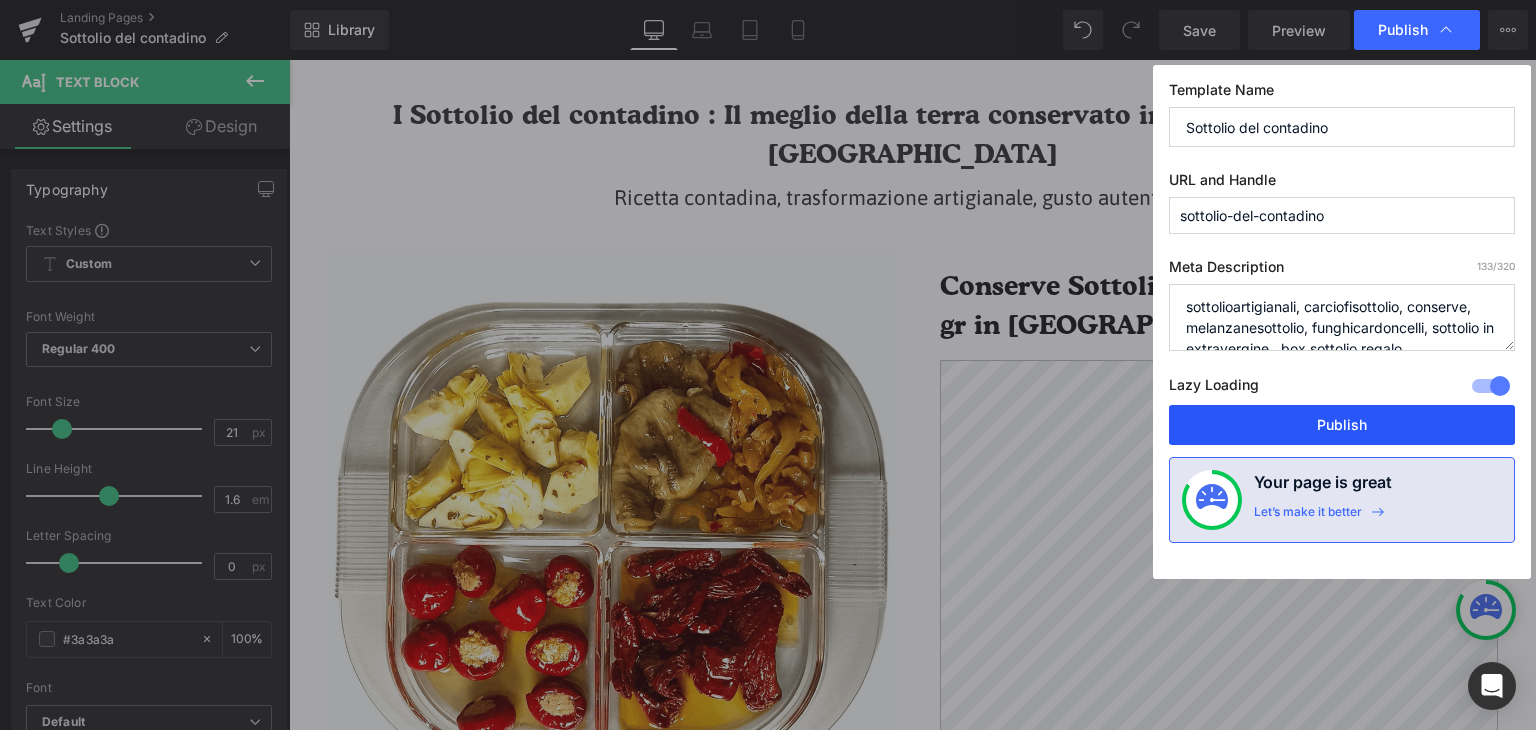 click on "Publish" at bounding box center (1342, 425) 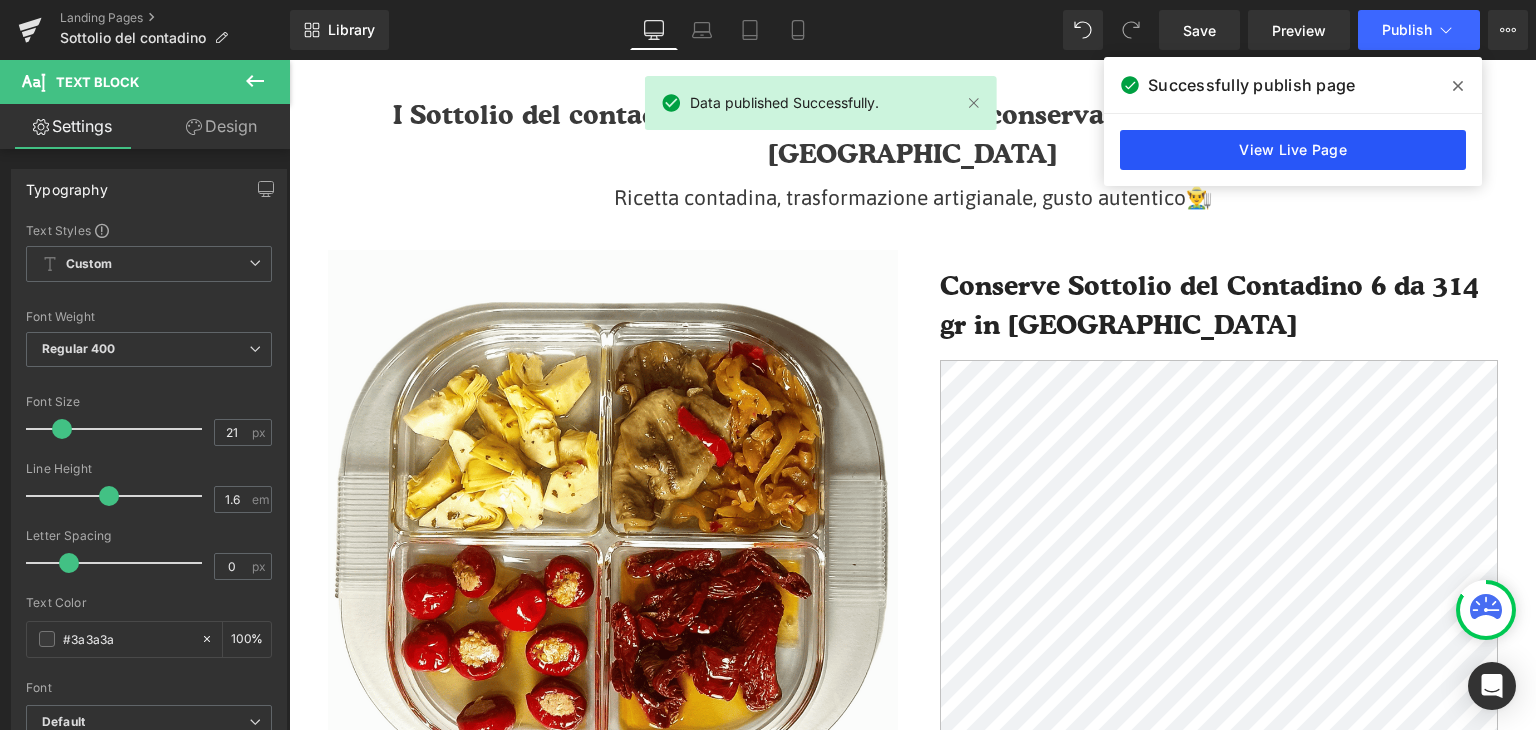 click on "View Live Page" at bounding box center [1293, 150] 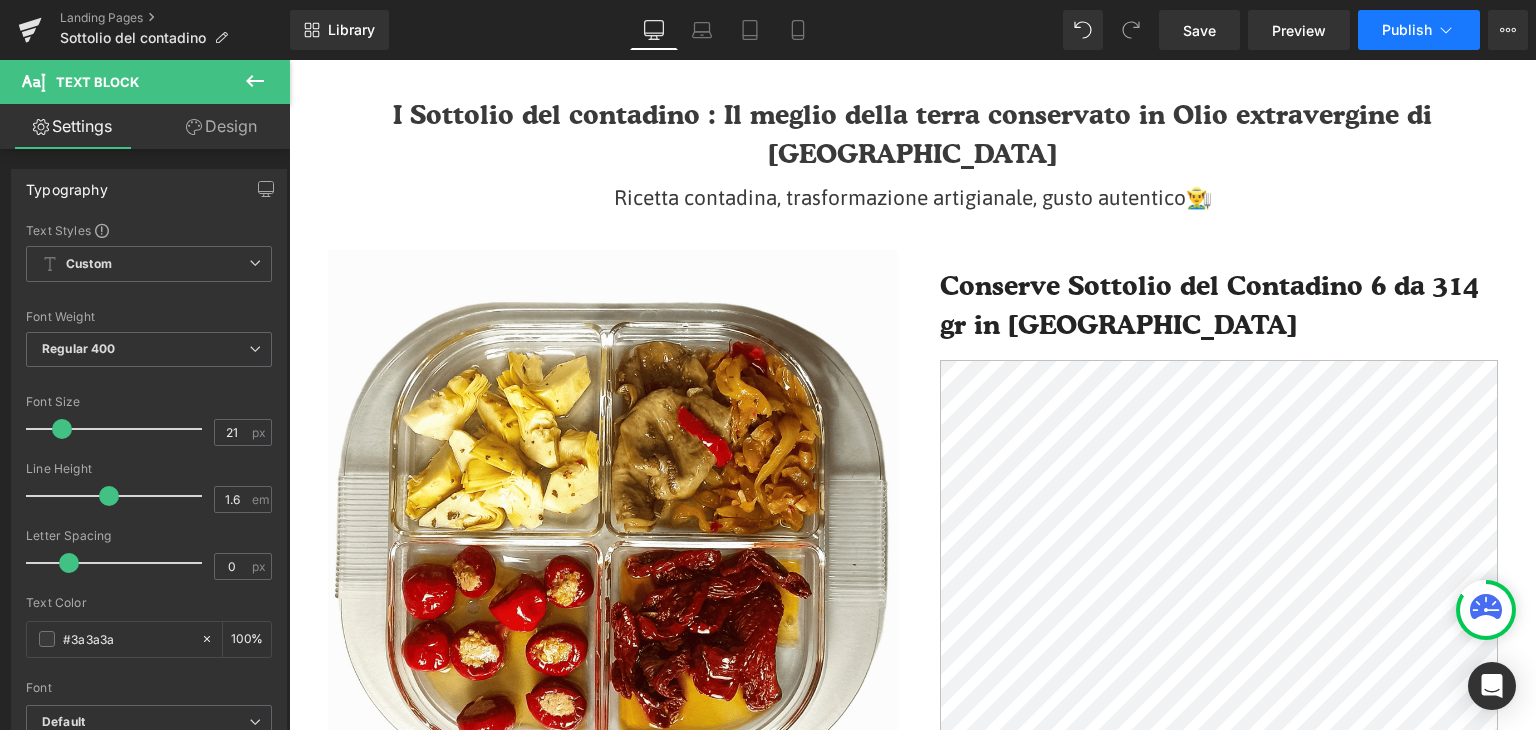 click on "Publish" at bounding box center (1419, 30) 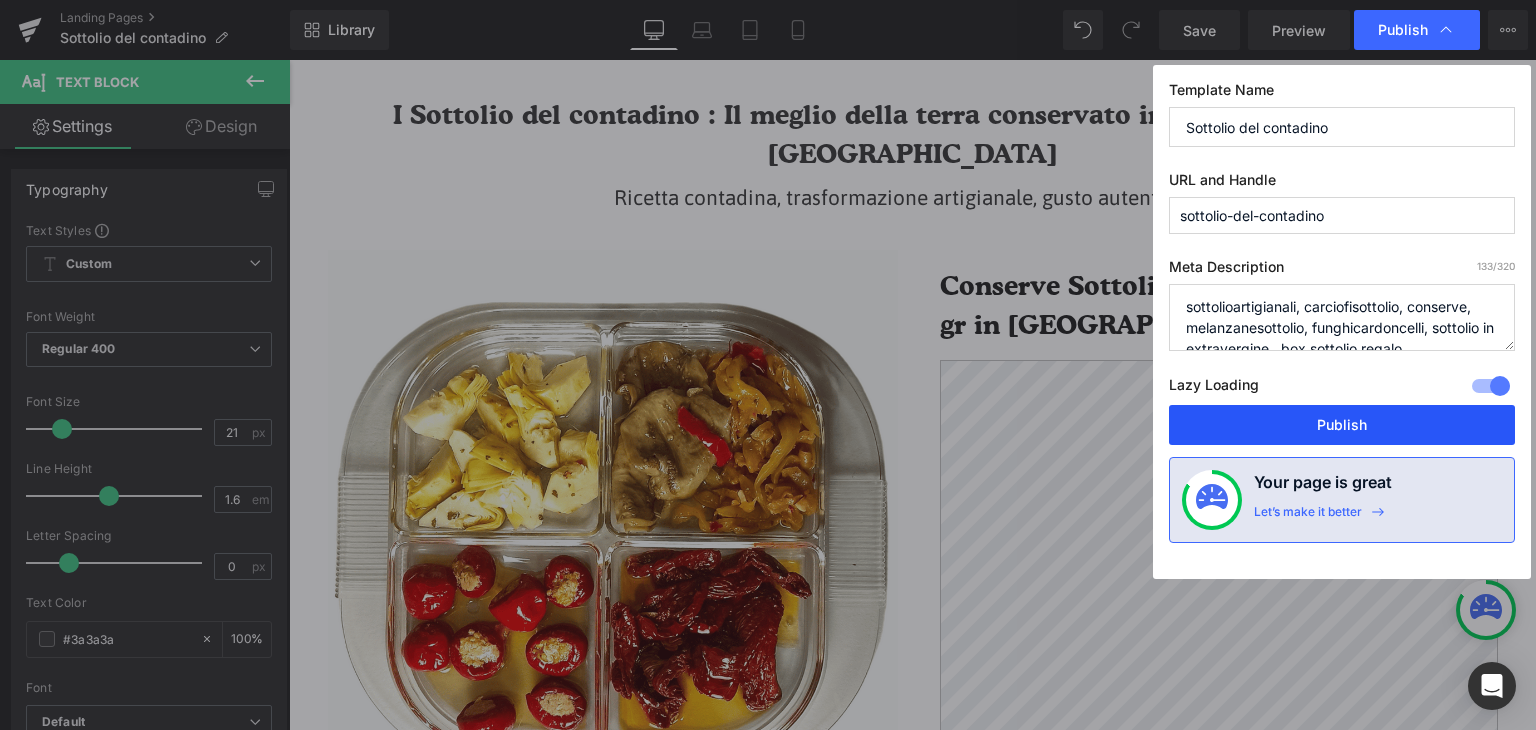 click on "Publish" at bounding box center (1342, 425) 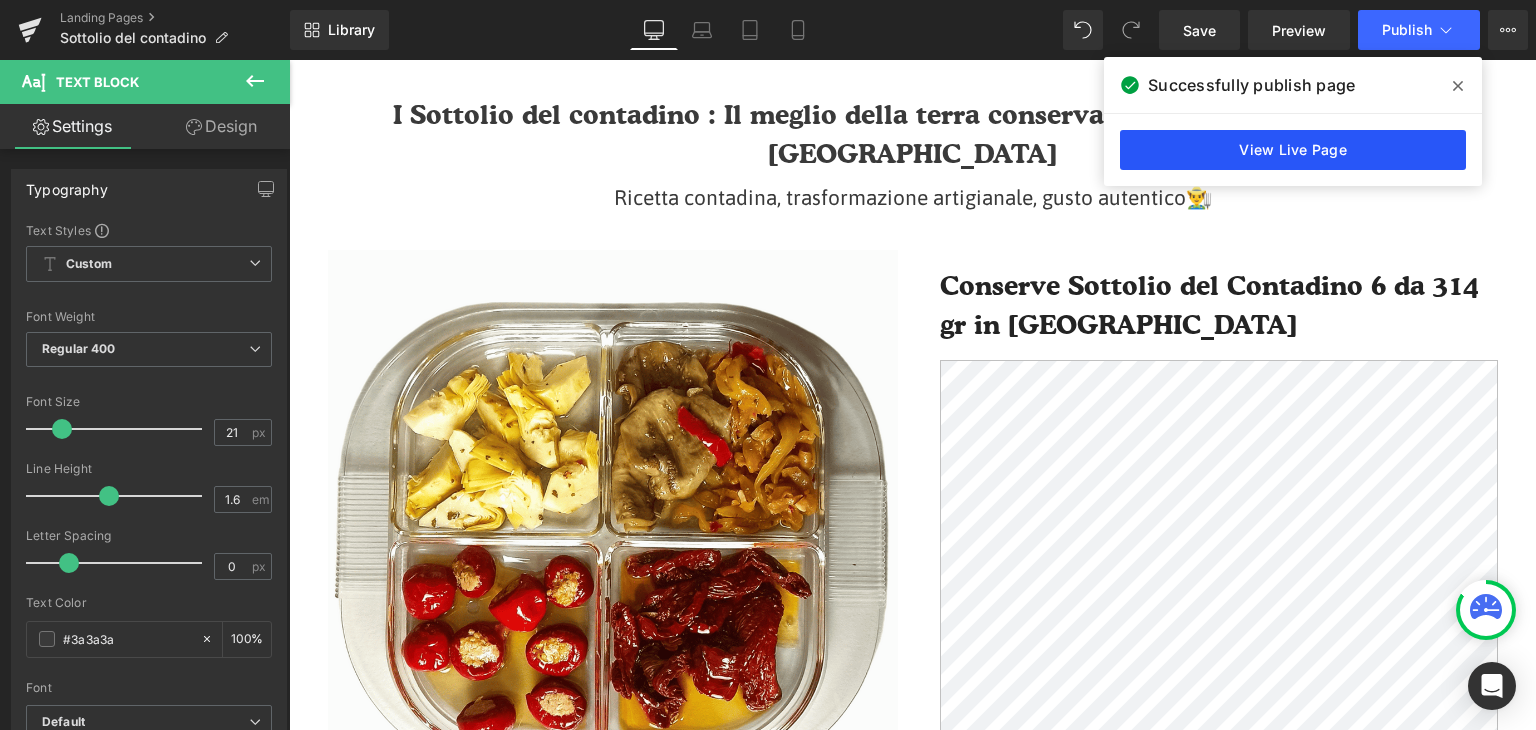 click on "View Live Page" at bounding box center [1293, 150] 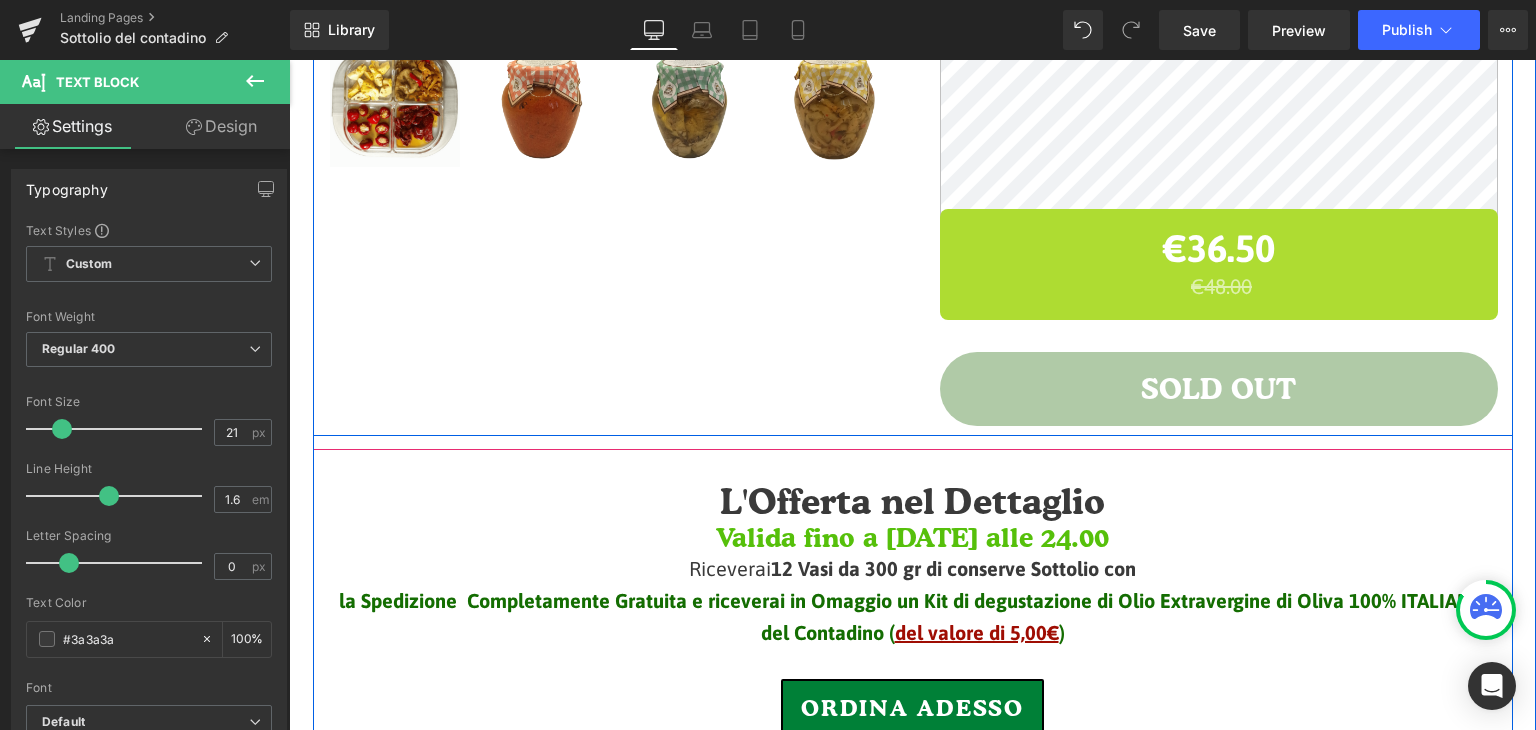 scroll, scrollTop: 1000, scrollLeft: 0, axis: vertical 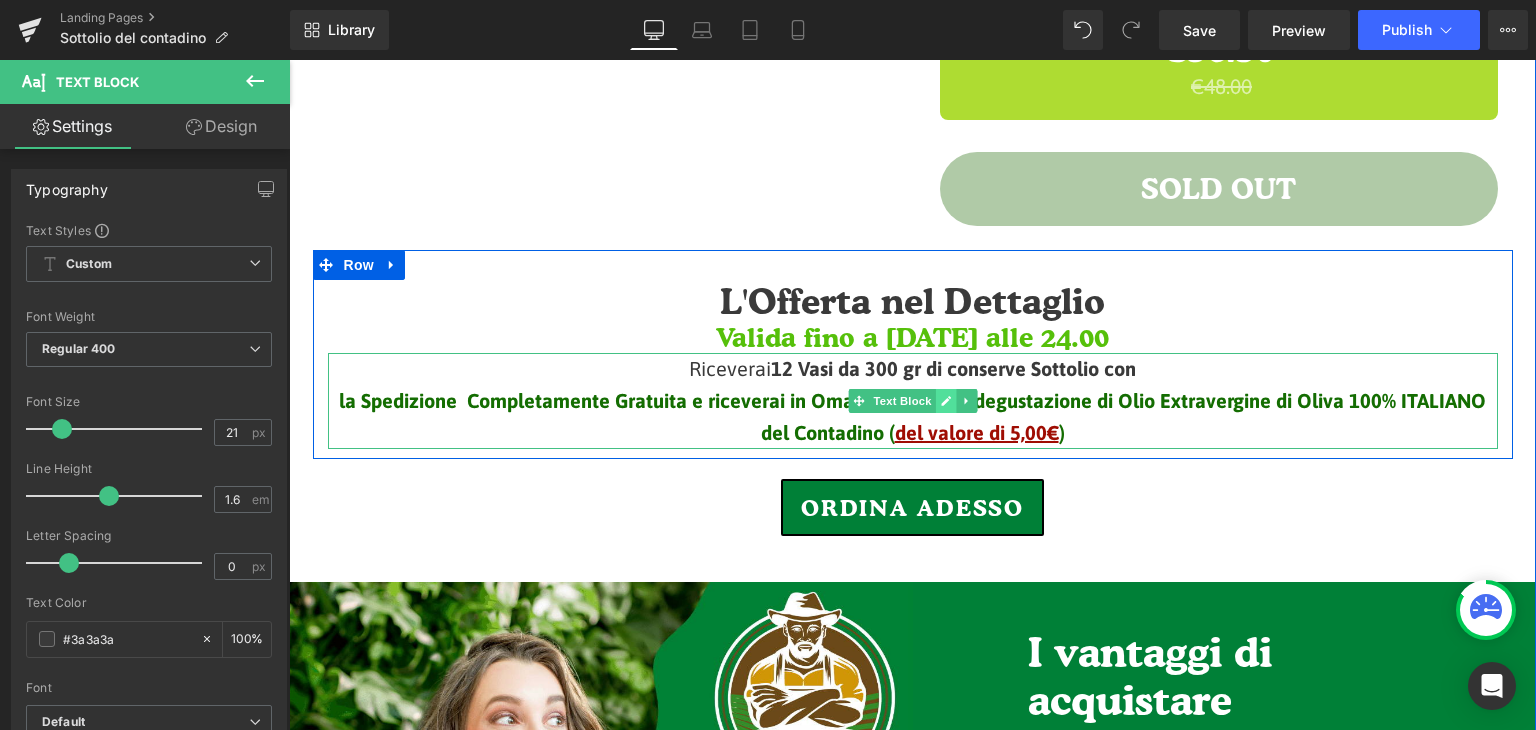 click at bounding box center [945, 401] 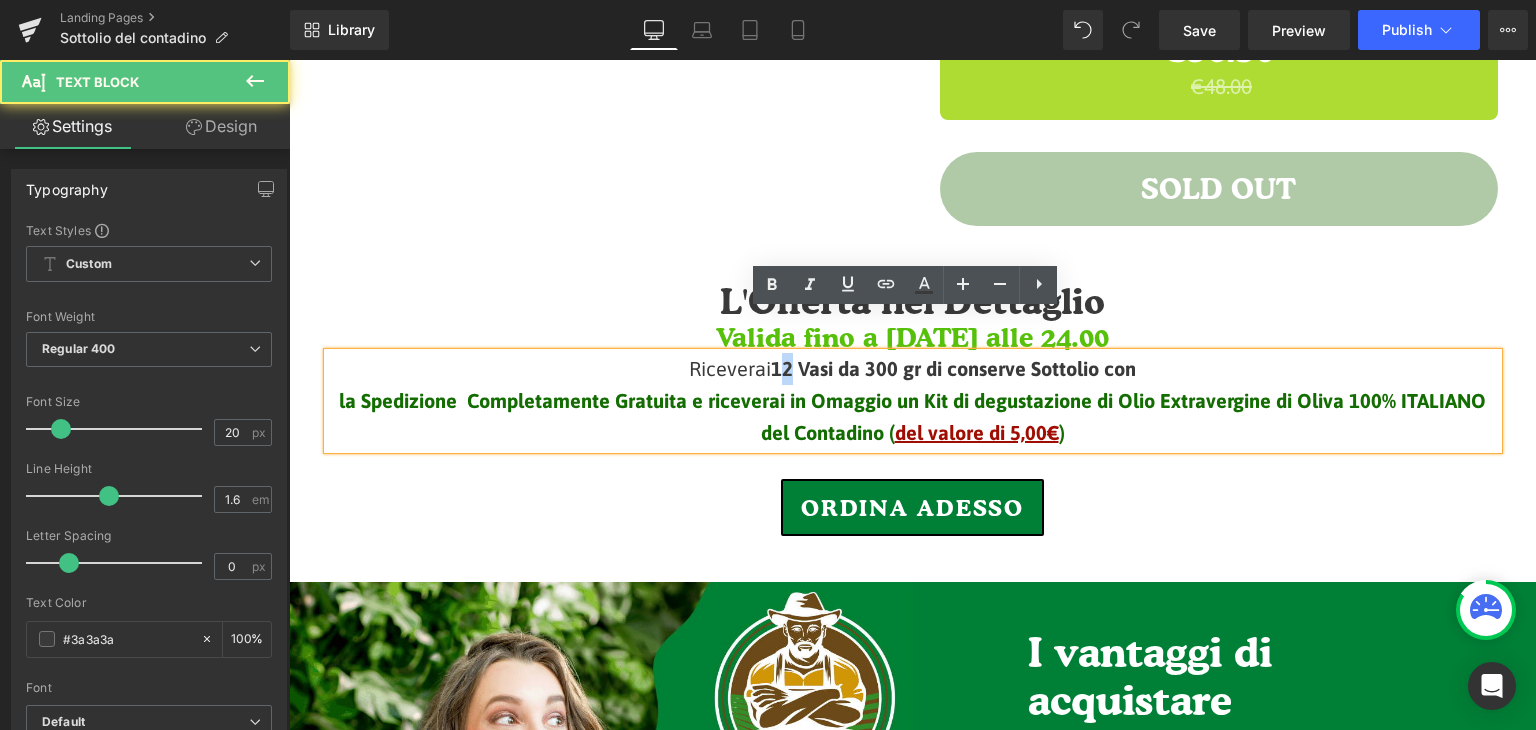 click on "12 Vasi da 300 gr di conserve Sottolio con" at bounding box center [953, 368] 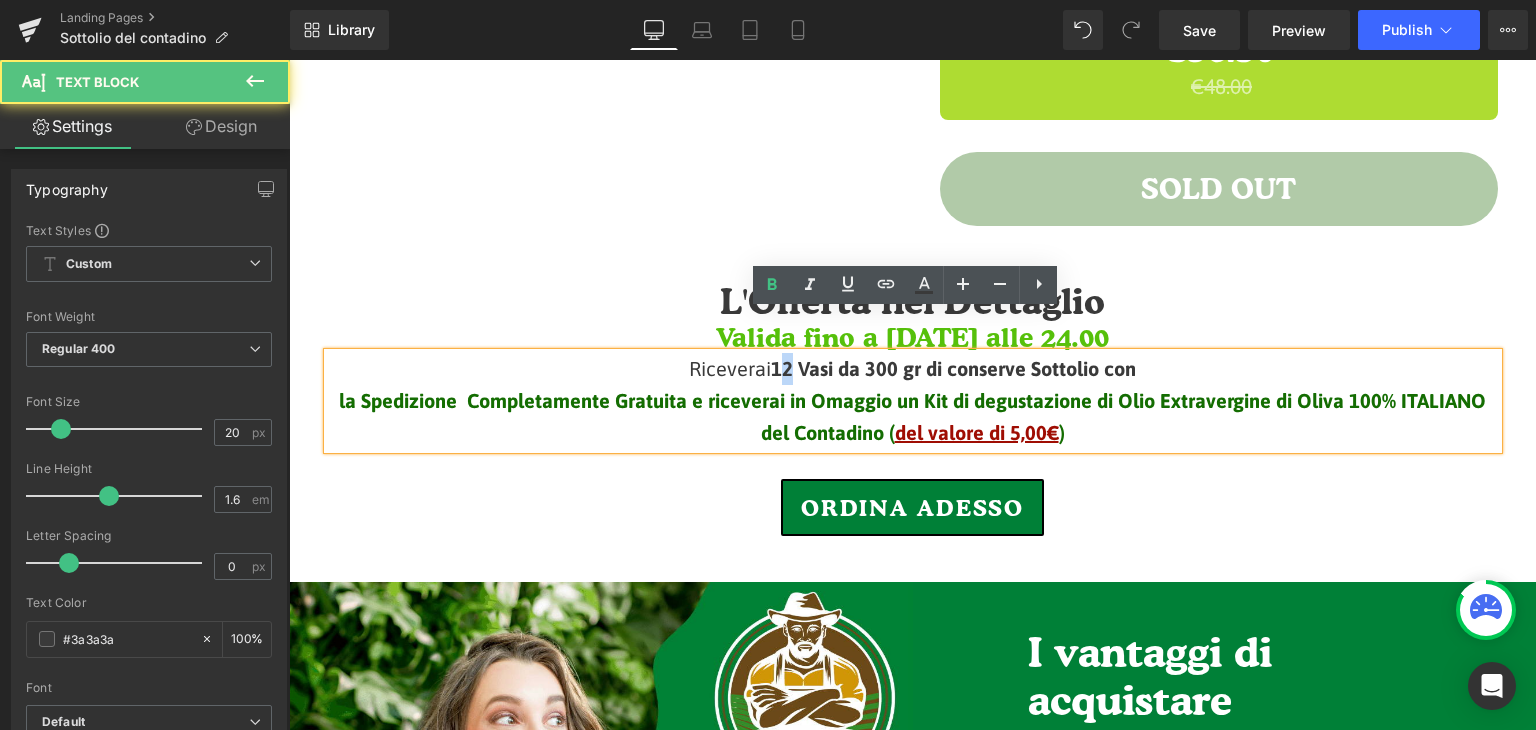 type 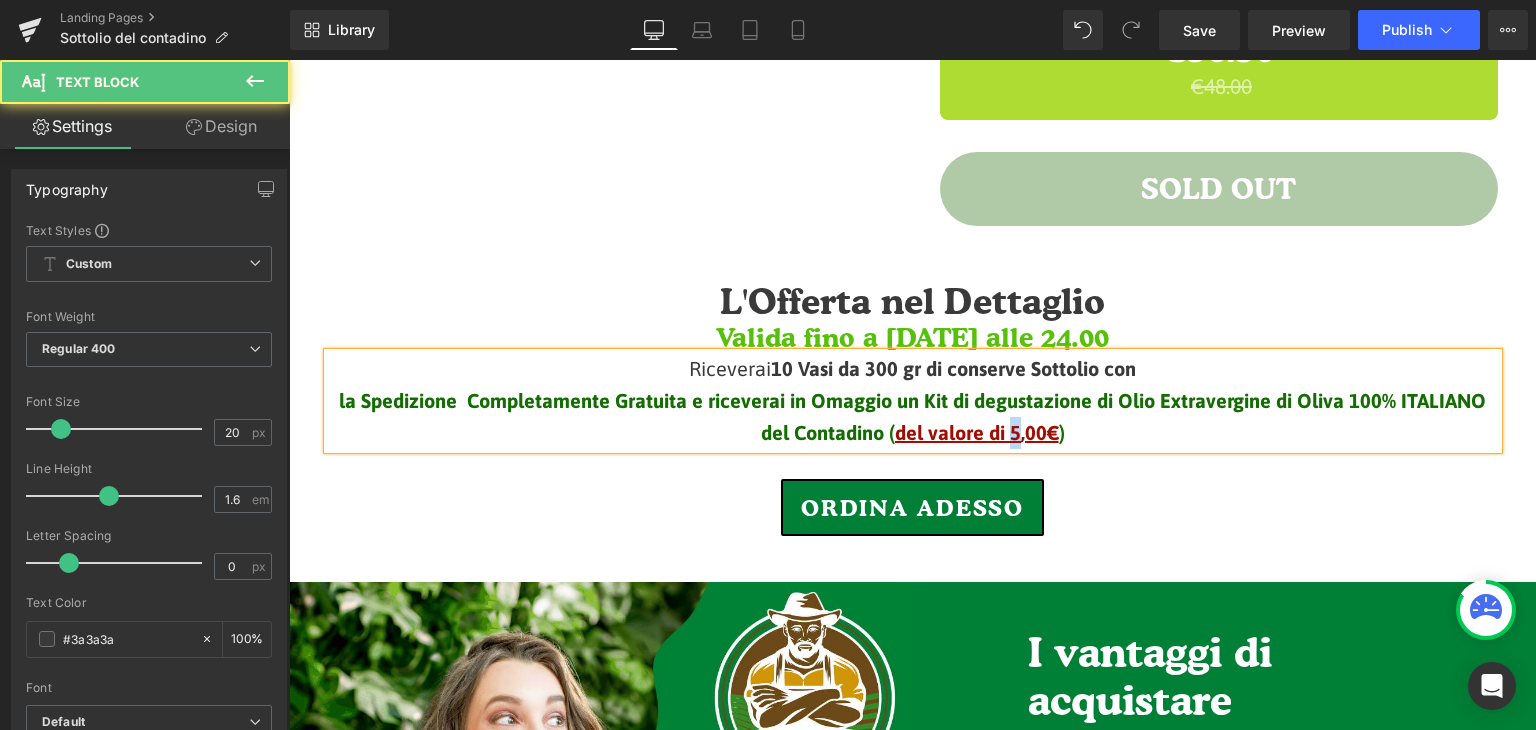 click on "del valore di 5,00€" at bounding box center (977, 432) 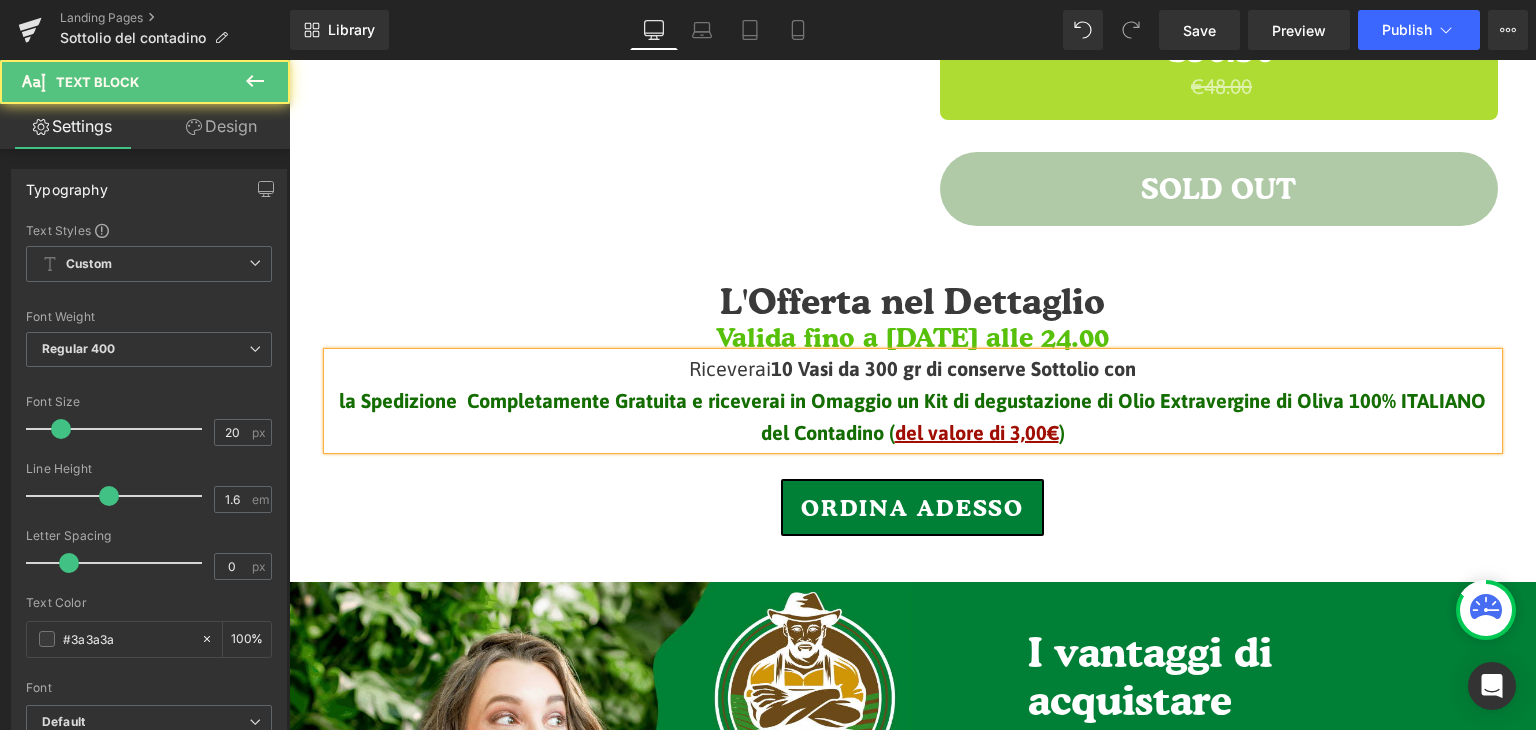 click on ")" at bounding box center (1062, 432) 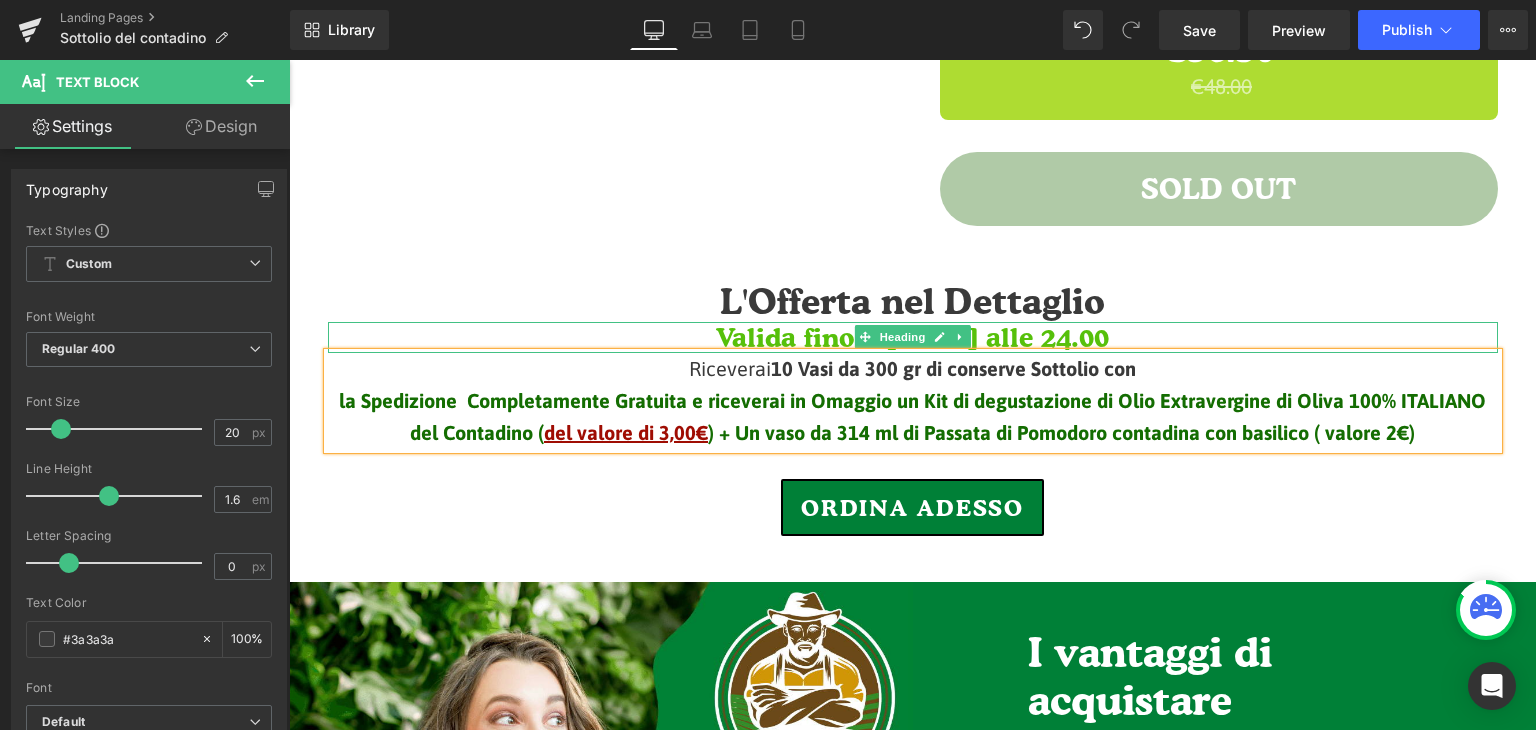 click on "Valida fino a [DATE] alle 24.00" at bounding box center (913, 337) 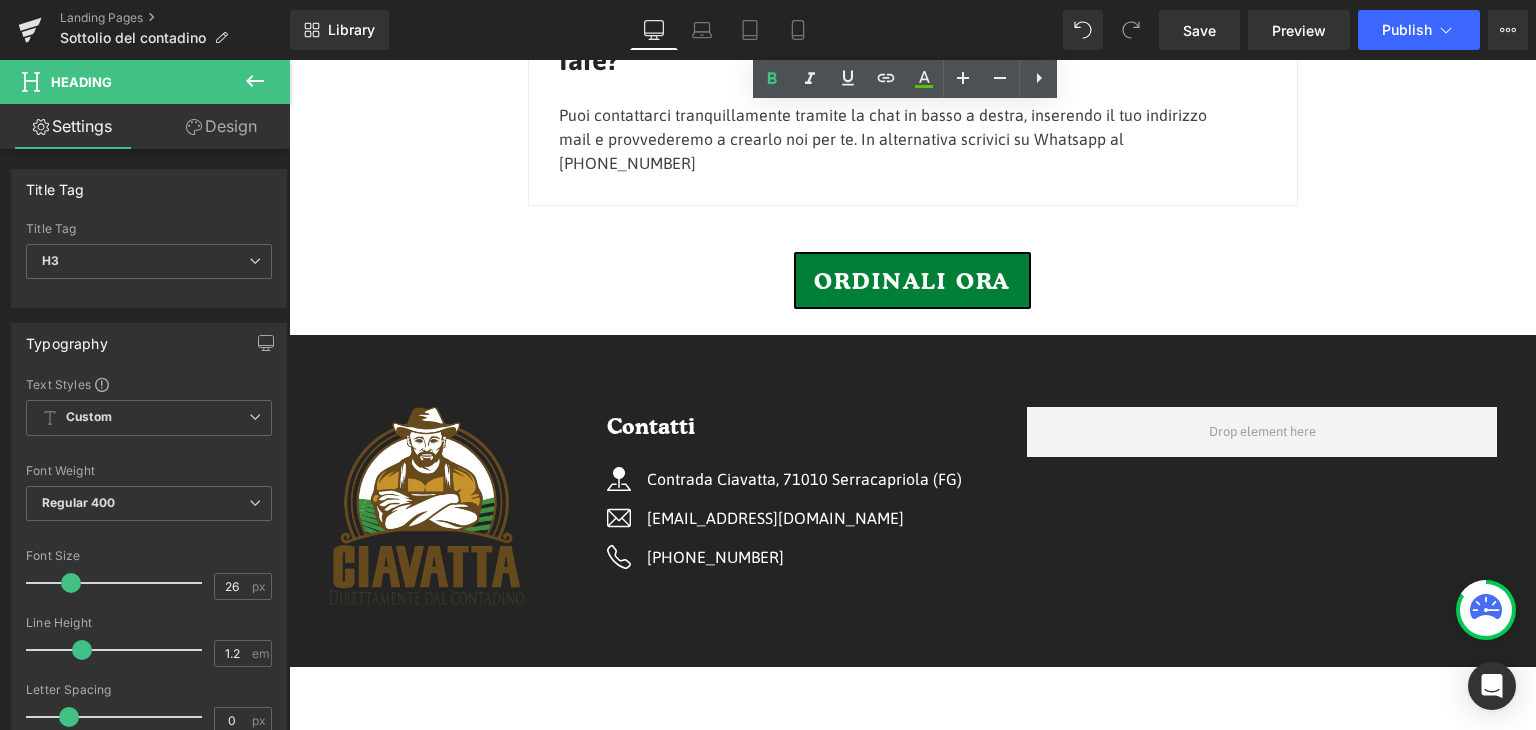 scroll, scrollTop: 3794, scrollLeft: 0, axis: vertical 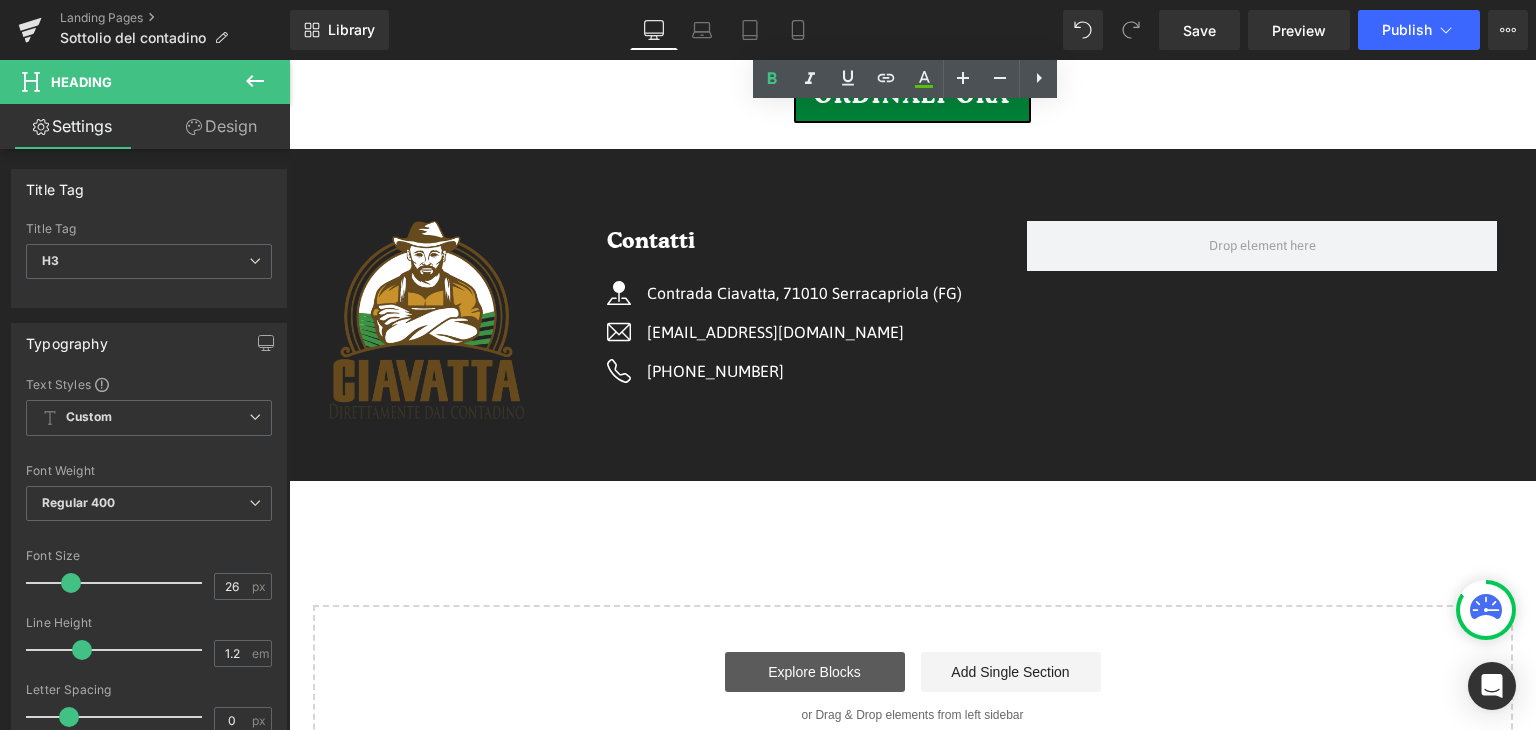 click on "Explore Blocks" at bounding box center [815, 672] 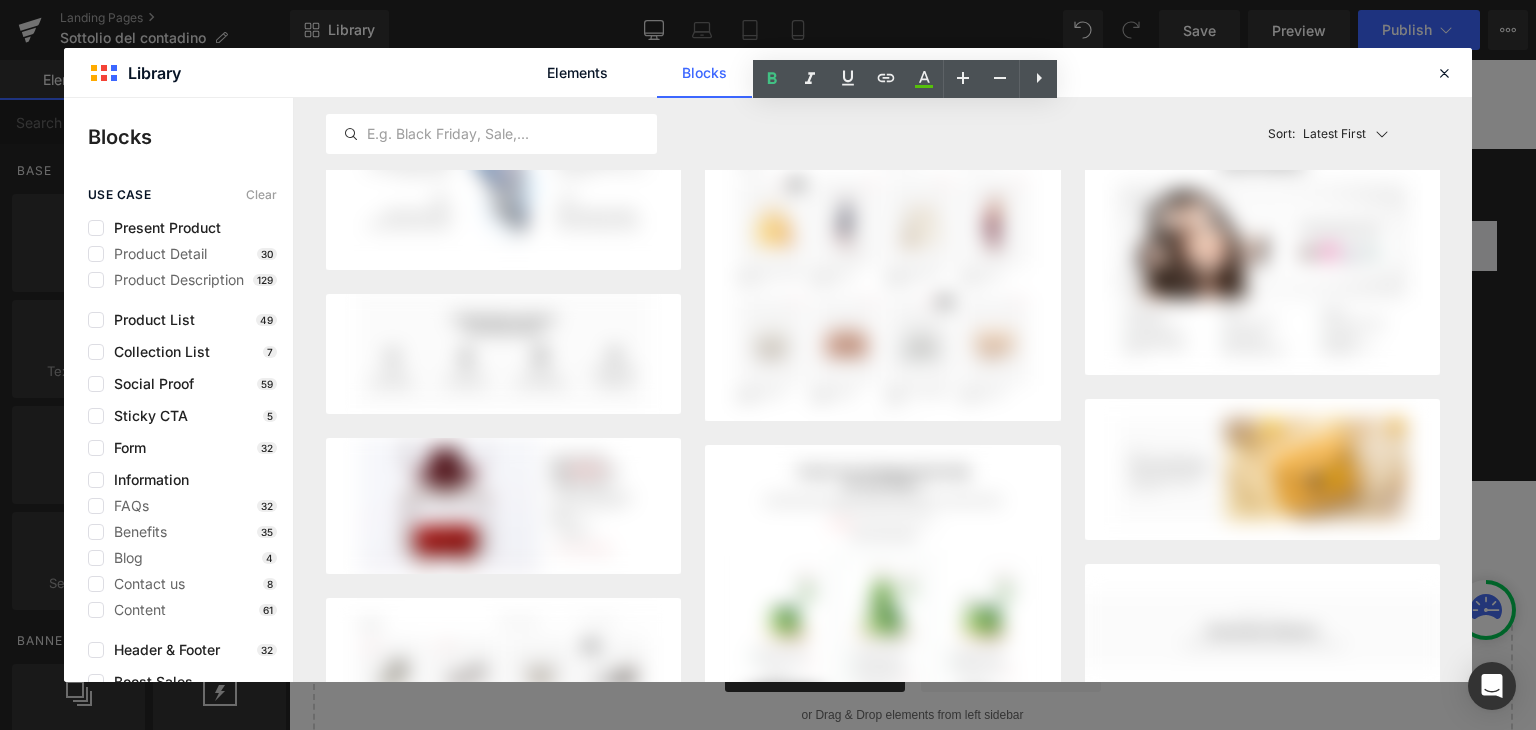 scroll, scrollTop: 1824, scrollLeft: 0, axis: vertical 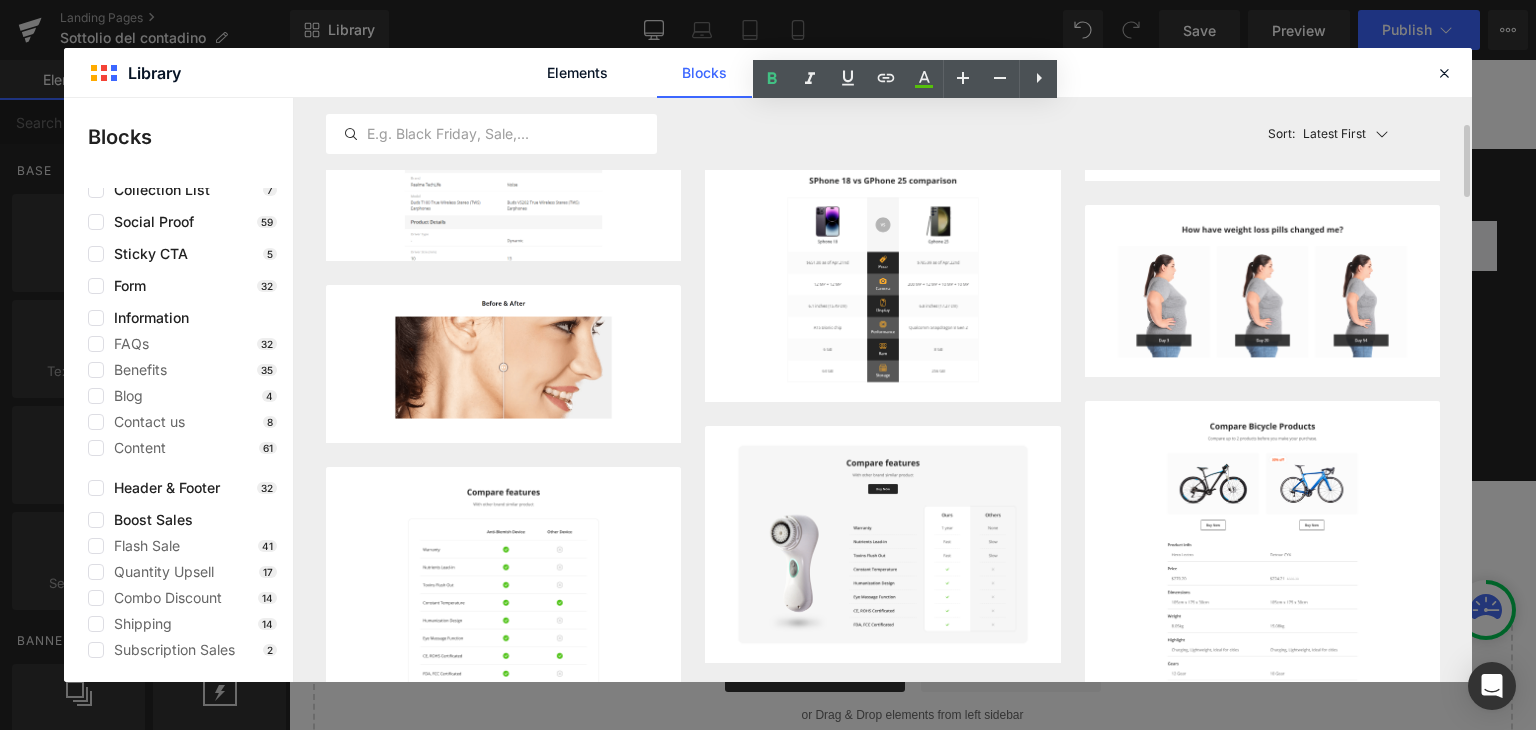 click on "Elements Blocks Templates Saved Library" at bounding box center [768, 72] 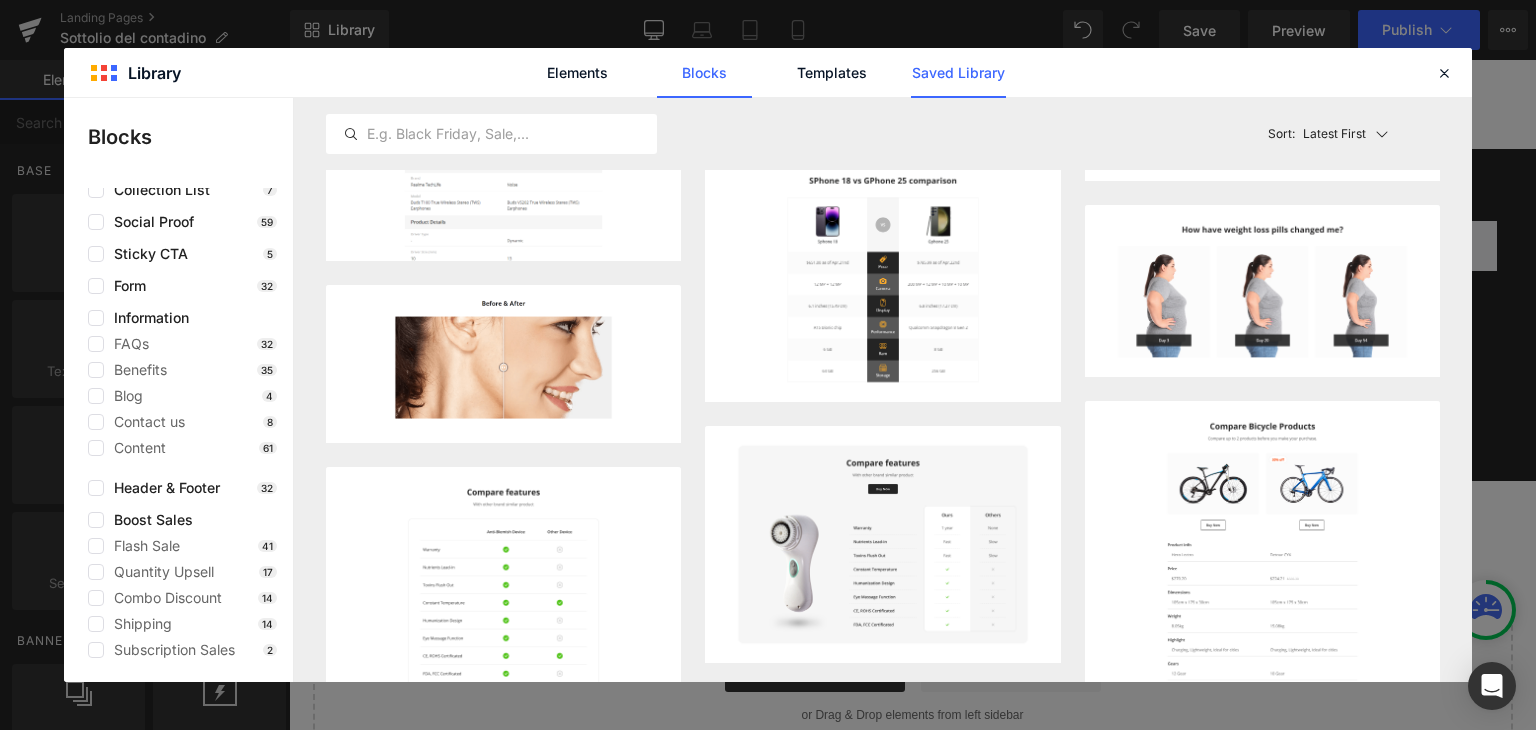 click on "Saved Library" 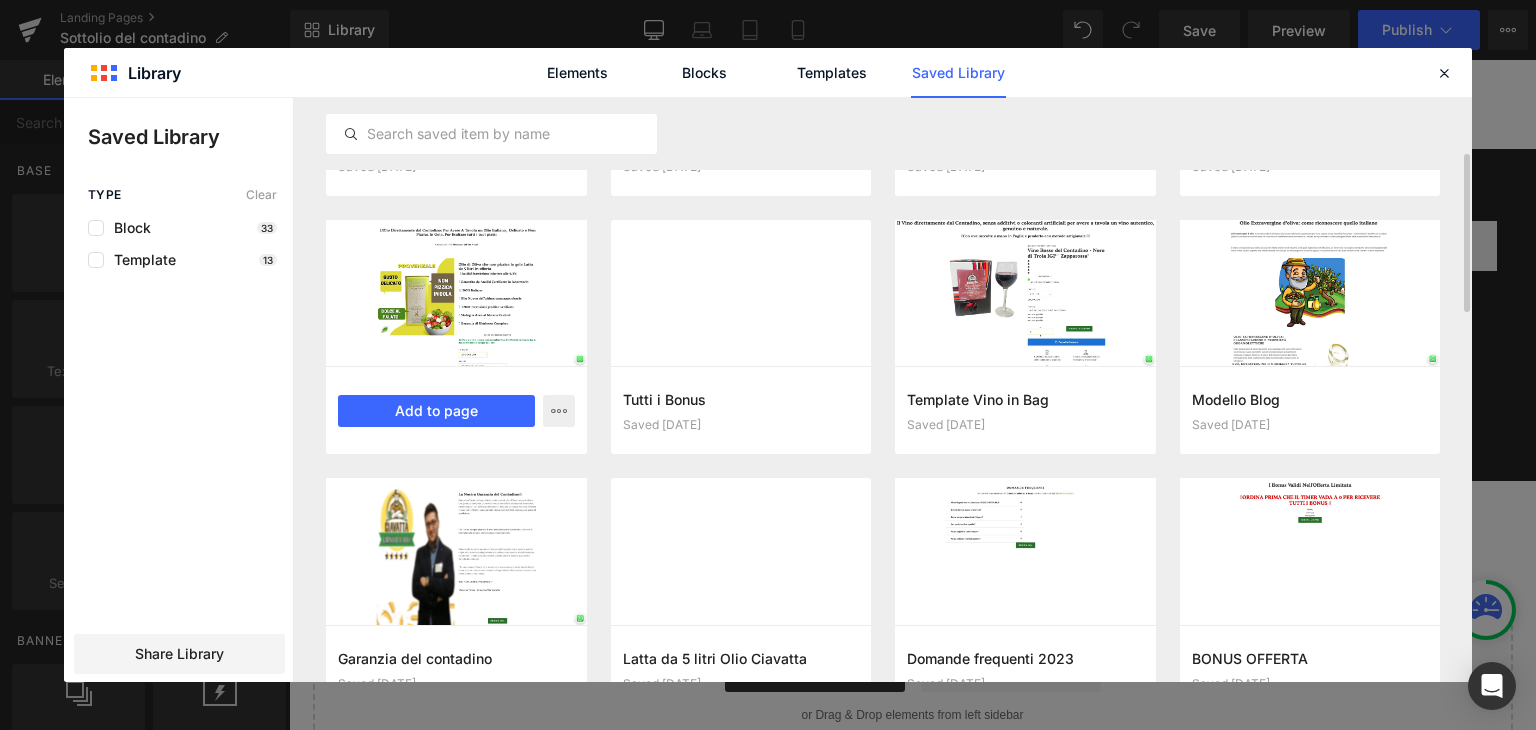 scroll, scrollTop: 0, scrollLeft: 0, axis: both 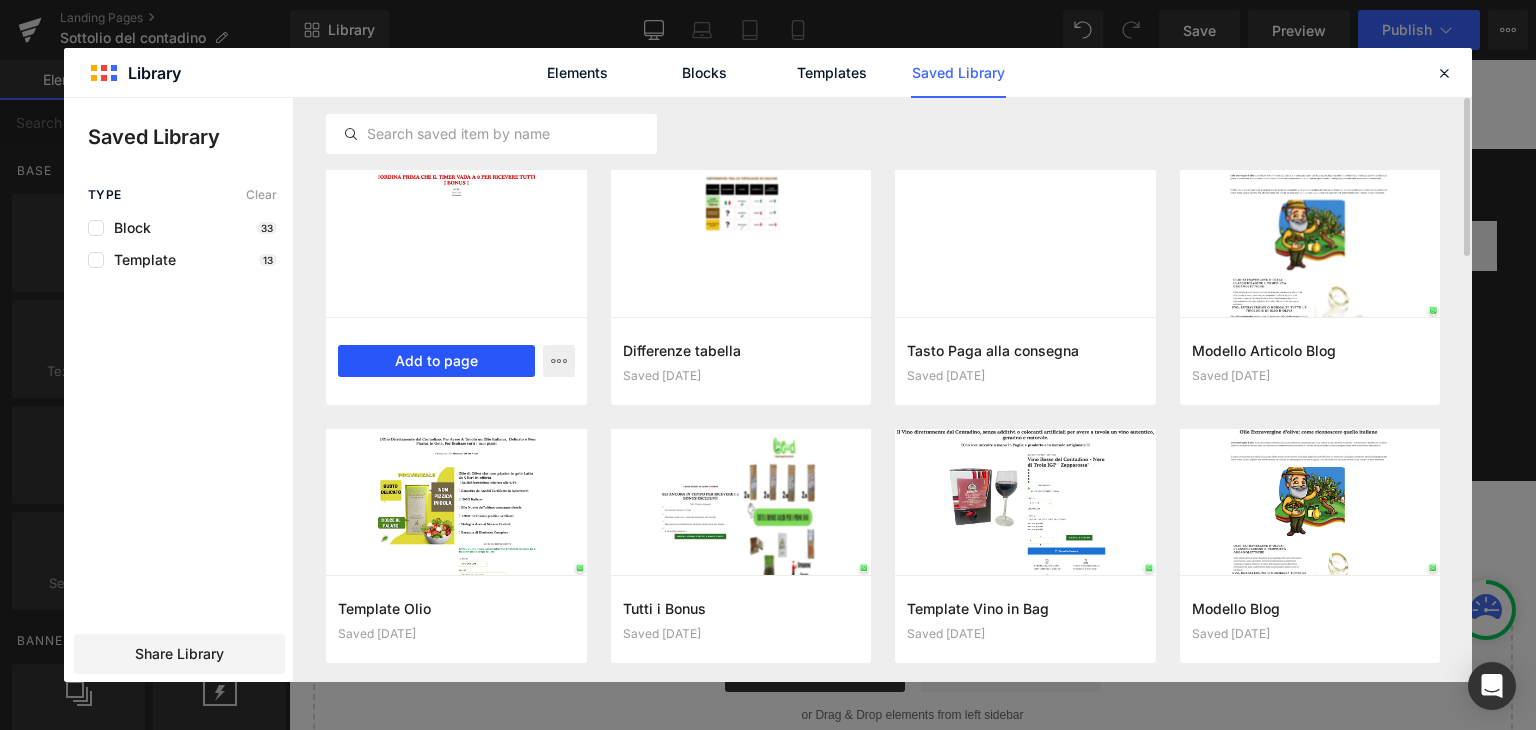 click on "Add to page" at bounding box center [436, 361] 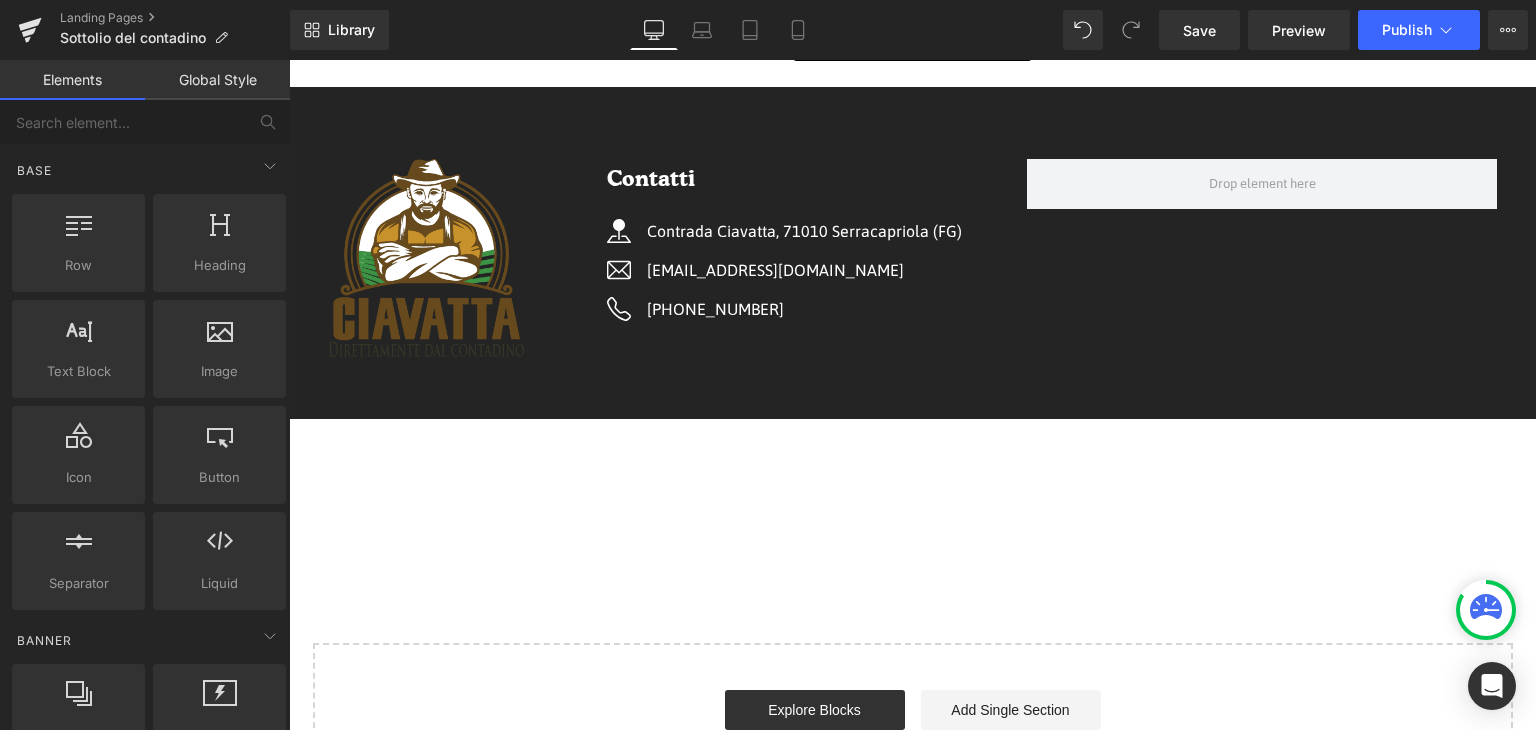 scroll, scrollTop: 3894, scrollLeft: 0, axis: vertical 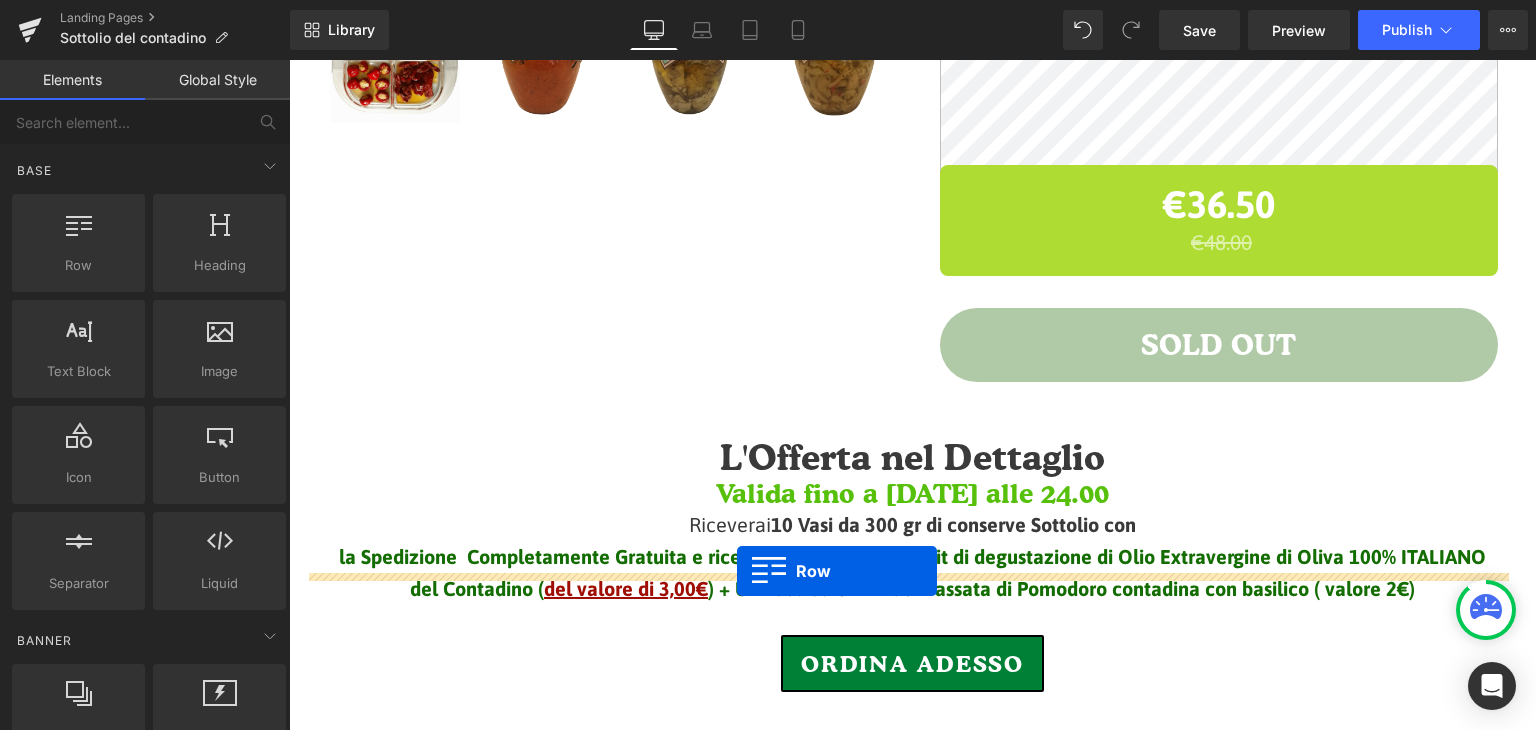 drag, startPoint x: 313, startPoint y: 349, endPoint x: 737, endPoint y: 571, distance: 478.60214 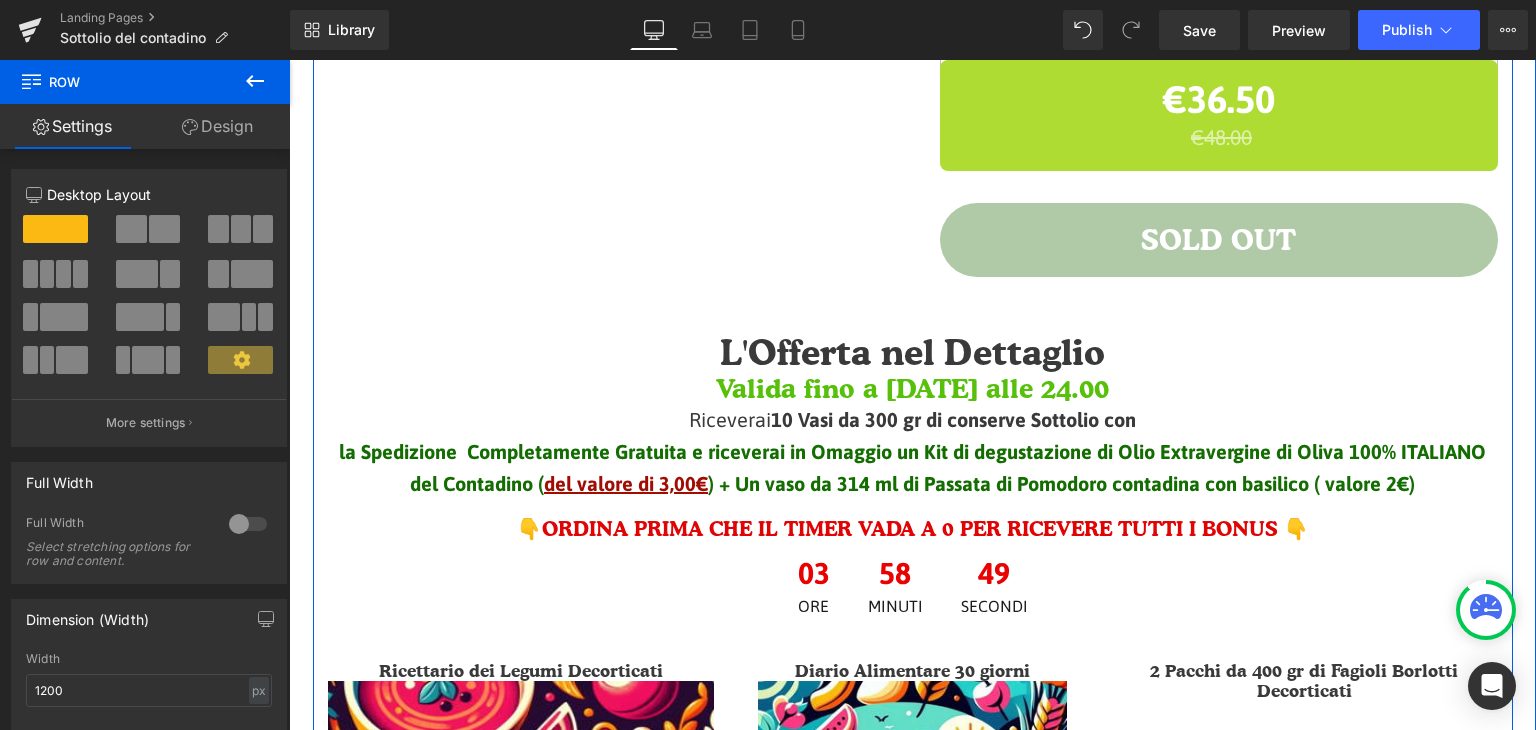 scroll, scrollTop: 1044, scrollLeft: 0, axis: vertical 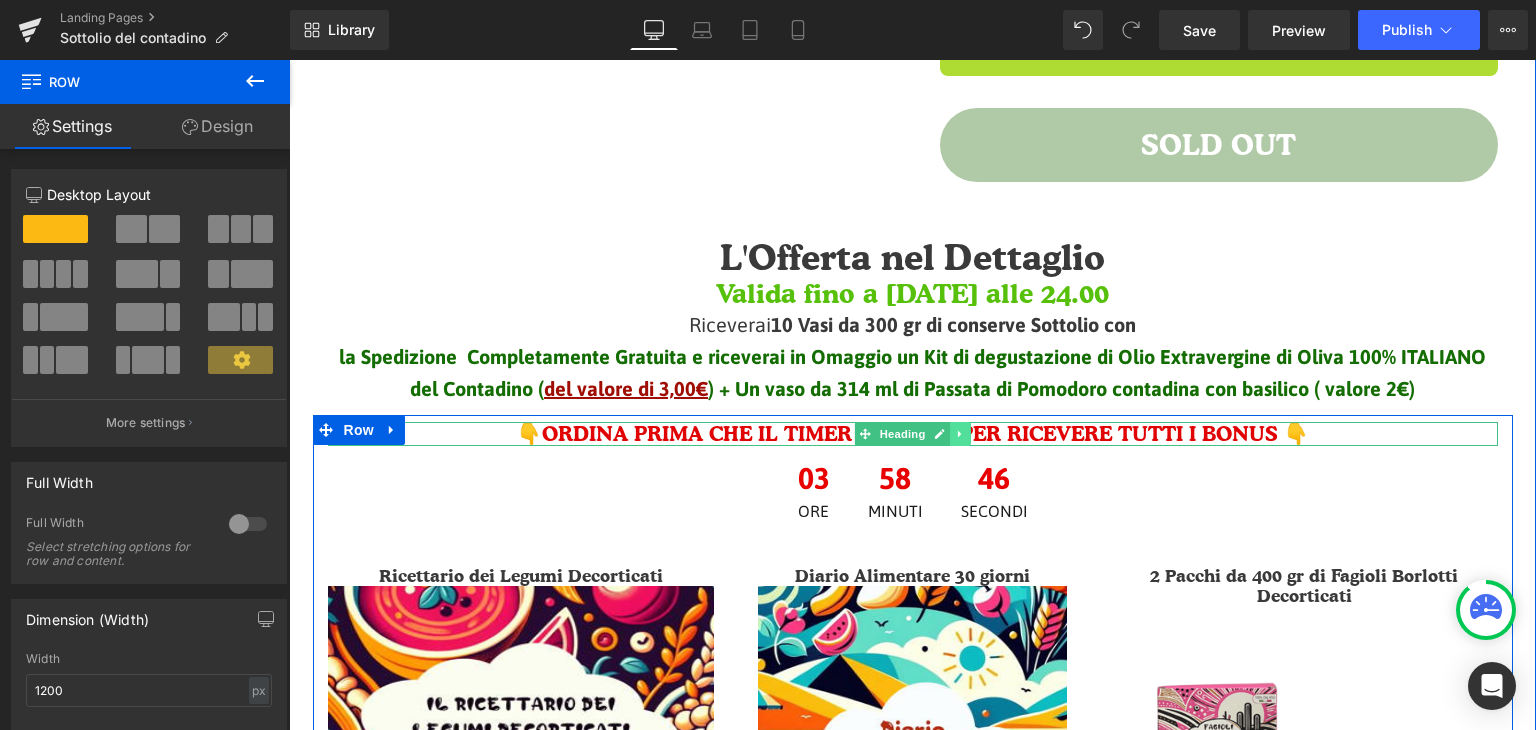 click 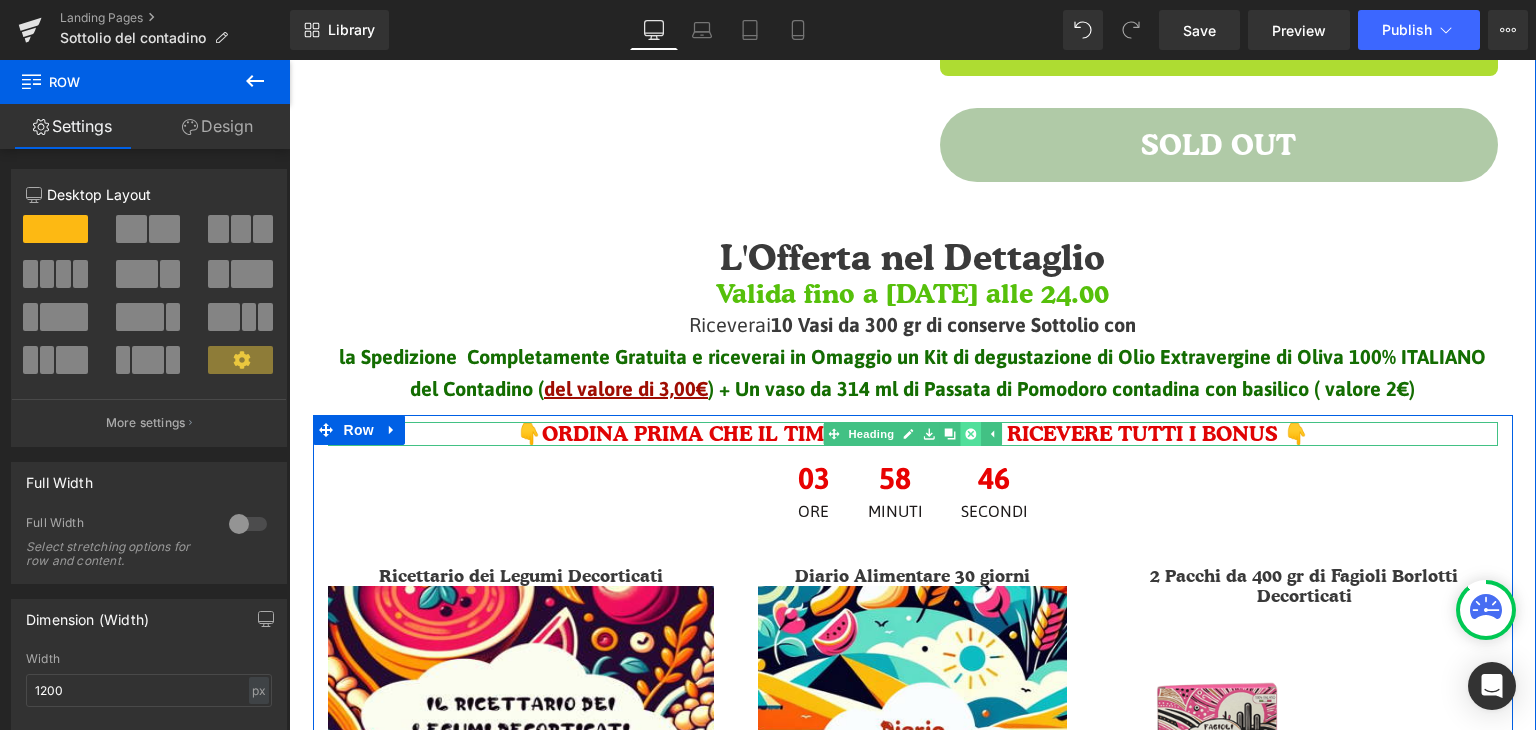 click 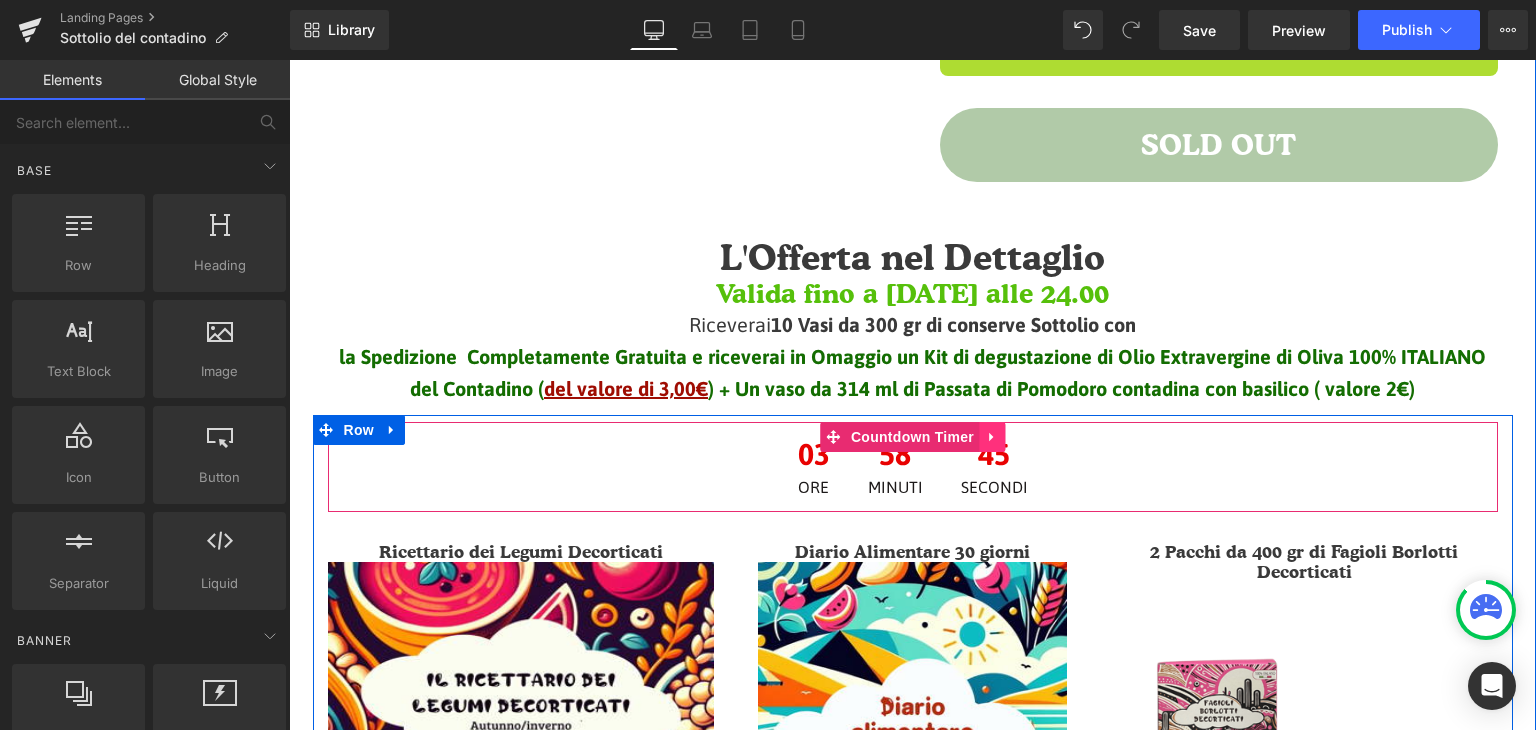 click at bounding box center [992, 437] 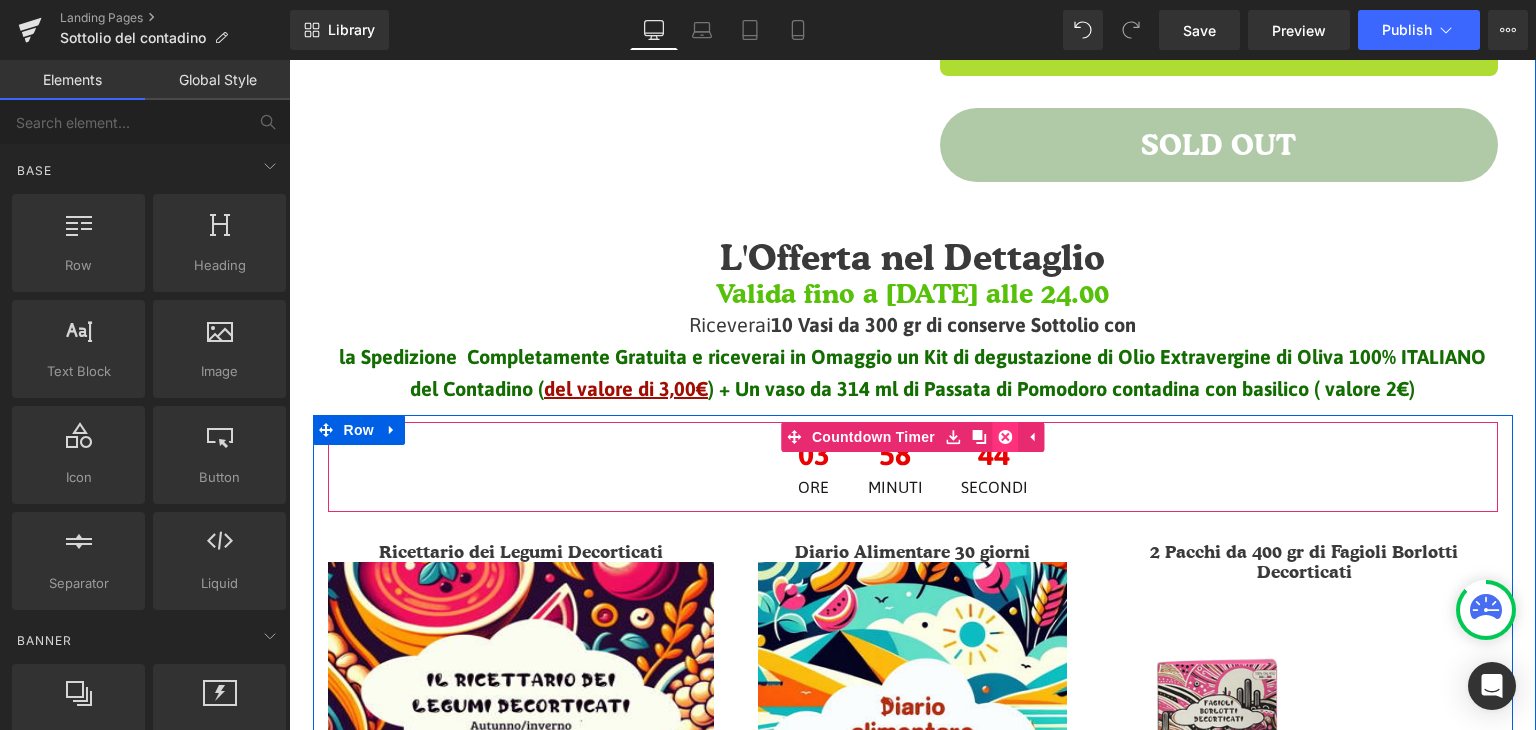 click 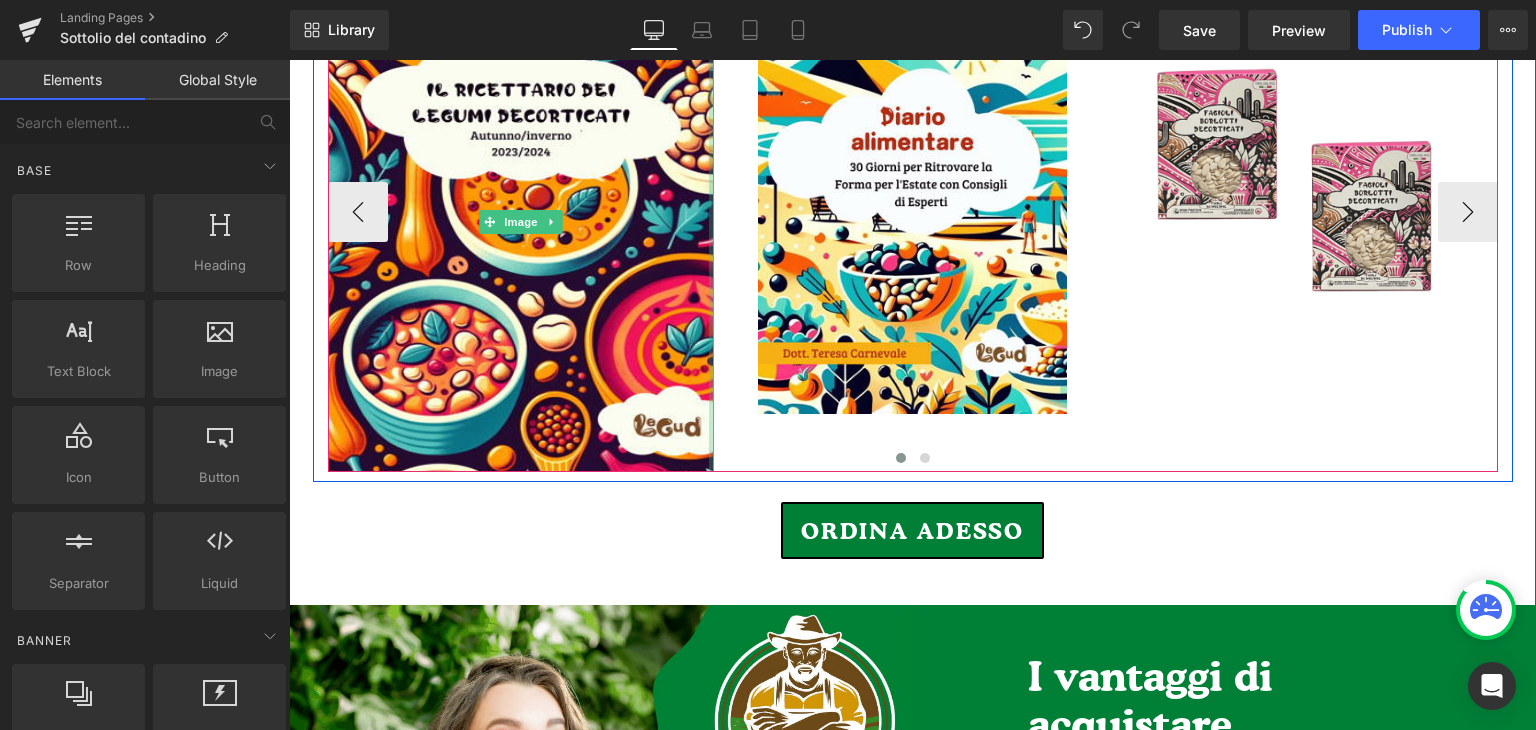 scroll, scrollTop: 1244, scrollLeft: 0, axis: vertical 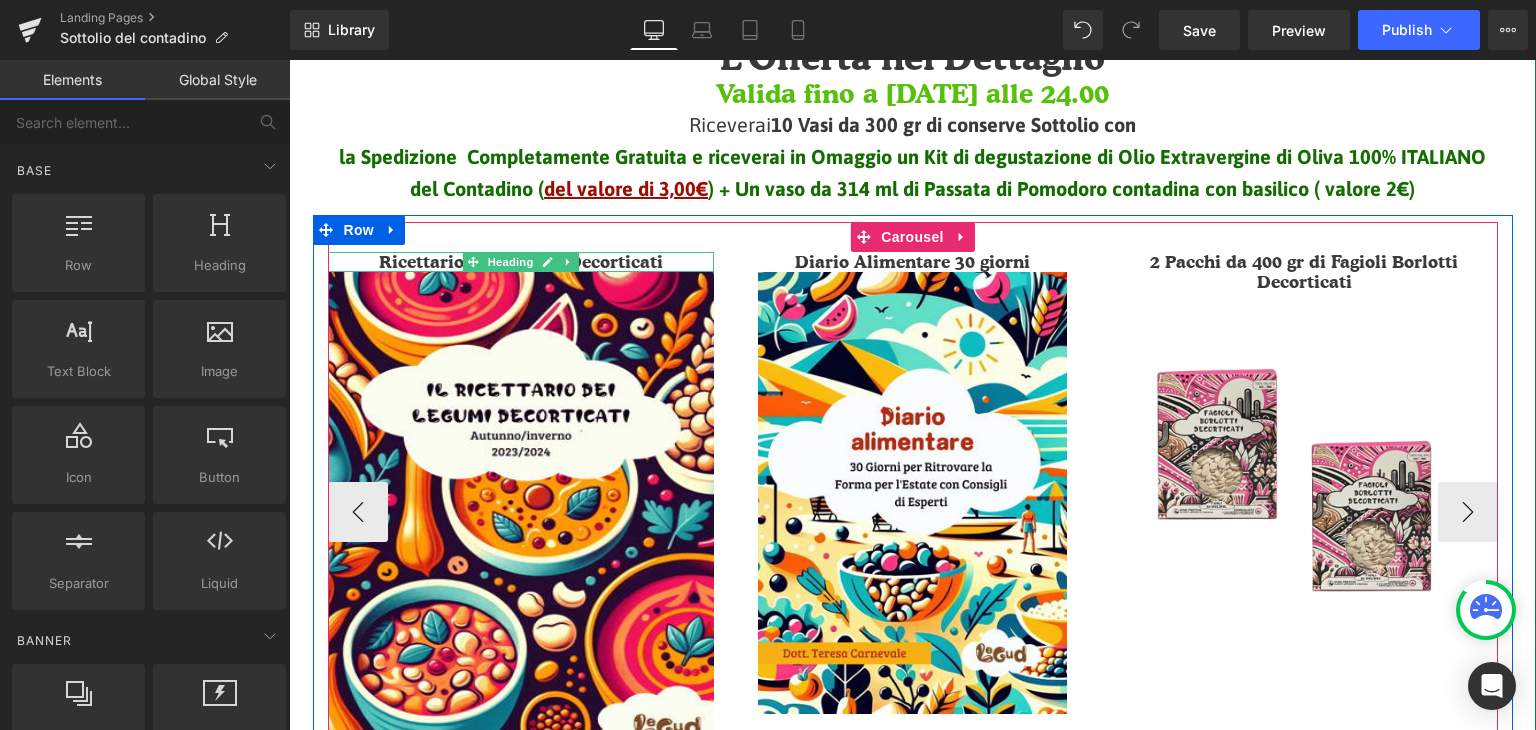 click 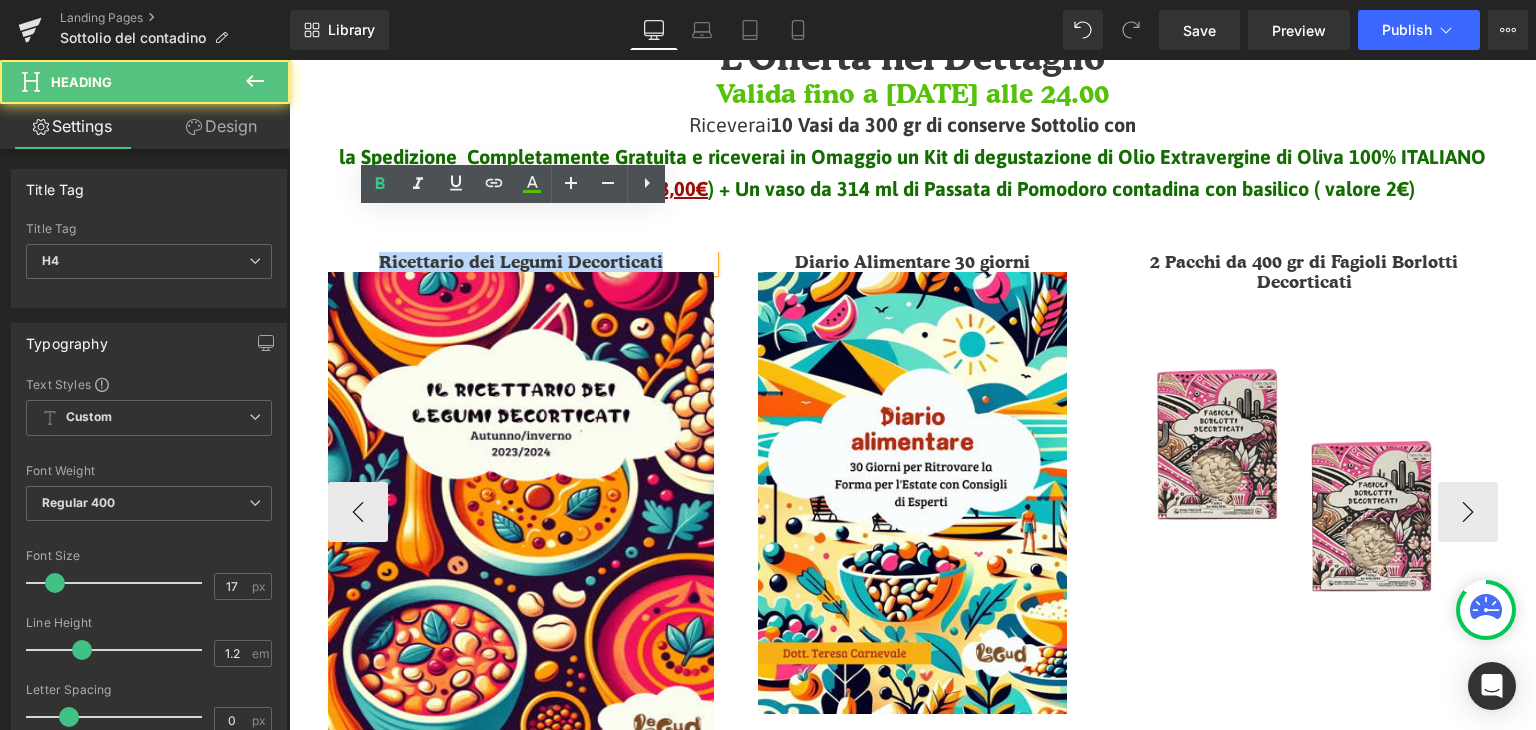 drag, startPoint x: 648, startPoint y: 216, endPoint x: 382, endPoint y: 219, distance: 266.0169 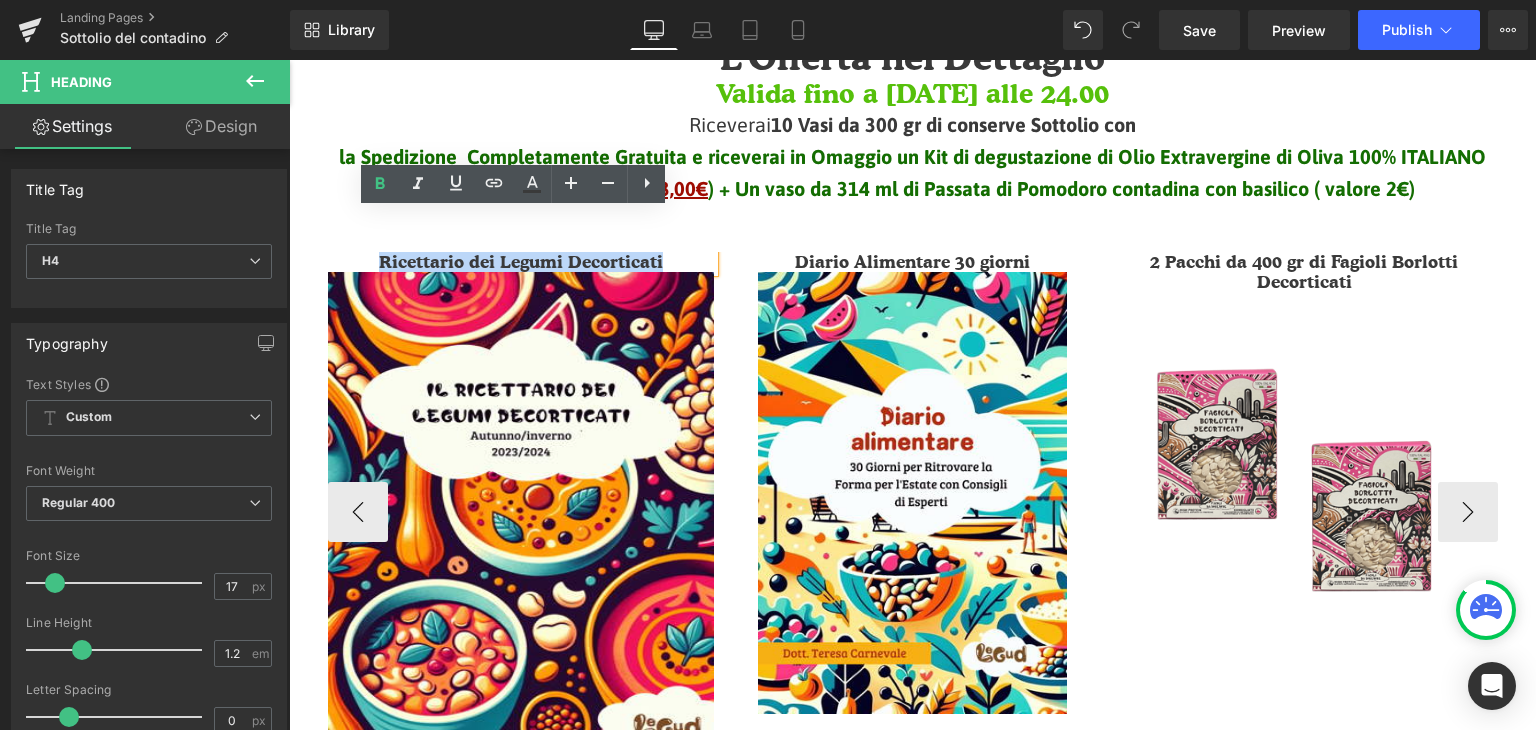 type 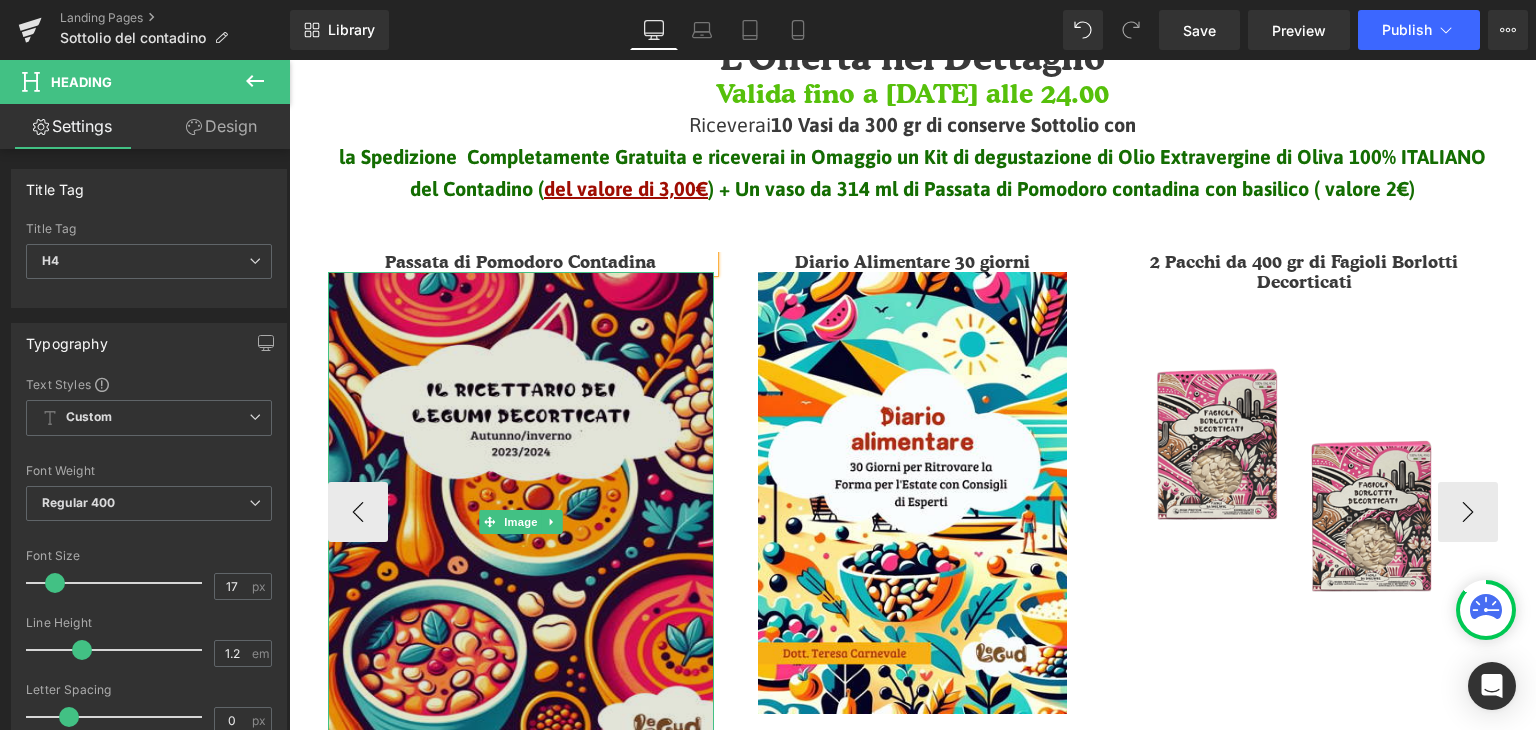 click at bounding box center (521, 522) 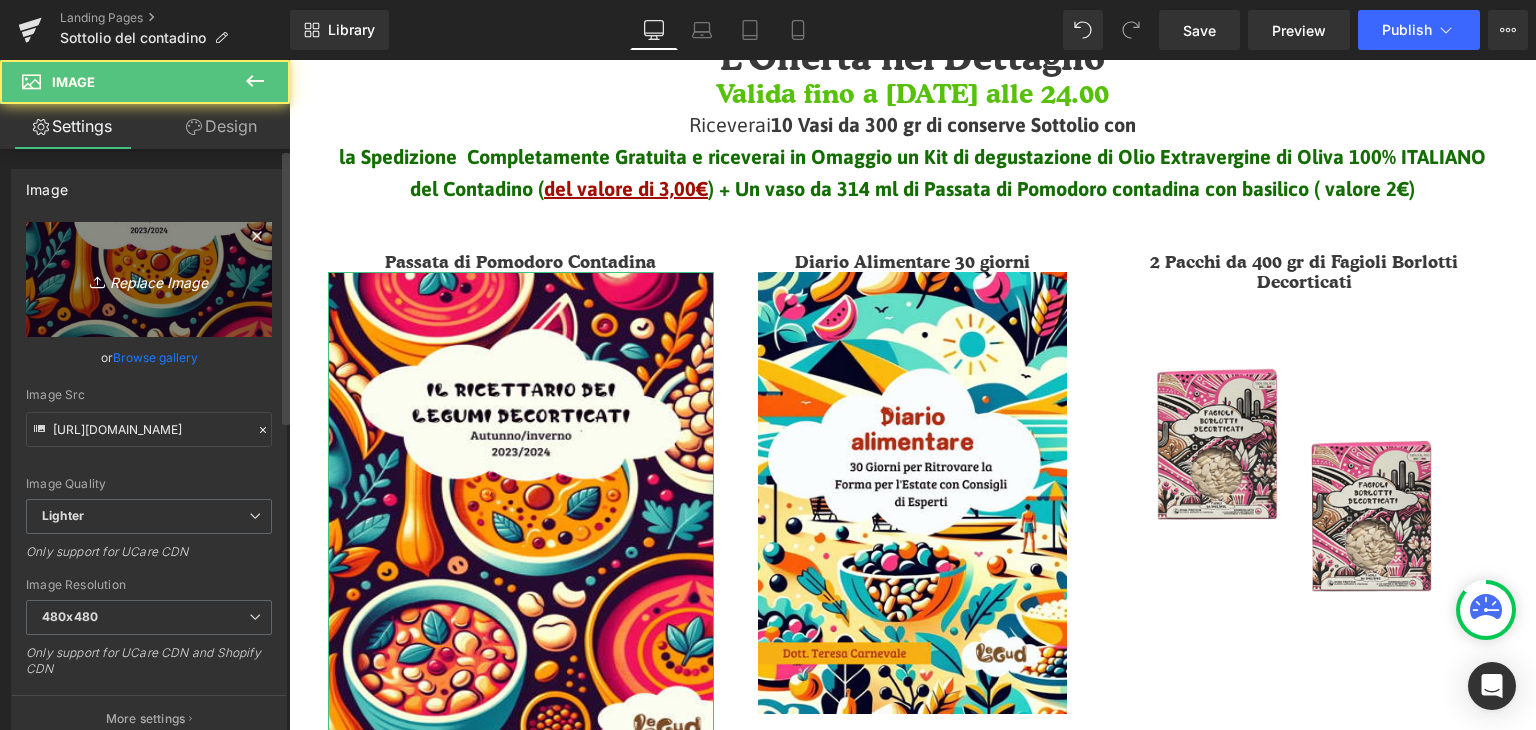click on "Replace Image" at bounding box center (149, 279) 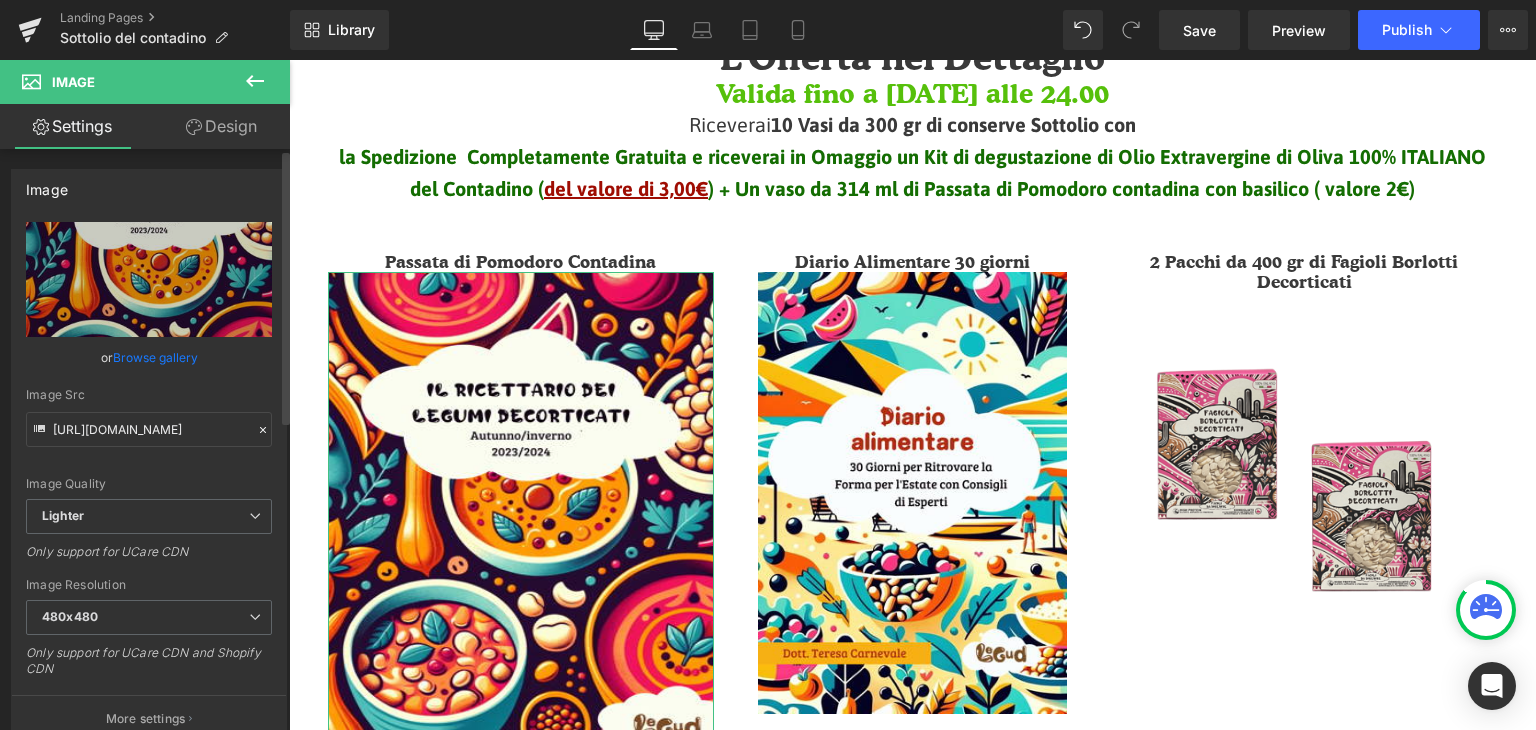 click on "Browse gallery" at bounding box center (155, 357) 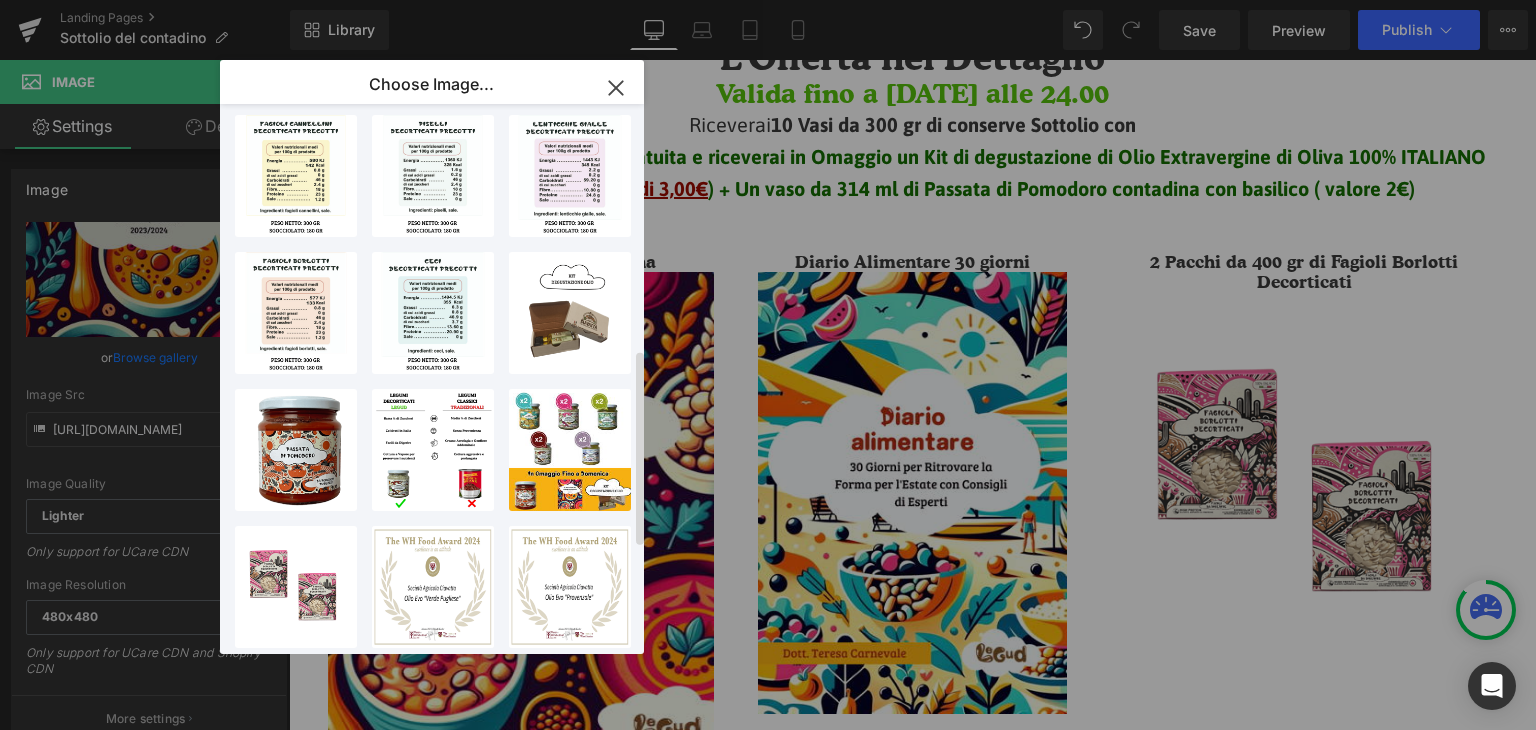 scroll, scrollTop: 700, scrollLeft: 0, axis: vertical 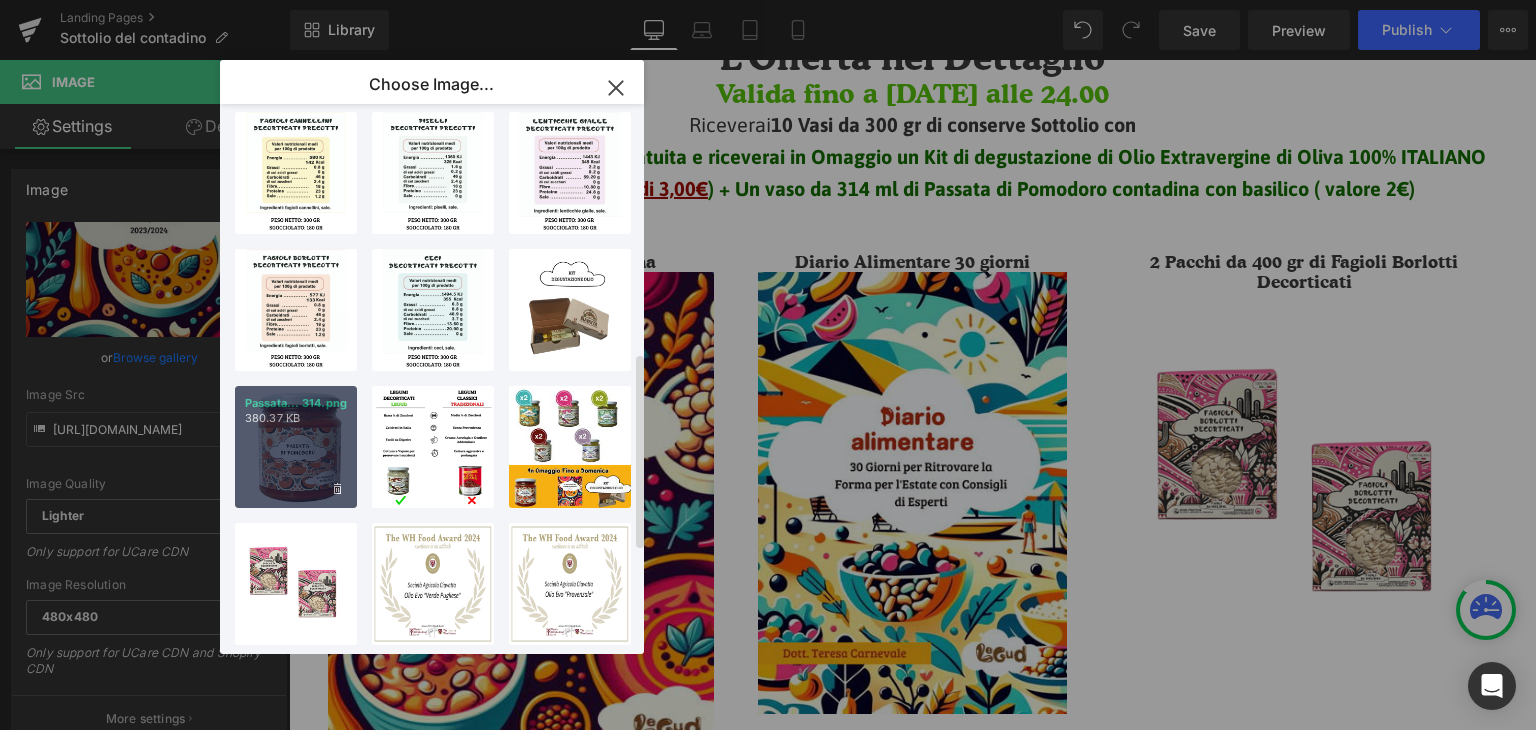 click on "380.37 KB" at bounding box center [296, 418] 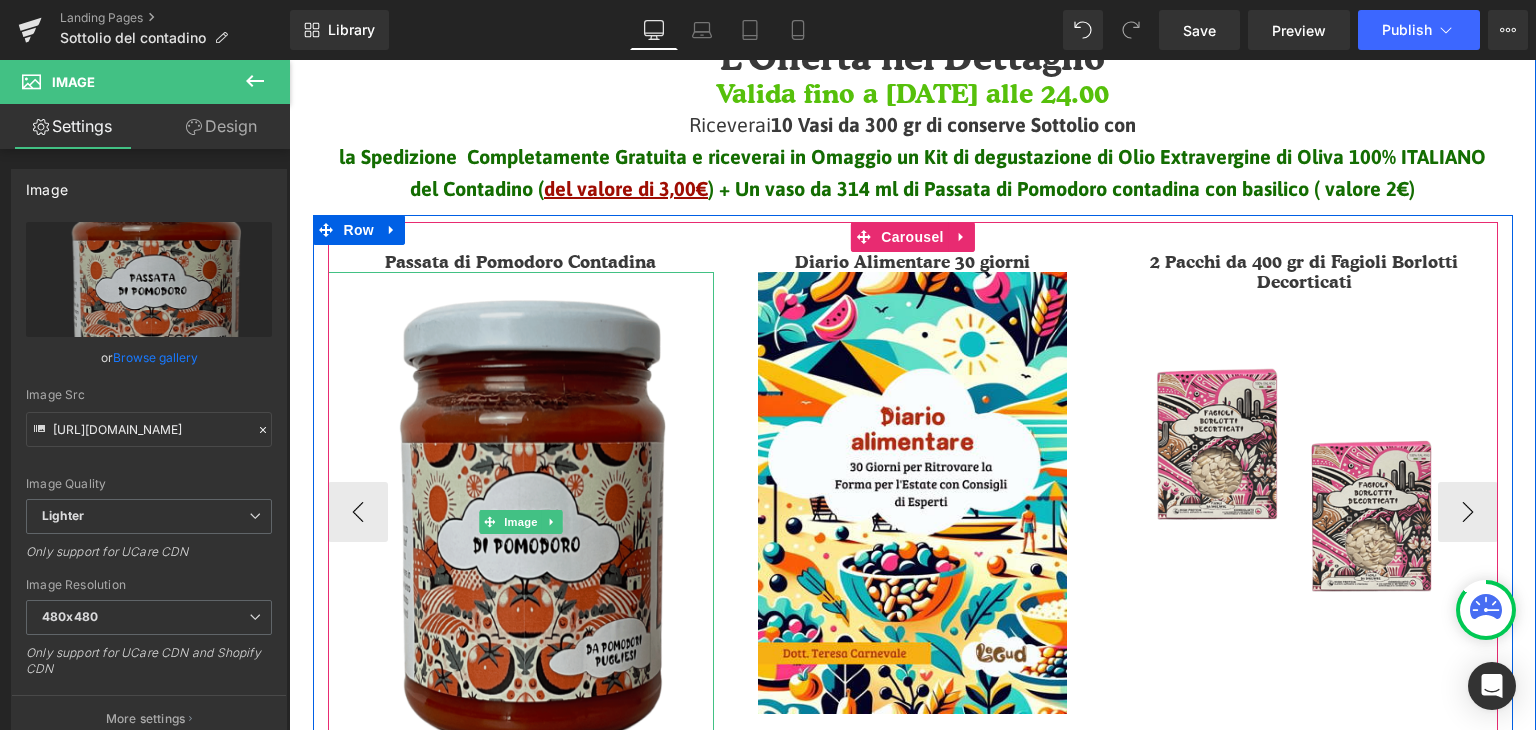 type on "[URL][DOMAIN_NAME]" 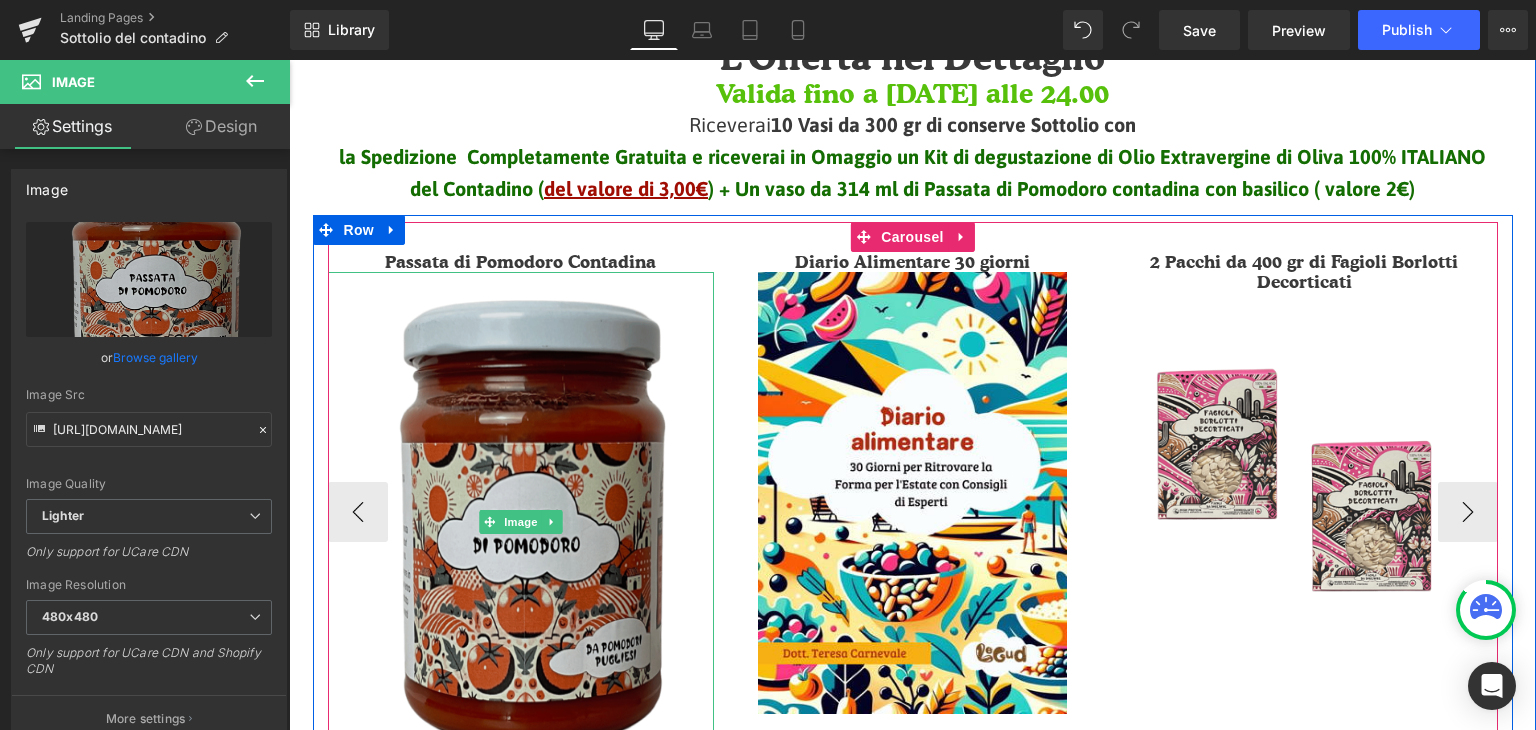click at bounding box center (521, 522) 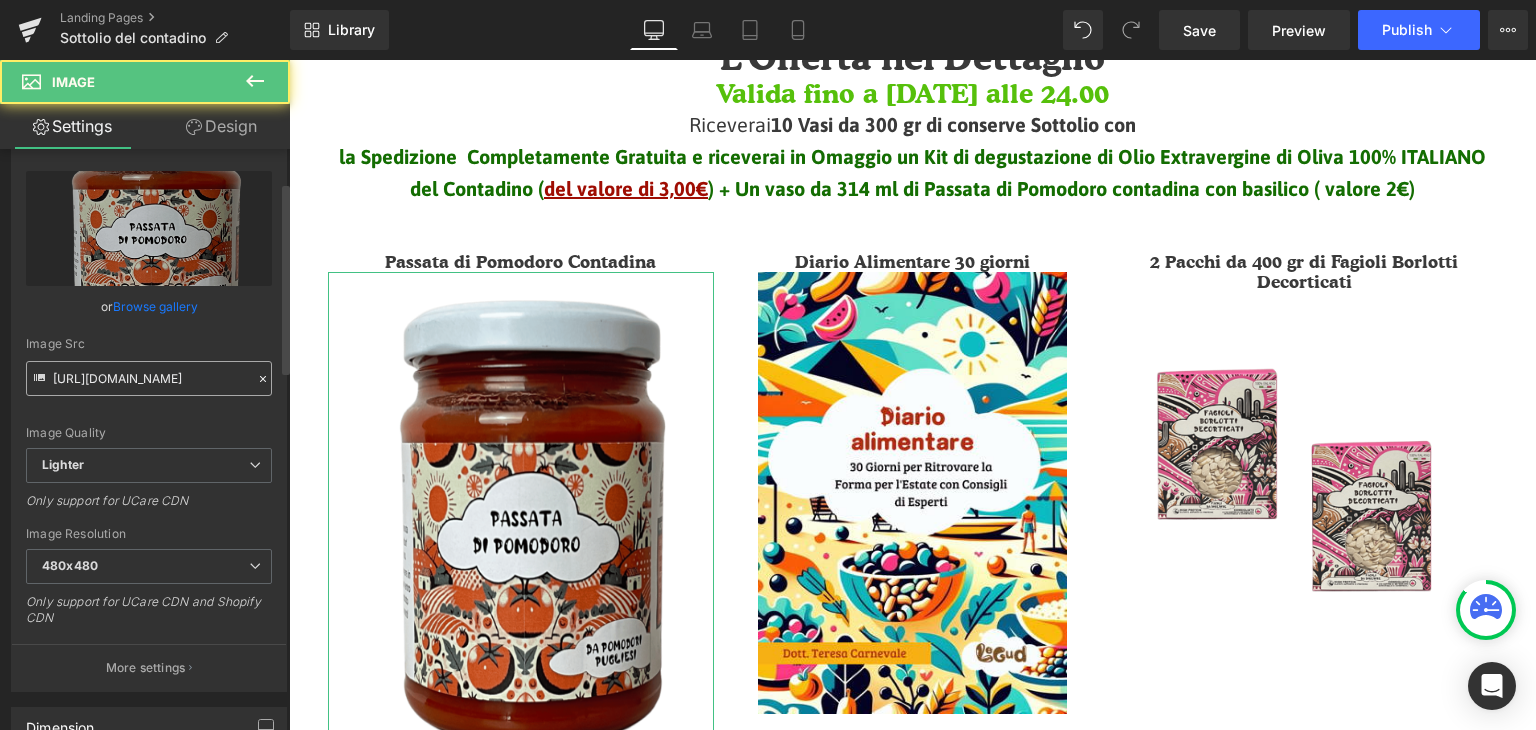 scroll, scrollTop: 100, scrollLeft: 0, axis: vertical 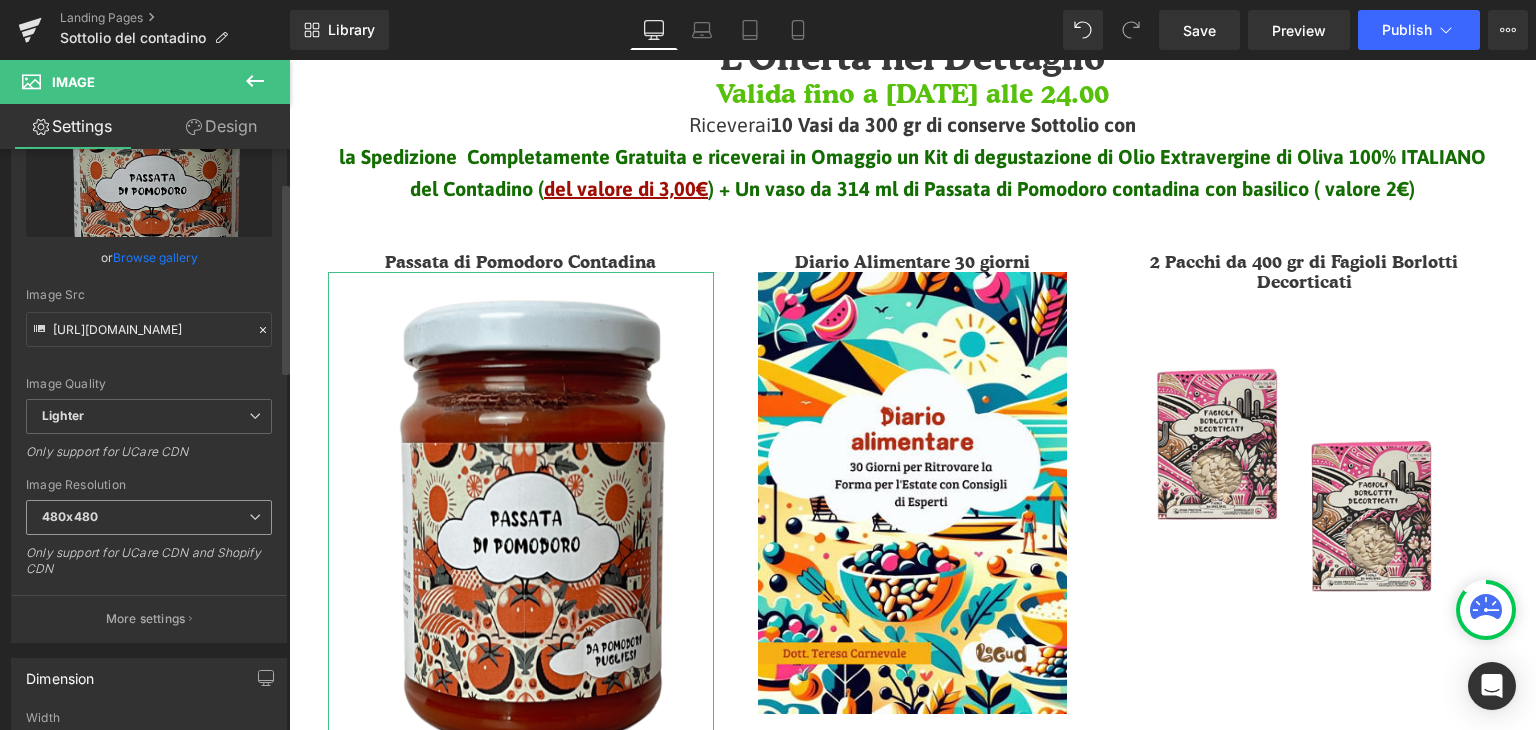 click on "480x480" at bounding box center (149, 517) 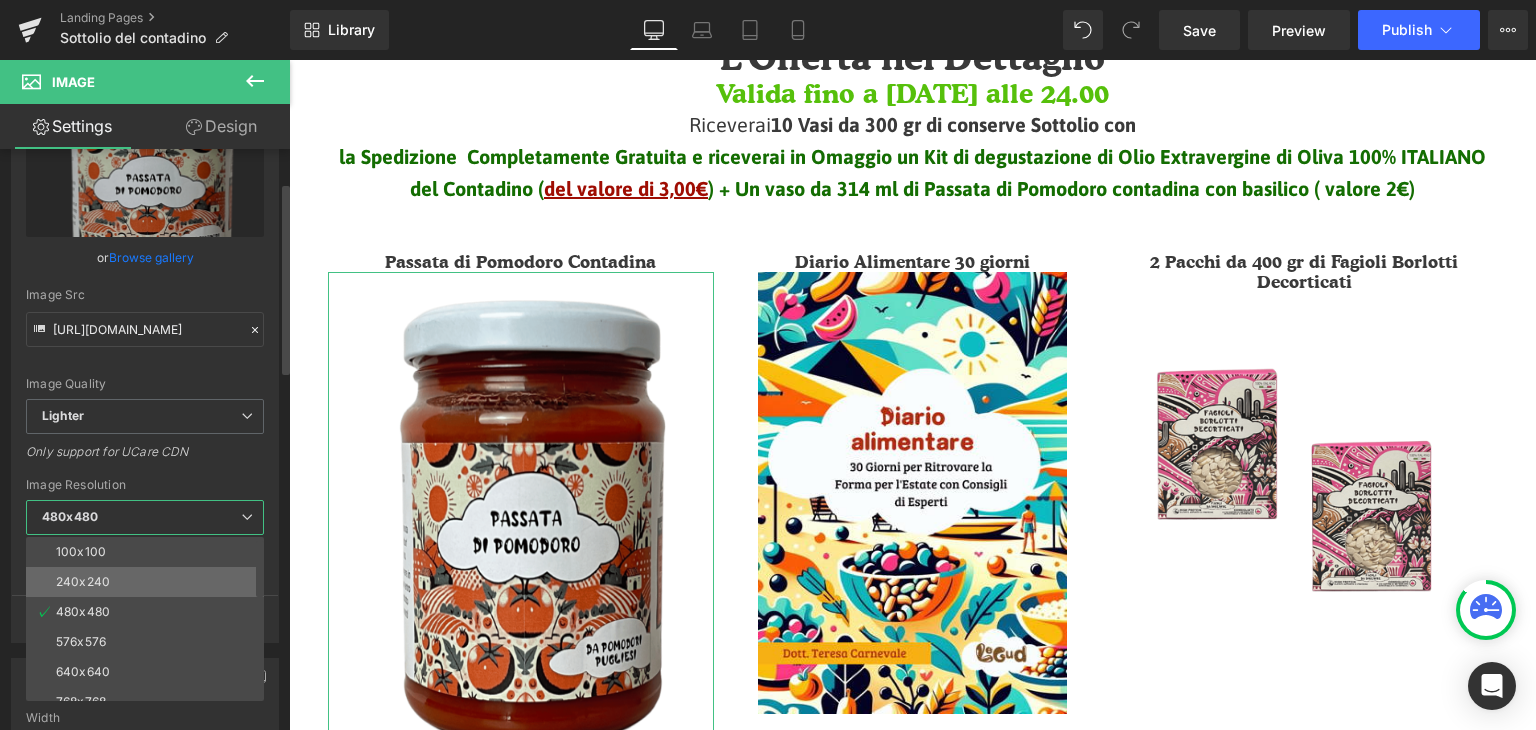 click on "240x240" at bounding box center [149, 582] 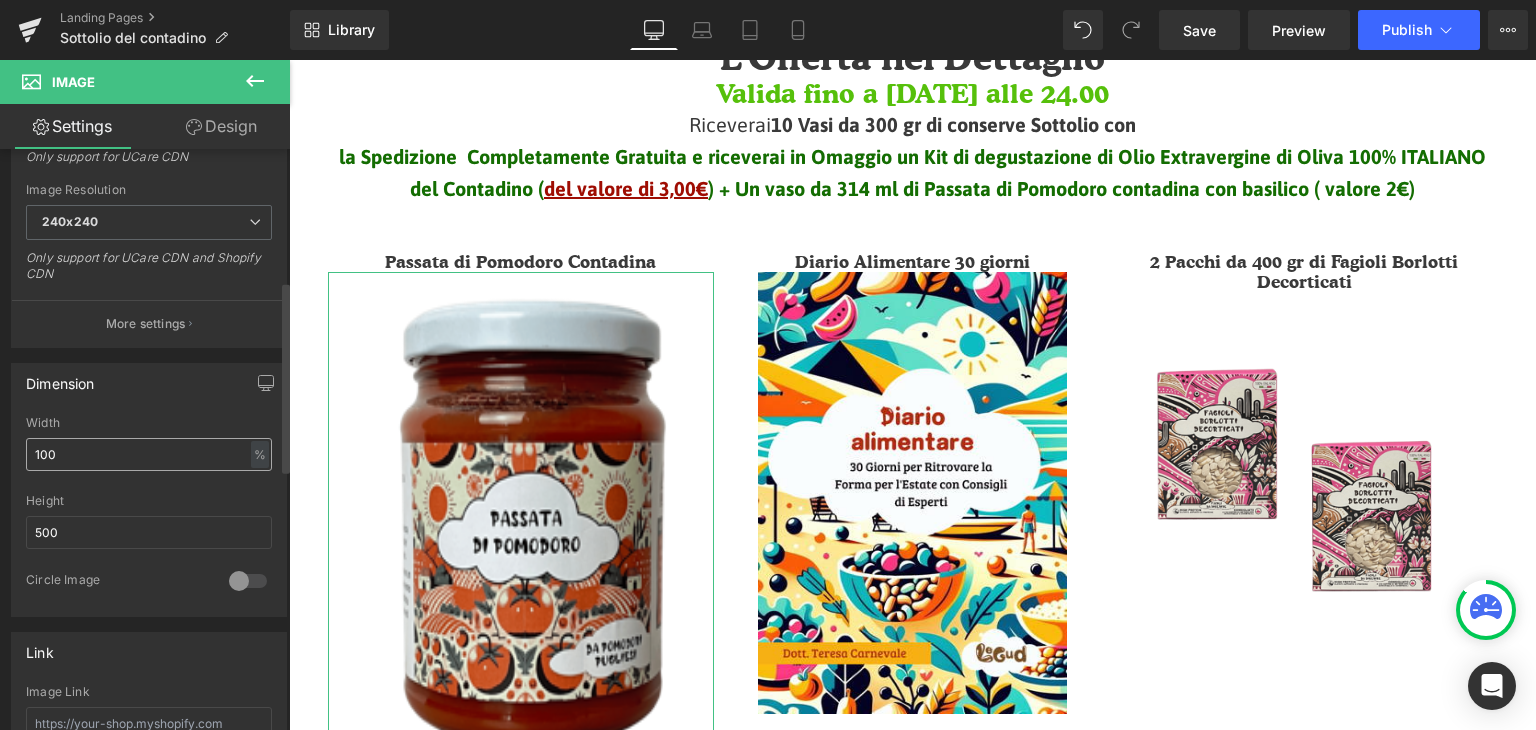 scroll, scrollTop: 400, scrollLeft: 0, axis: vertical 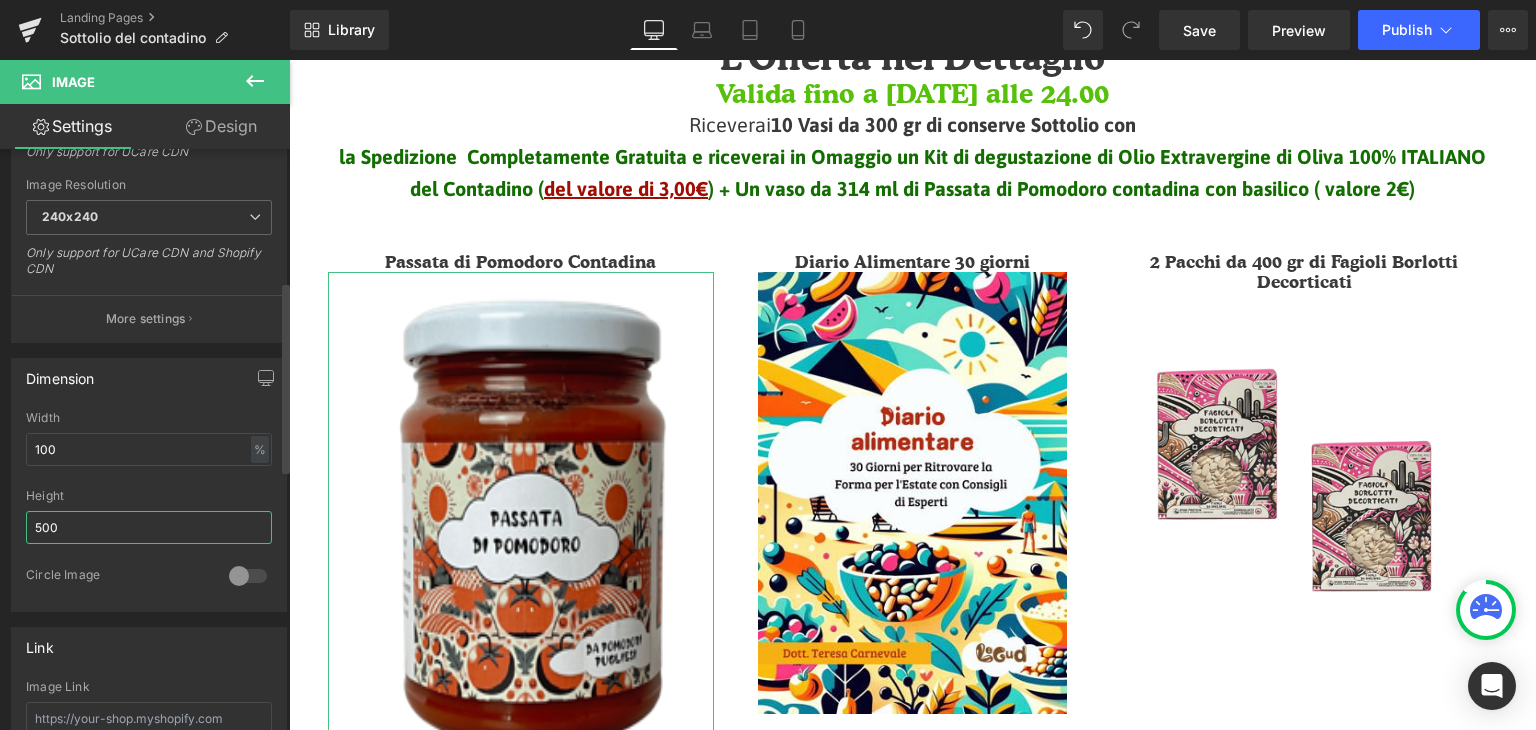 drag, startPoint x: 104, startPoint y: 521, endPoint x: 0, endPoint y: 514, distance: 104.23531 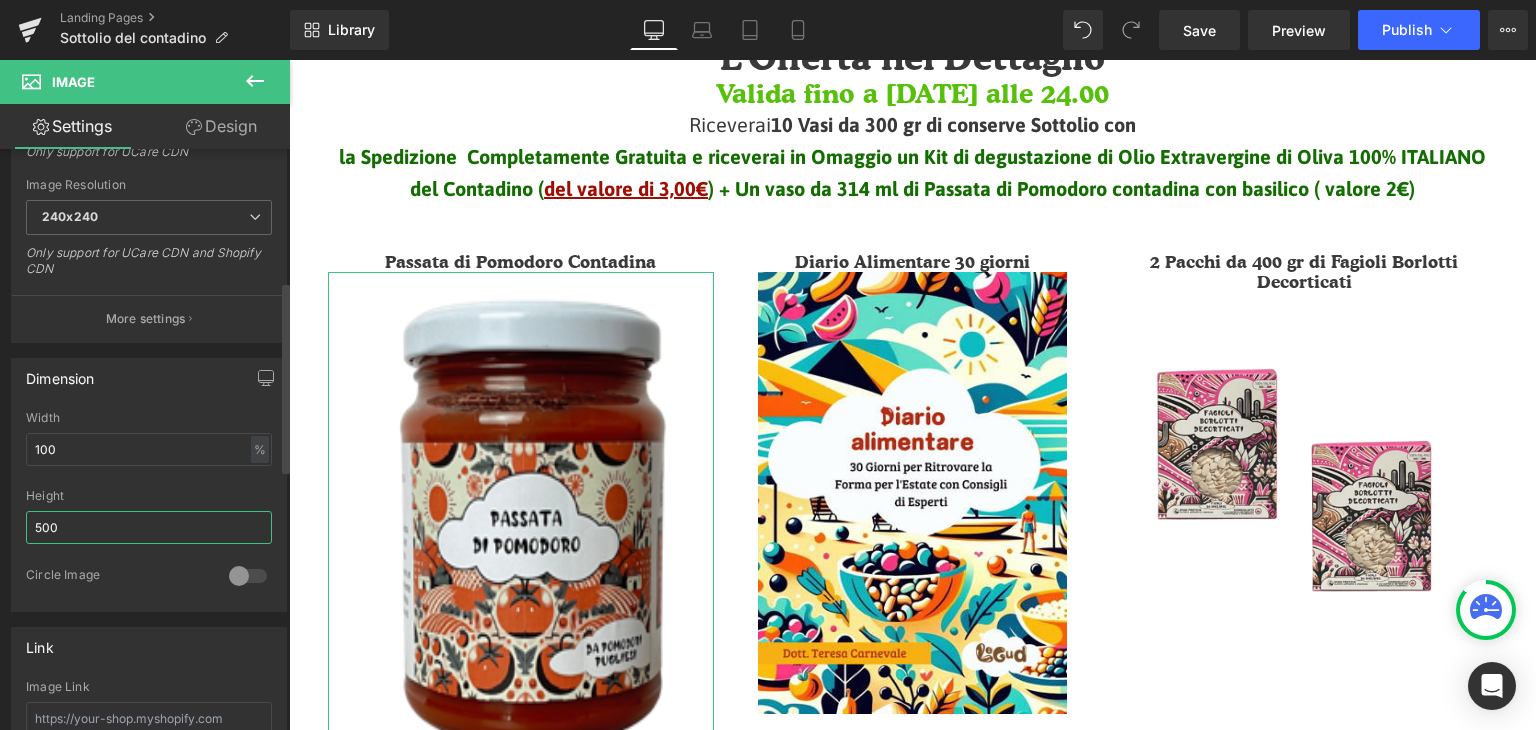 type on "2" 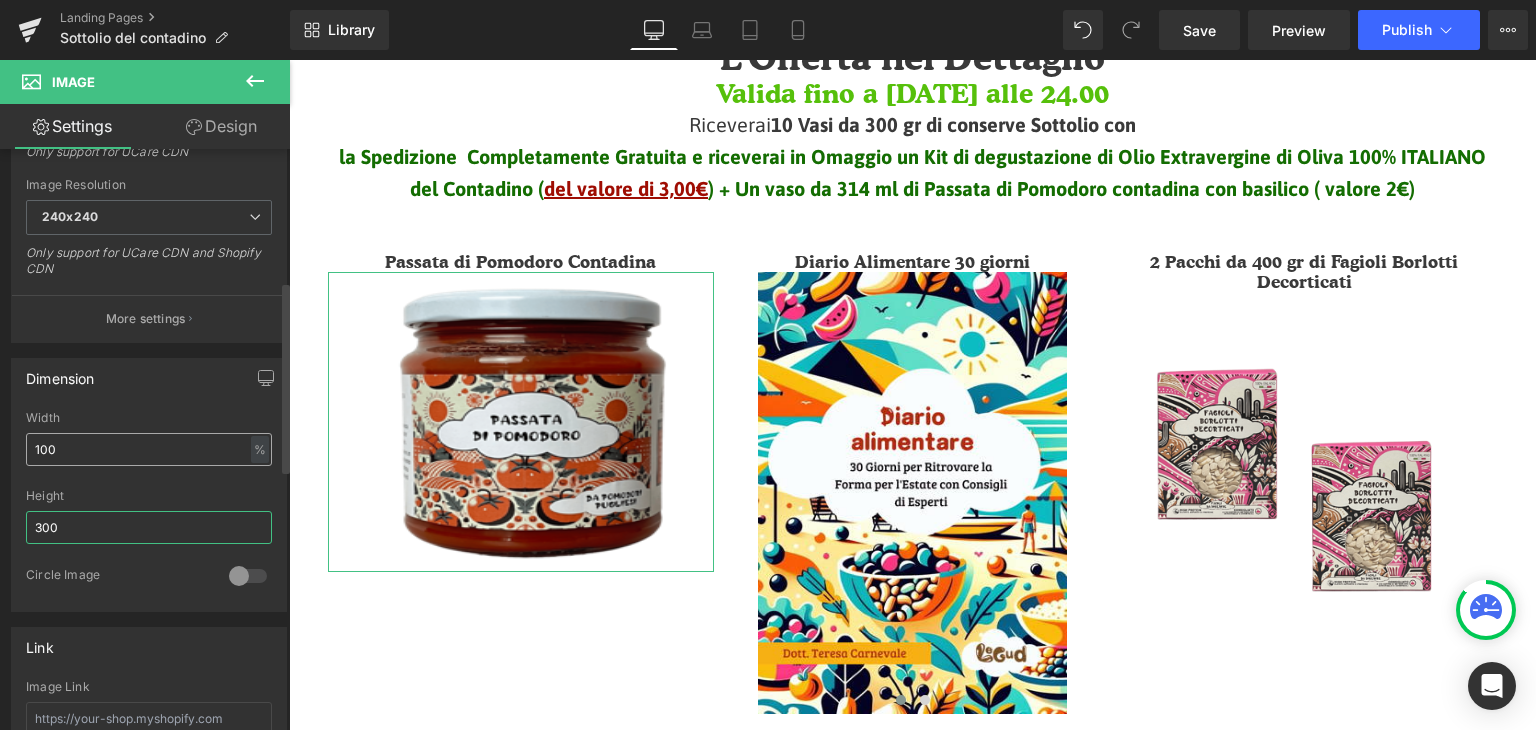 type on "300" 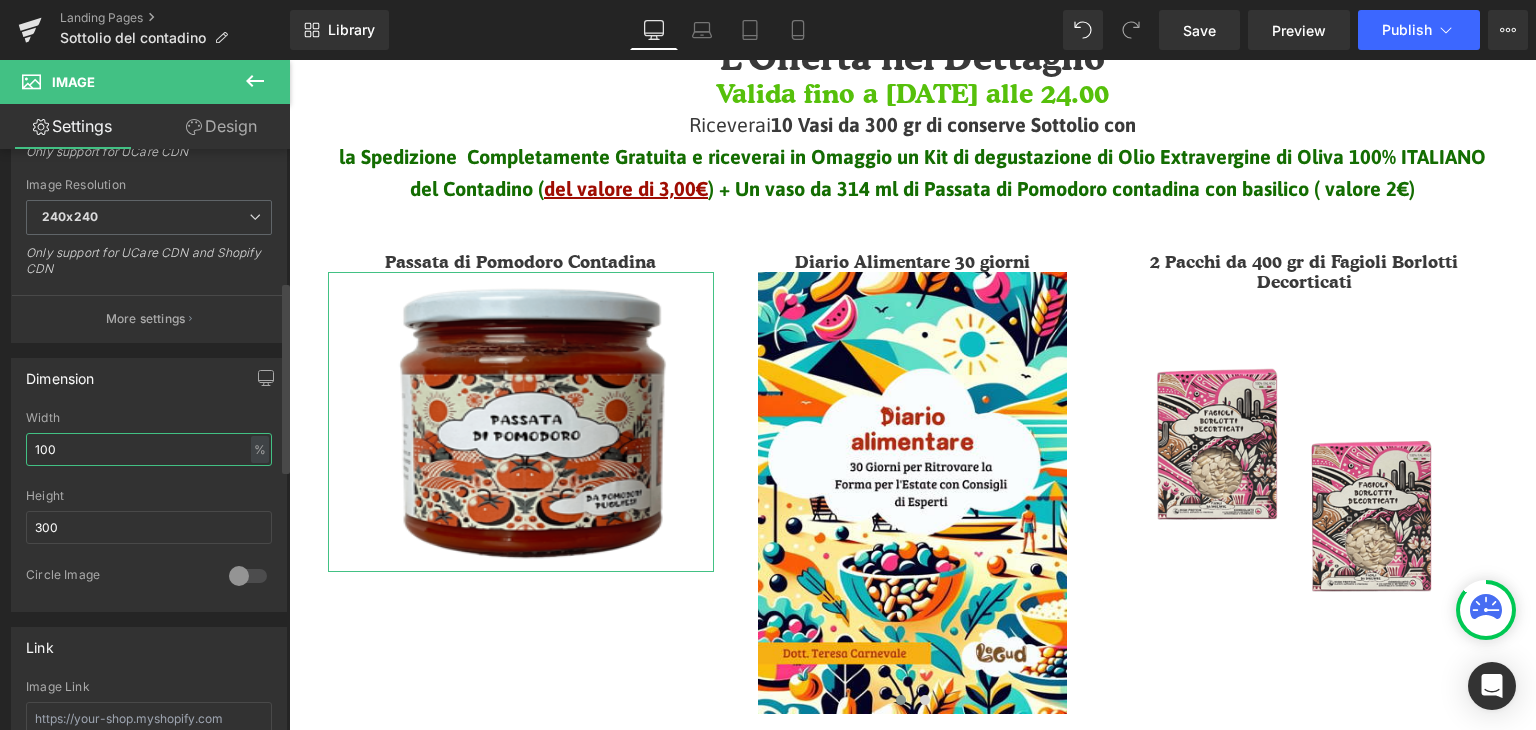 drag, startPoint x: 75, startPoint y: 442, endPoint x: 26, endPoint y: 443, distance: 49.010204 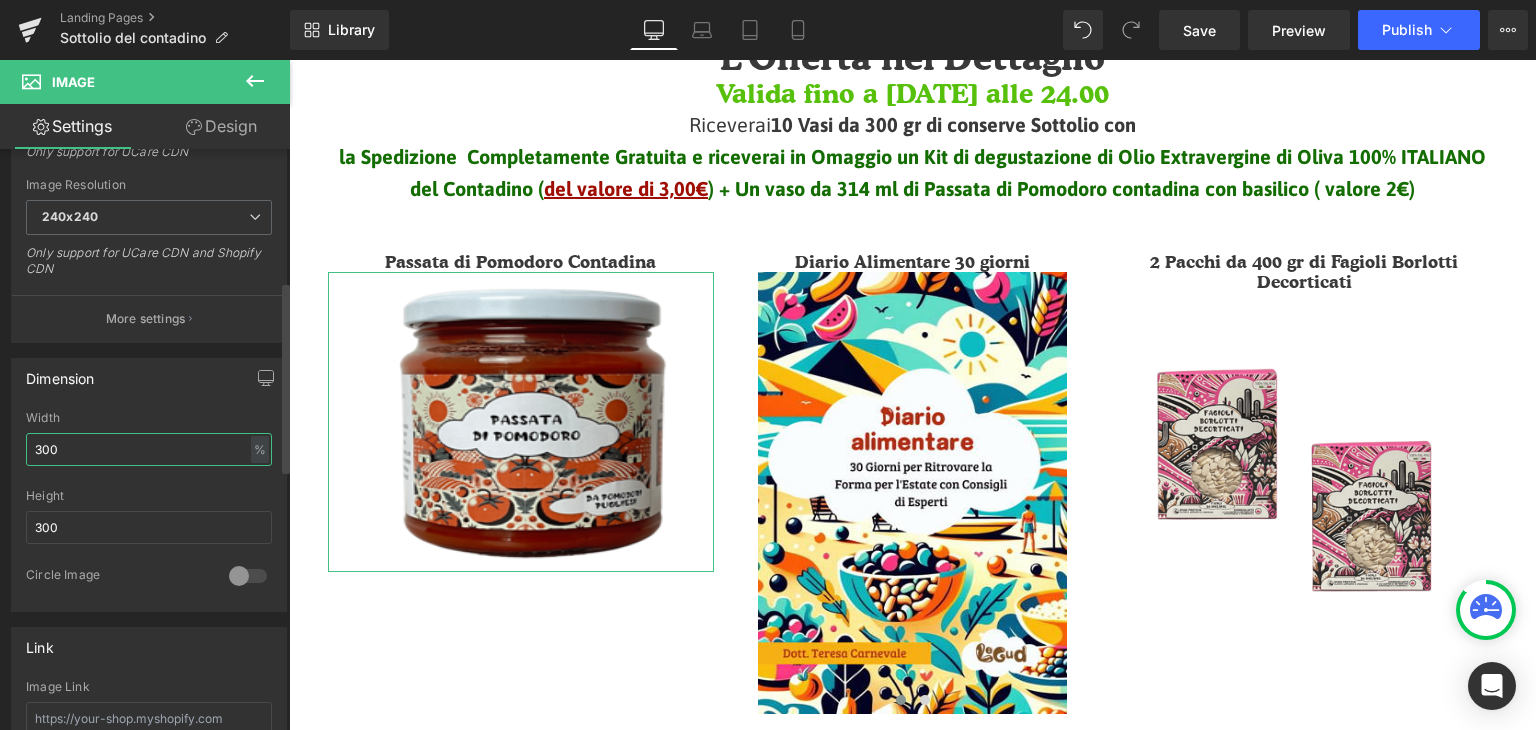 type on "300" 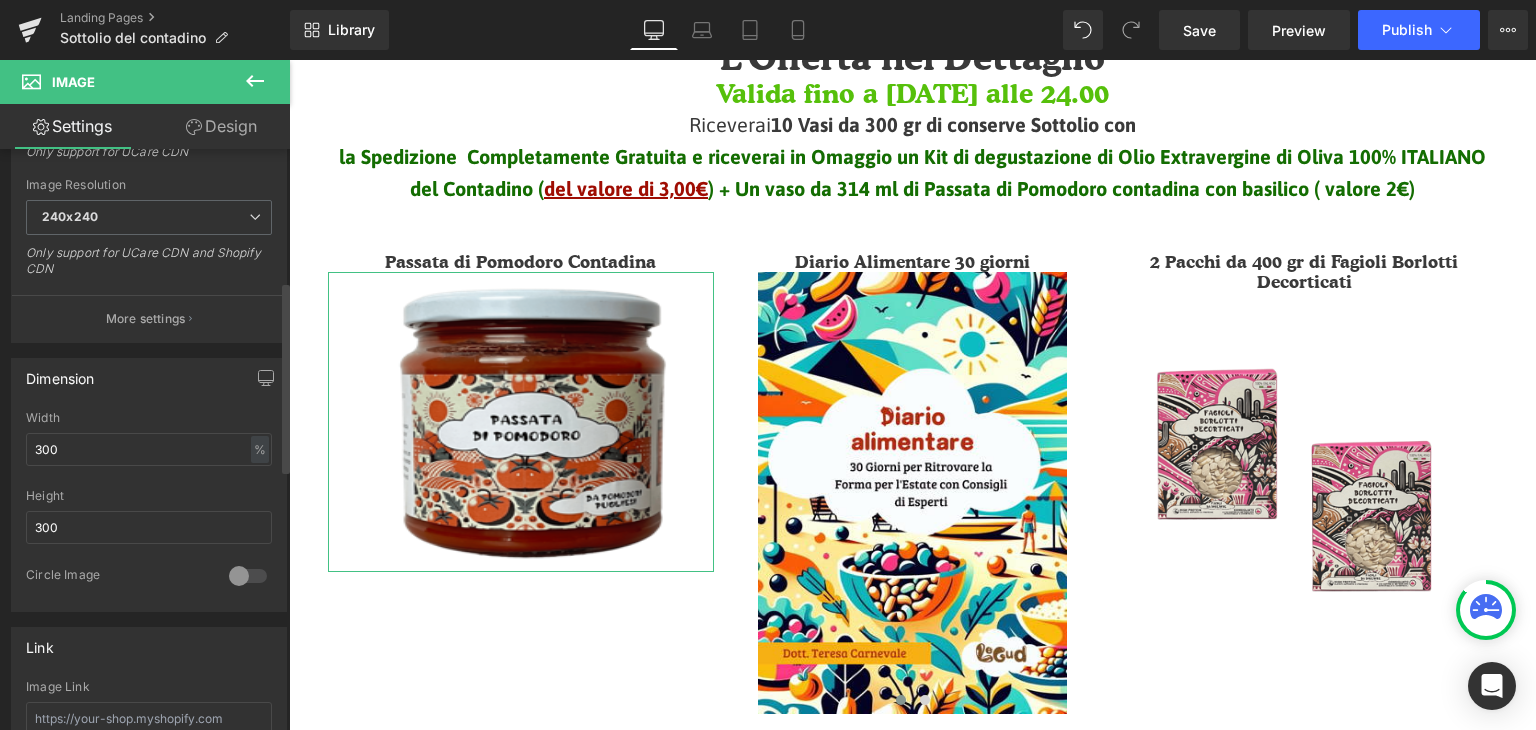 click on "Dimension 300% Width 300 % % px 300px Height 300 0 Circle Image" at bounding box center [149, 485] 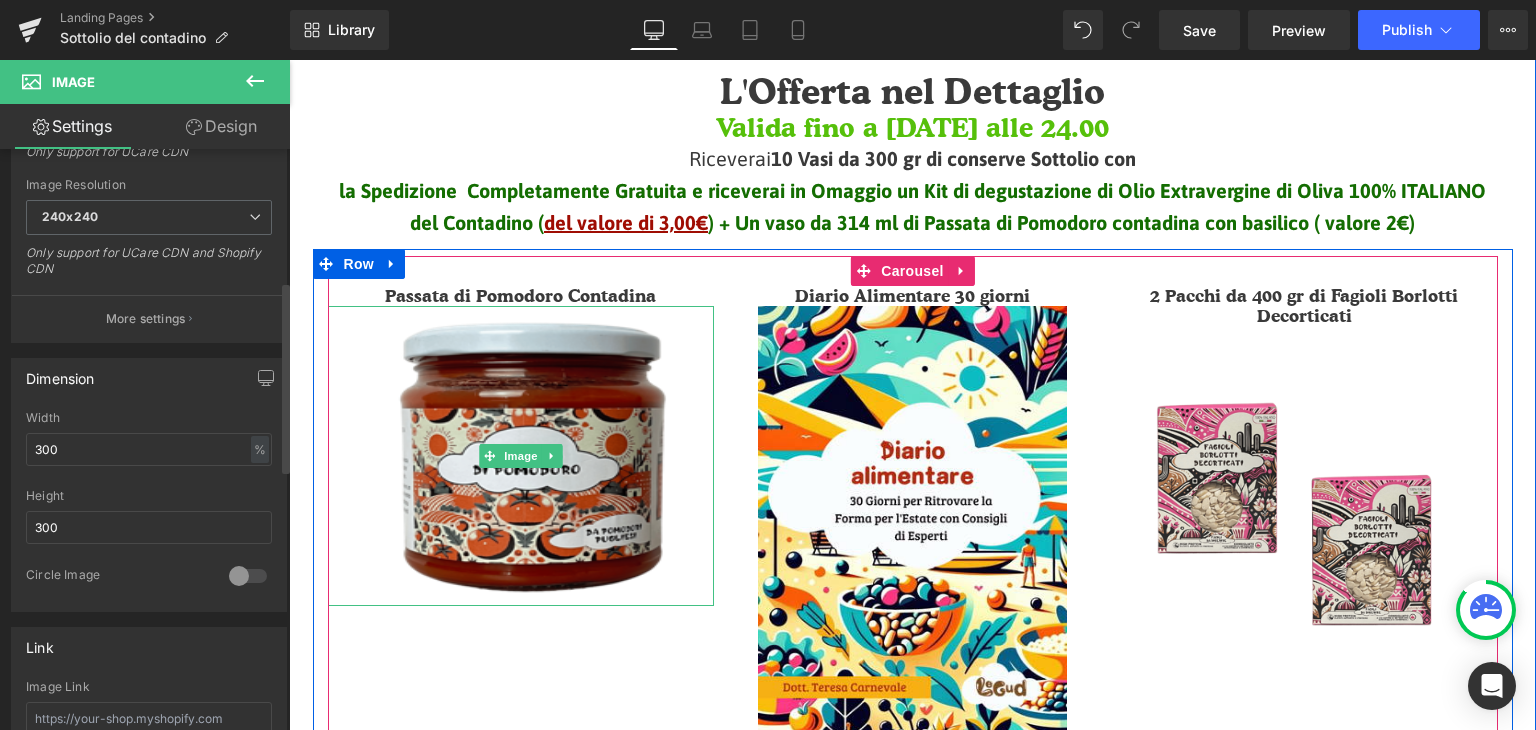 scroll, scrollTop: 1244, scrollLeft: 0, axis: vertical 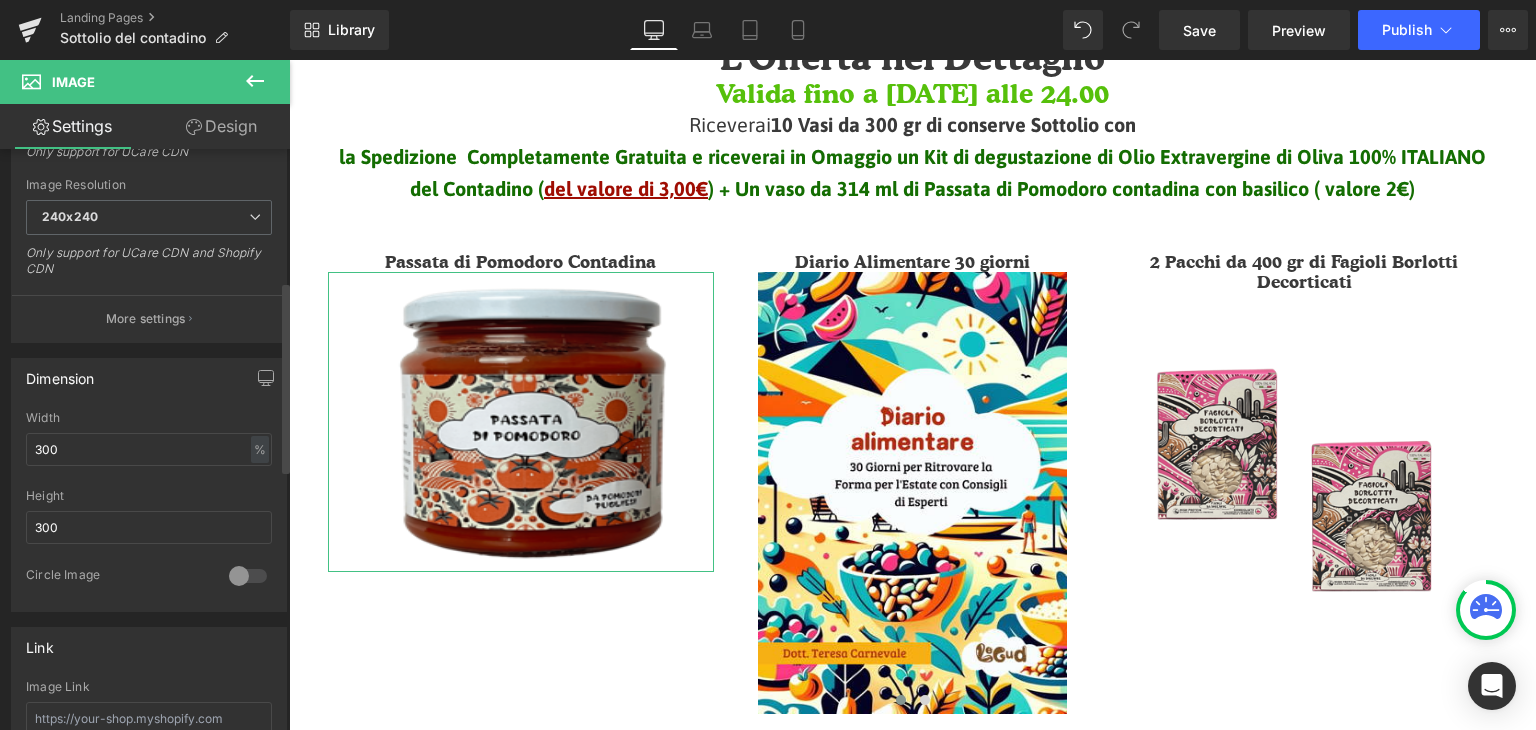 click at bounding box center [248, 576] 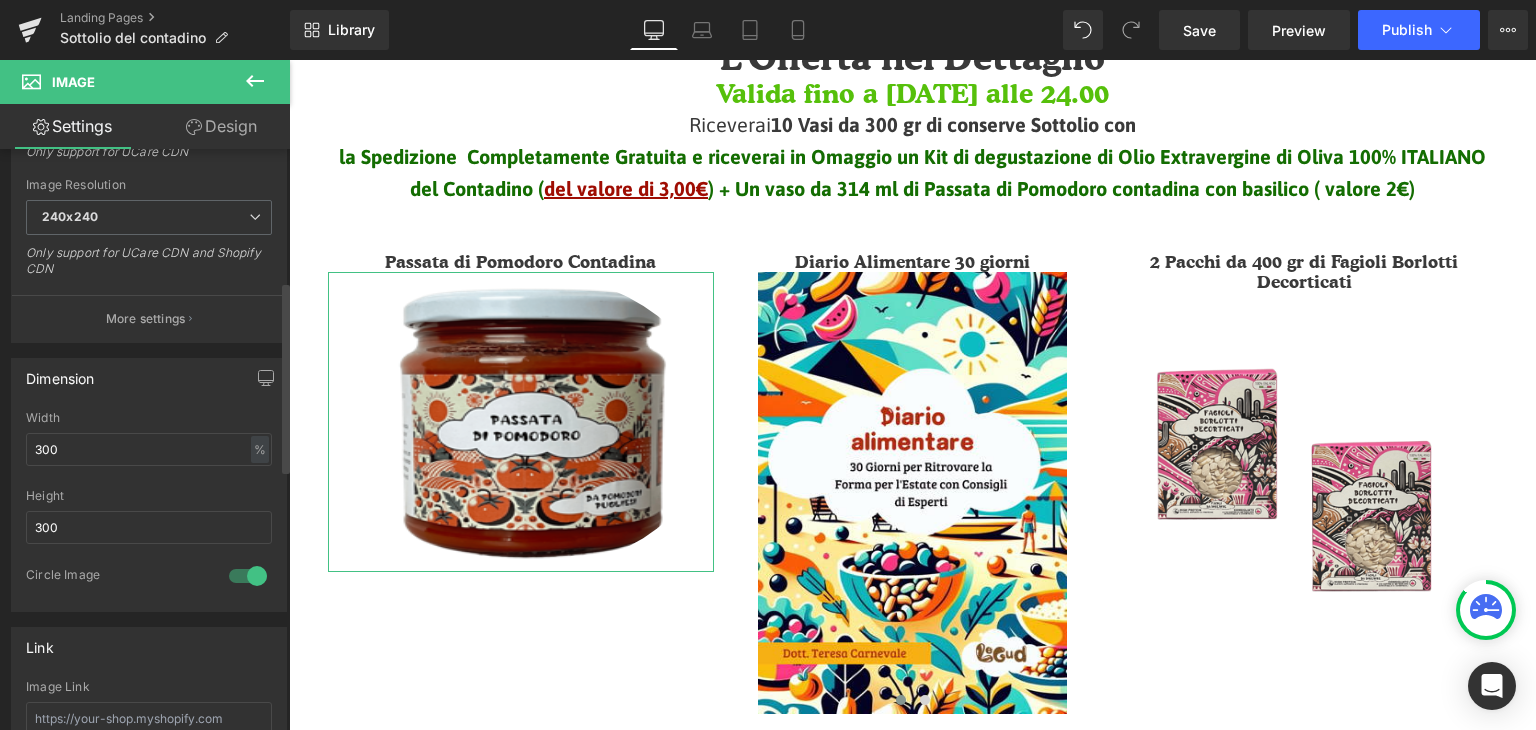 click at bounding box center (248, 576) 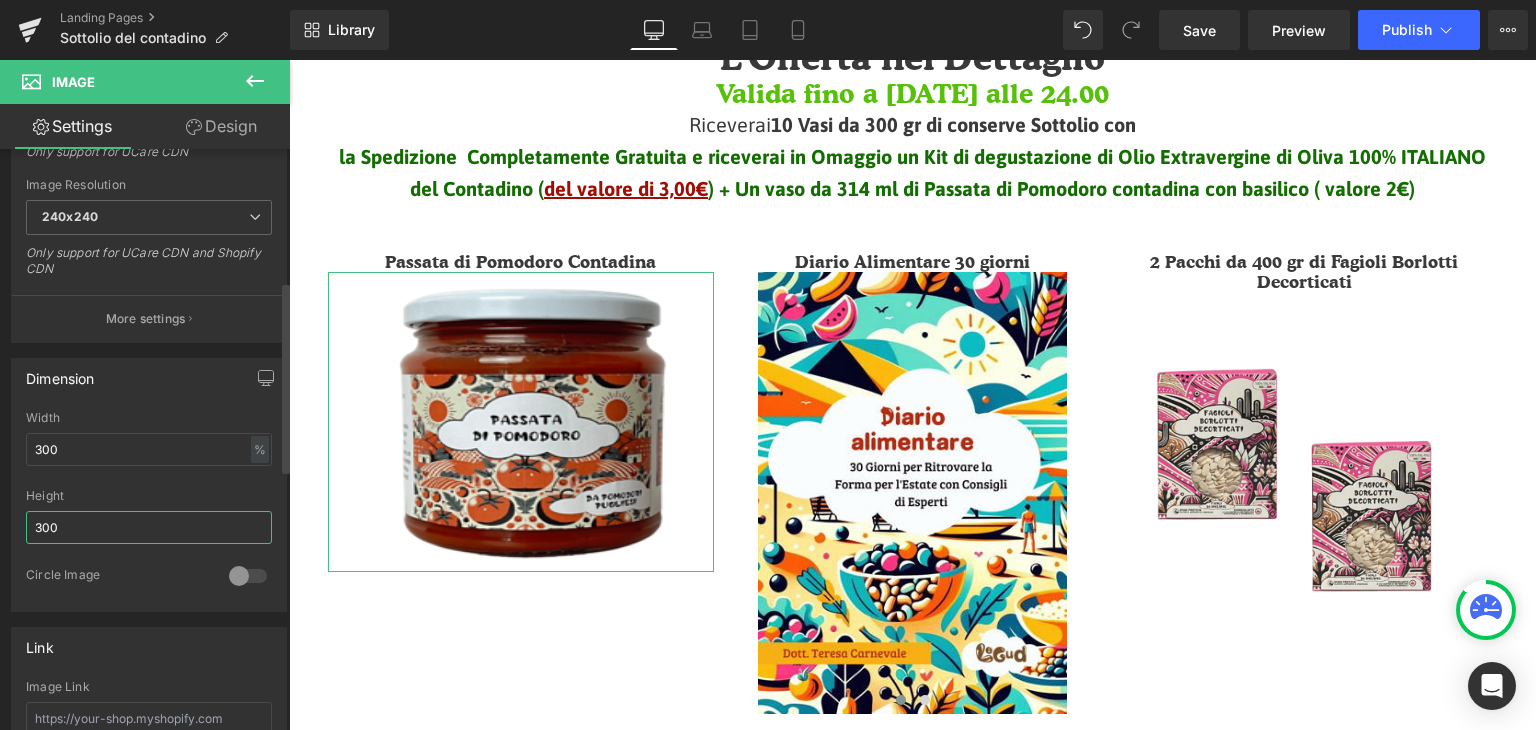 drag, startPoint x: 73, startPoint y: 526, endPoint x: 23, endPoint y: 526, distance: 50 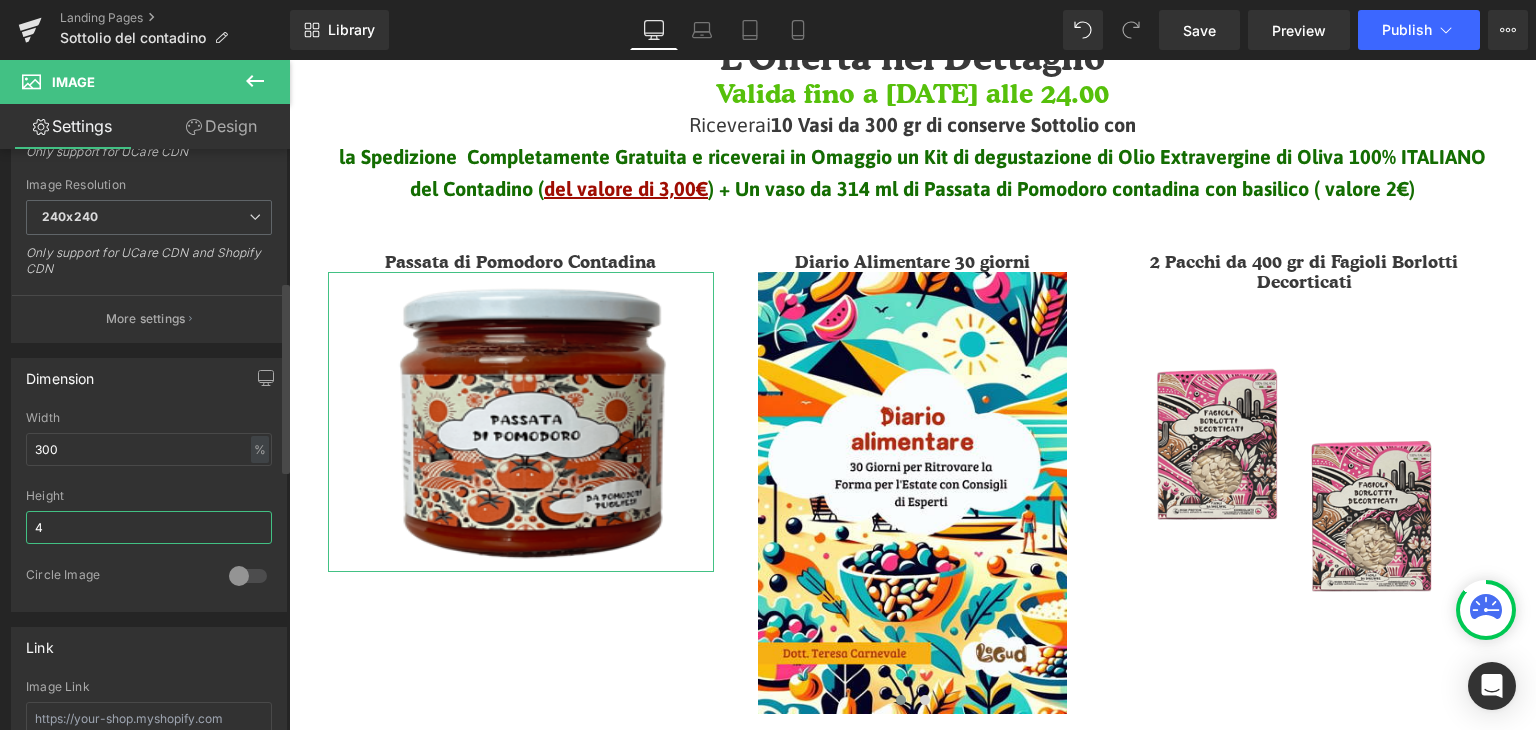 type on "40" 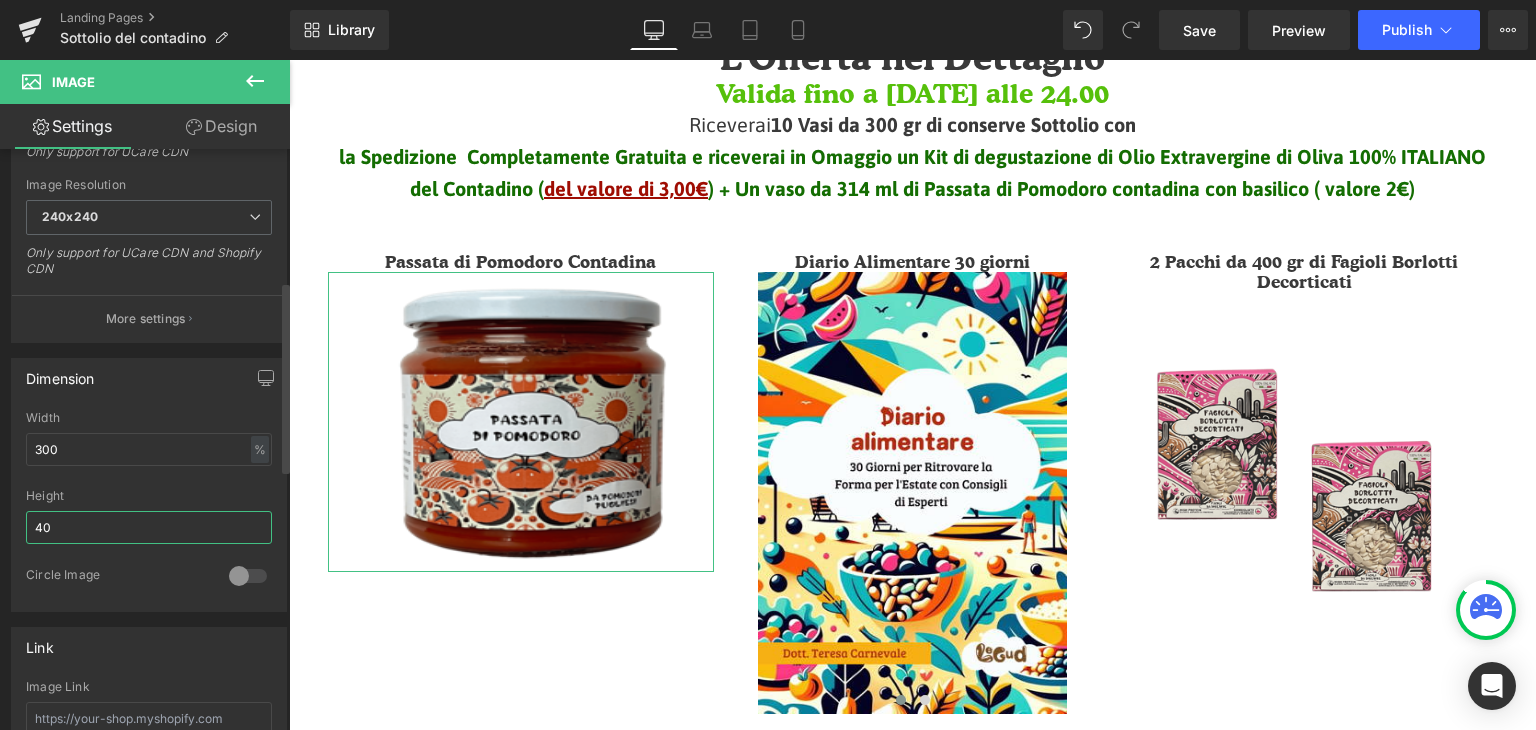 type on "[URL][DOMAIN_NAME]" 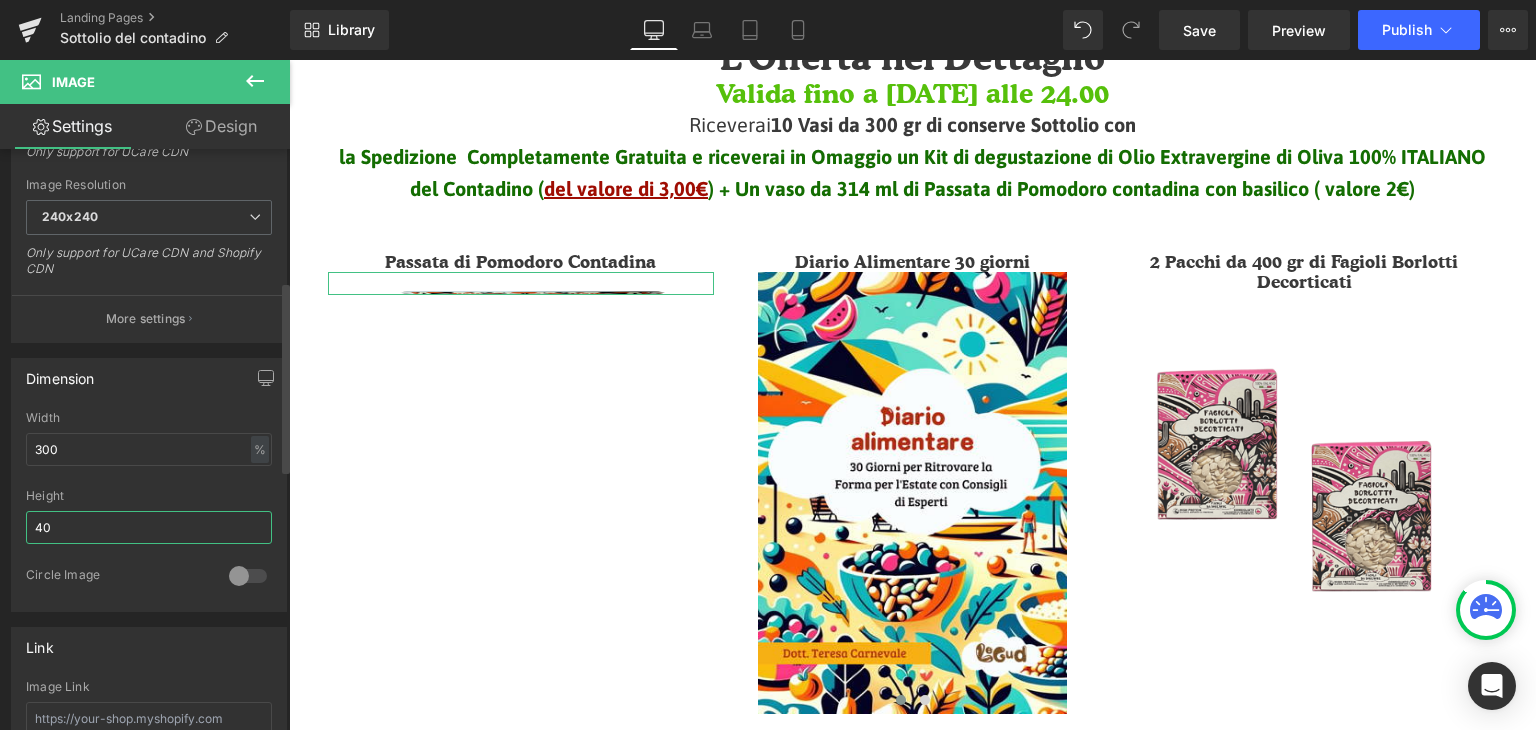 type on "400" 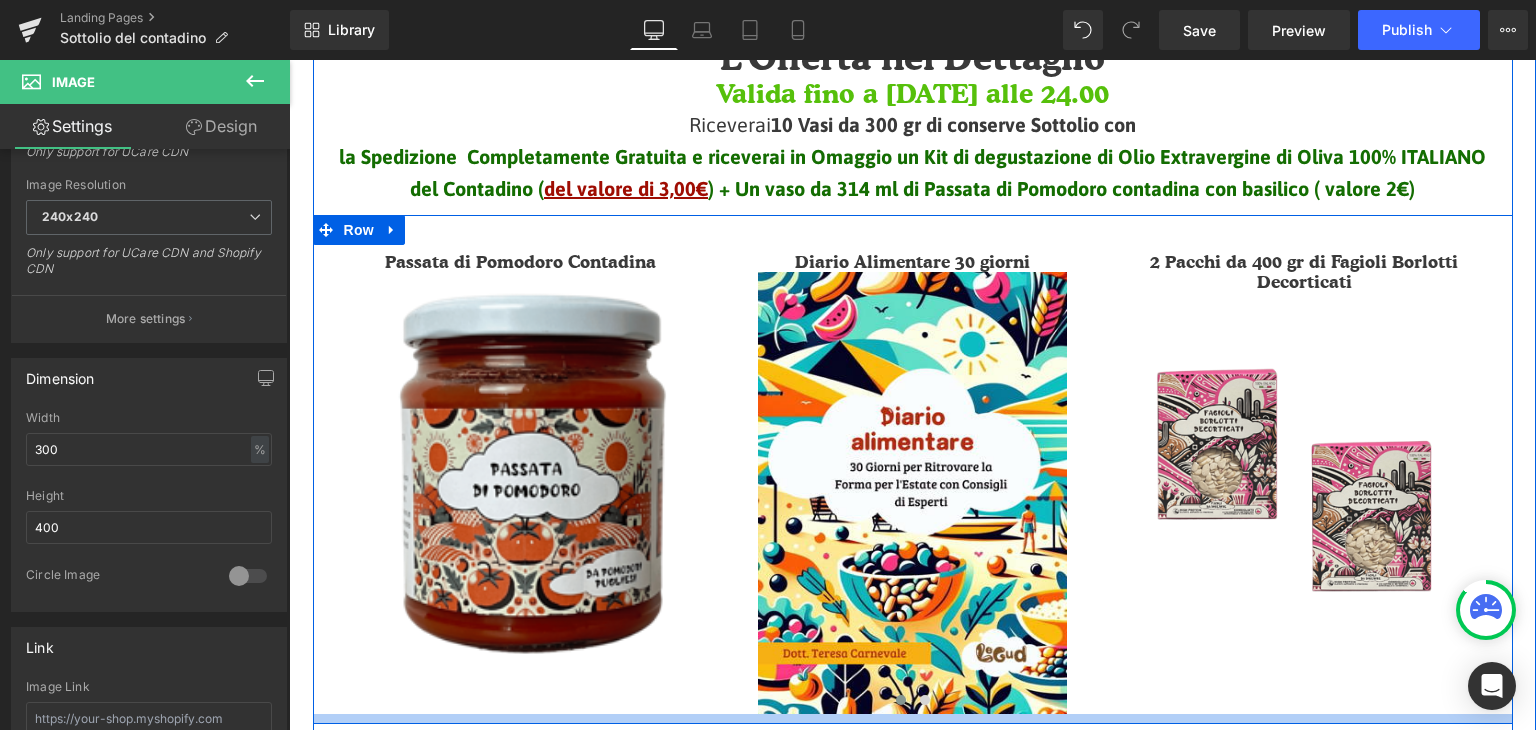 click at bounding box center (913, 719) 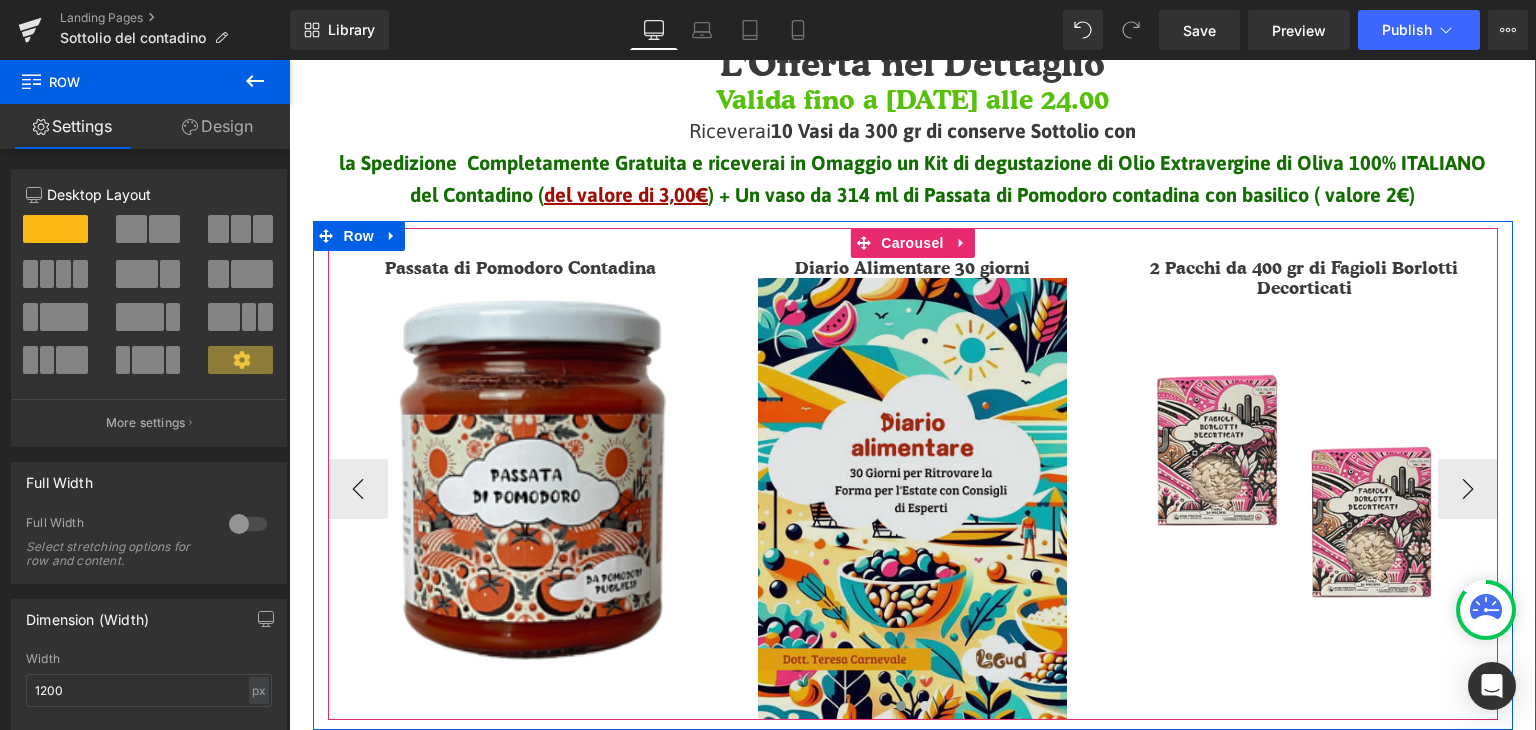 scroll, scrollTop: 1244, scrollLeft: 0, axis: vertical 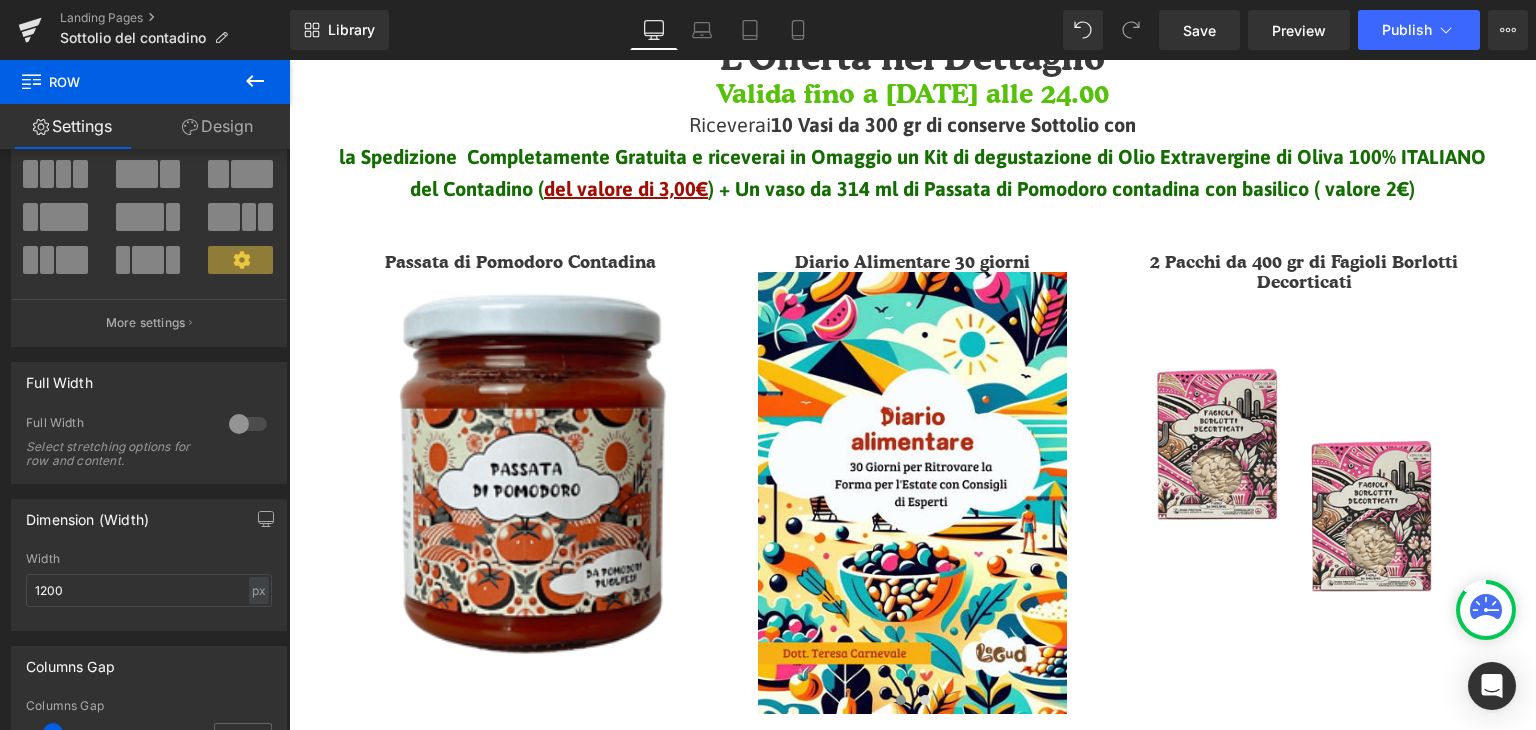 click on "I Sottolio del contadino : Il meglio della terra conservato in Olio extravergine di Oliva Heading         Heading         Ricetta contadina, trasformazione artigianale, gusto autentico👨‍🌾 Text Block         Row         Row
Sale Off
(P) Image" at bounding box center [912, 1337] 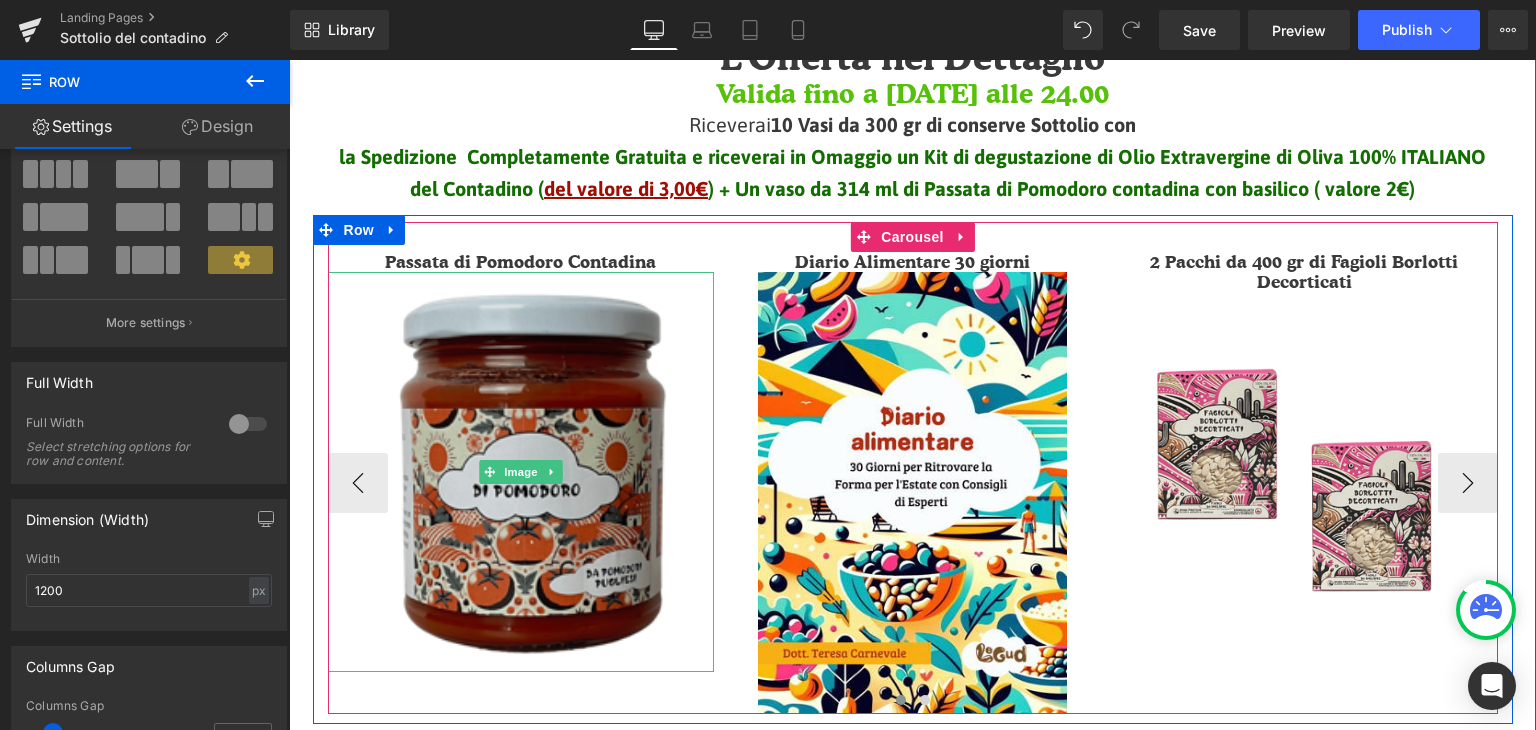 click at bounding box center [521, 472] 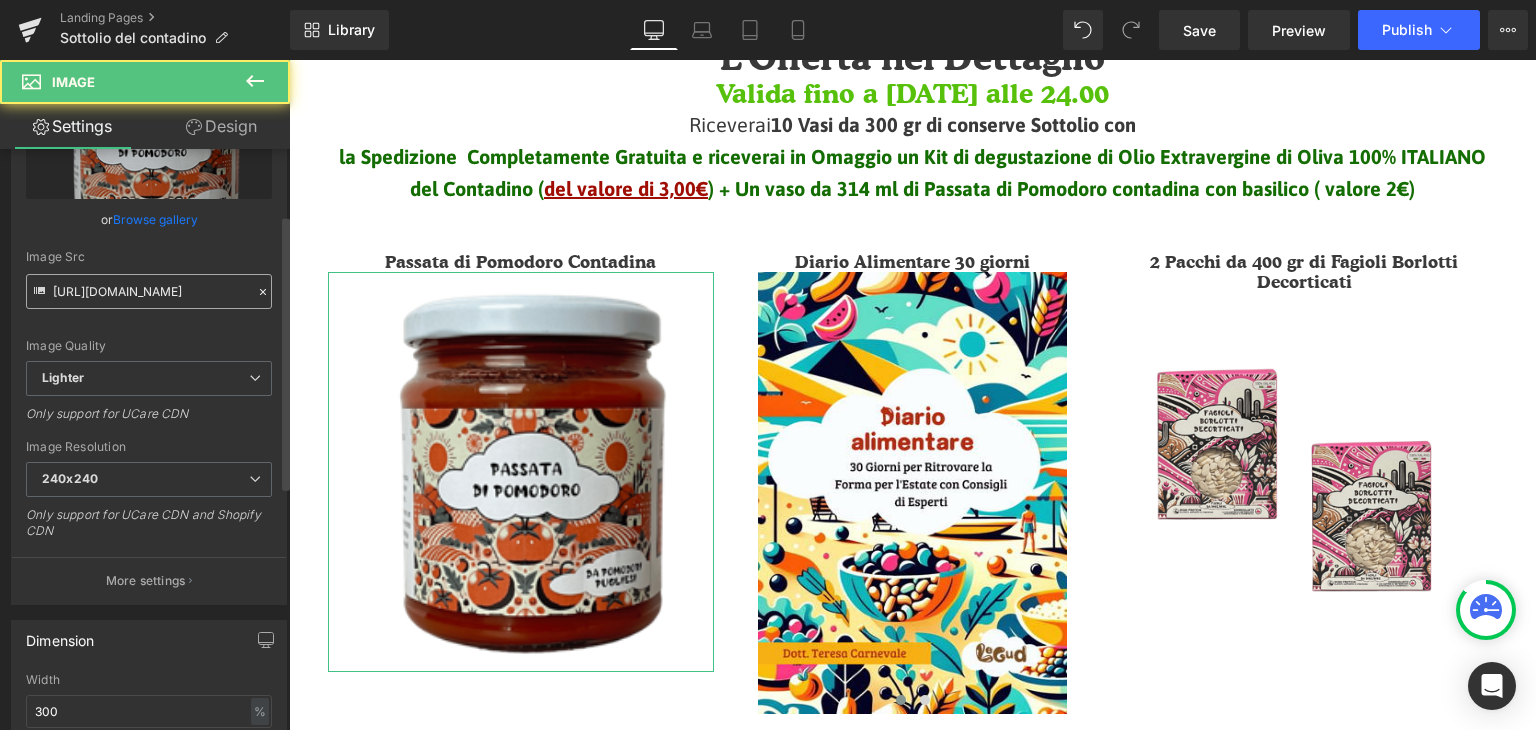 scroll, scrollTop: 400, scrollLeft: 0, axis: vertical 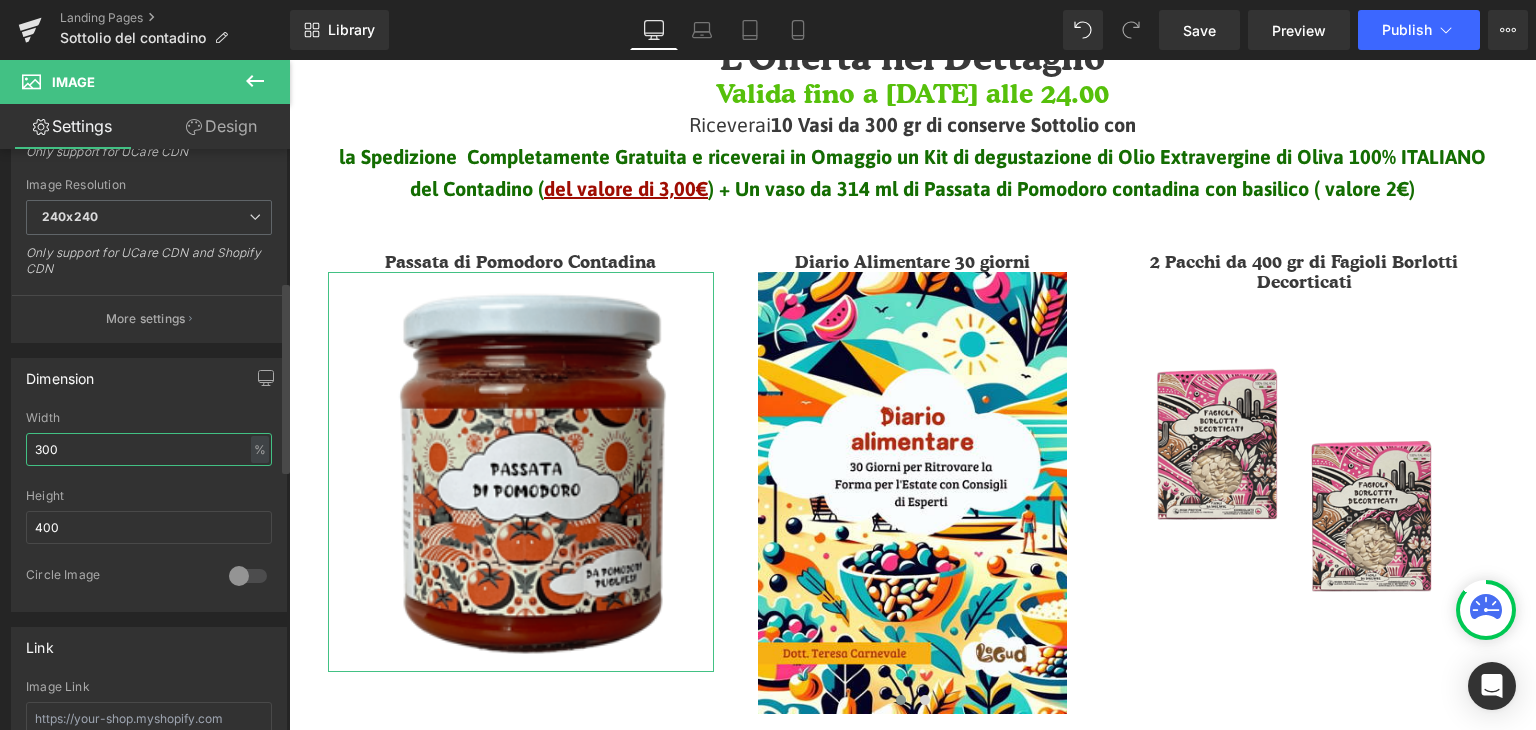 drag, startPoint x: 69, startPoint y: 441, endPoint x: 16, endPoint y: 447, distance: 53.338543 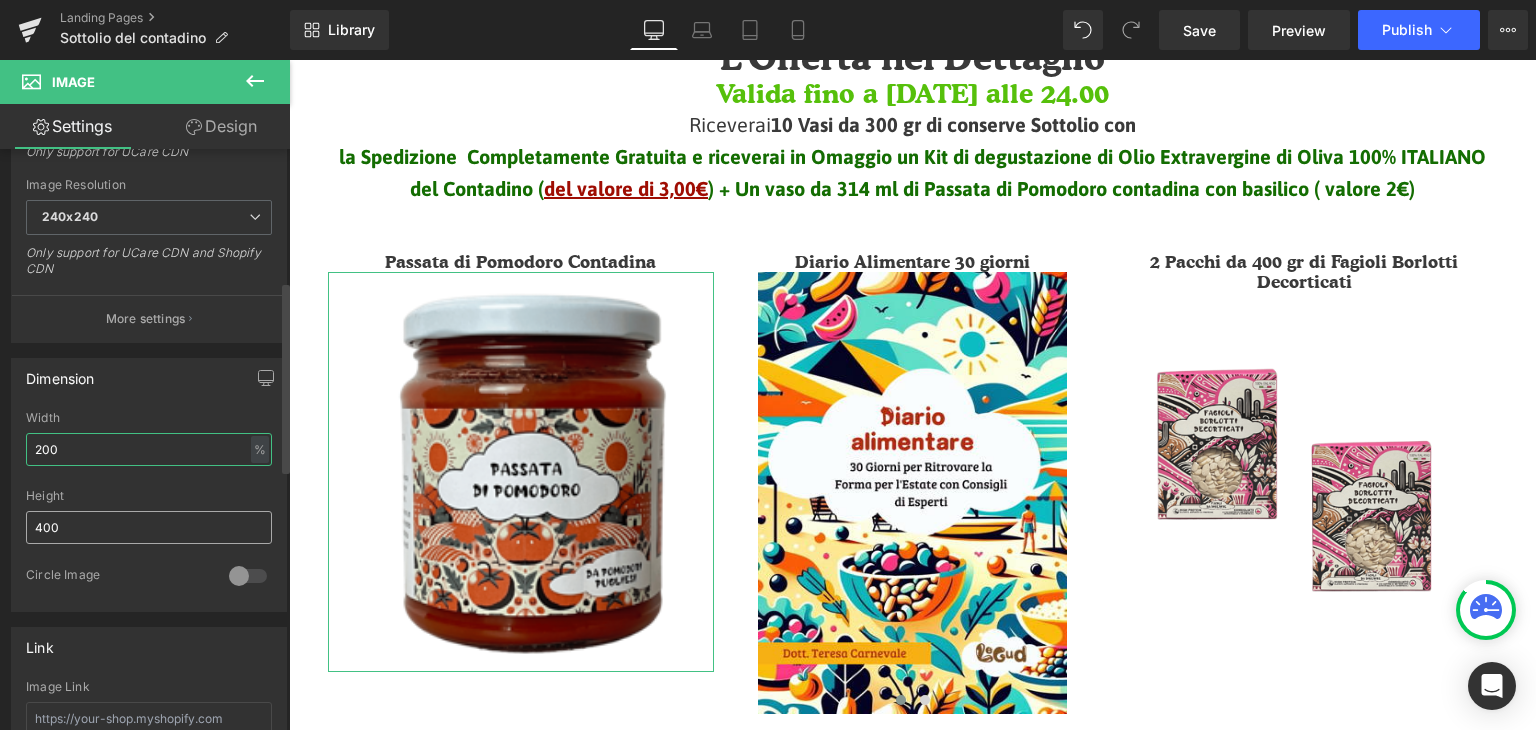 type on "200" 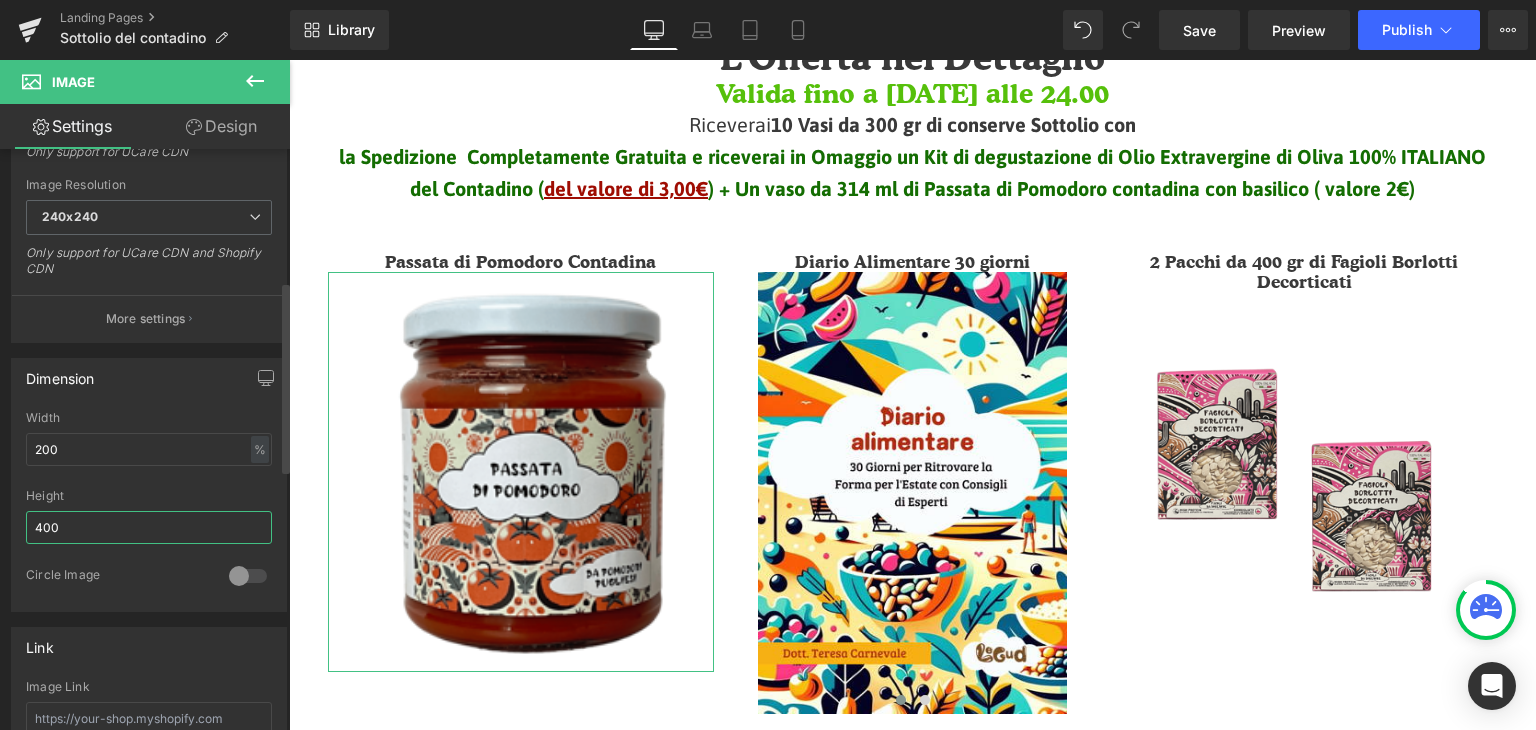 drag, startPoint x: 61, startPoint y: 522, endPoint x: 0, endPoint y: 521, distance: 61.008198 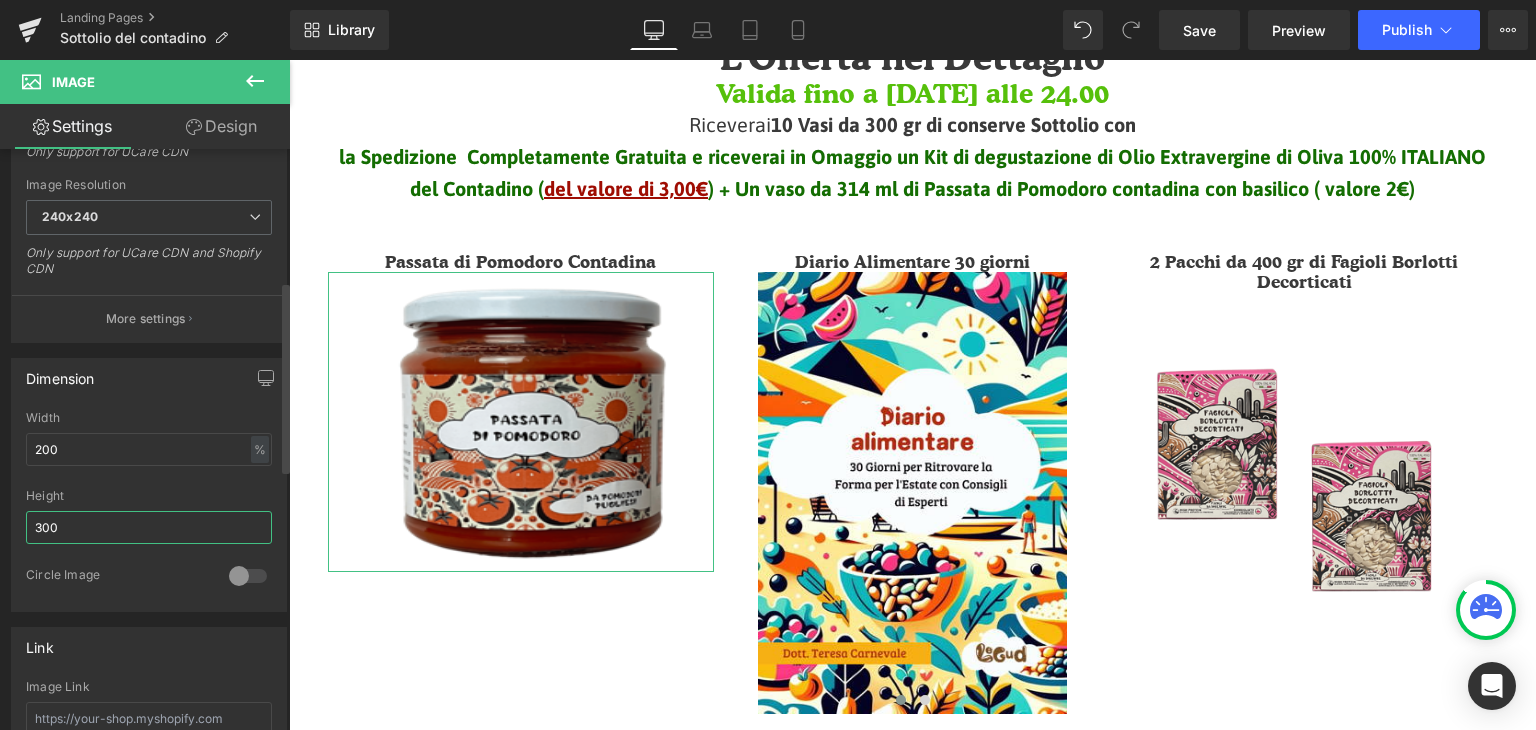 click on "300" at bounding box center (149, 527) 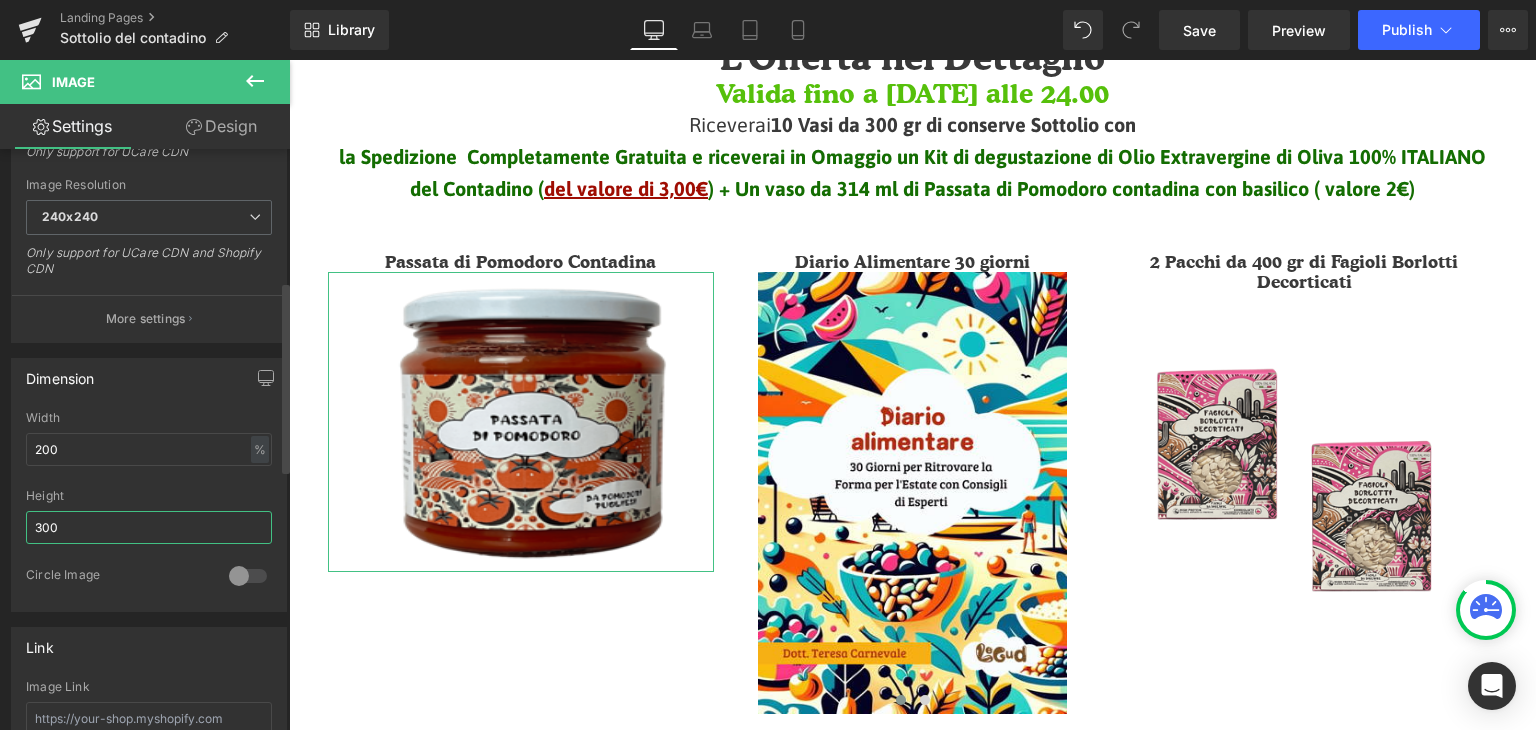type on "350" 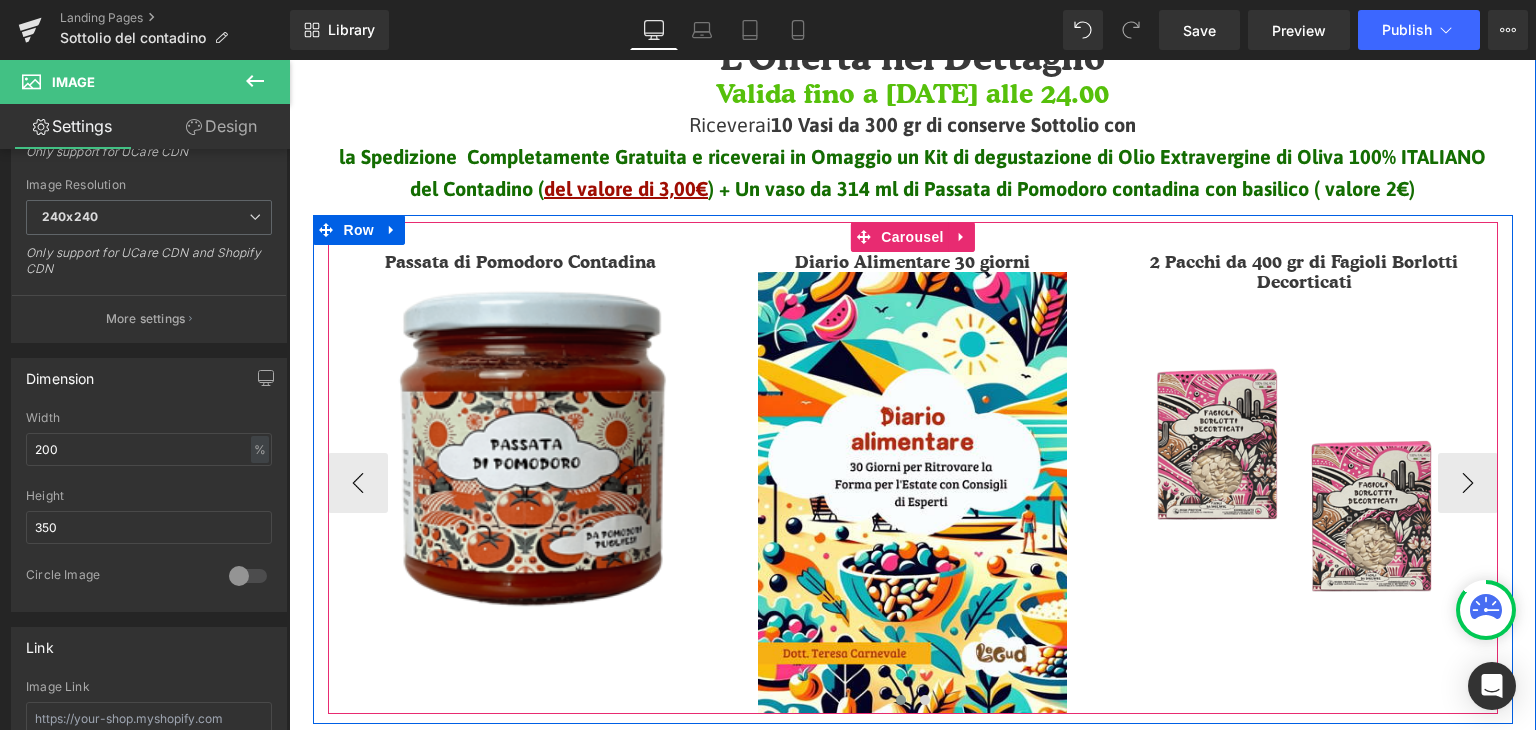 click on "Passata di Pomodoro Contadina Heading
Image
Diario Alimentare 30 giorni
Heading
Image
2 Pacchi da 400 gr di Fagioli Borlotti Decorticati Heading
Image
Spedizione Gratuita Heading" at bounding box center (1111, 483) 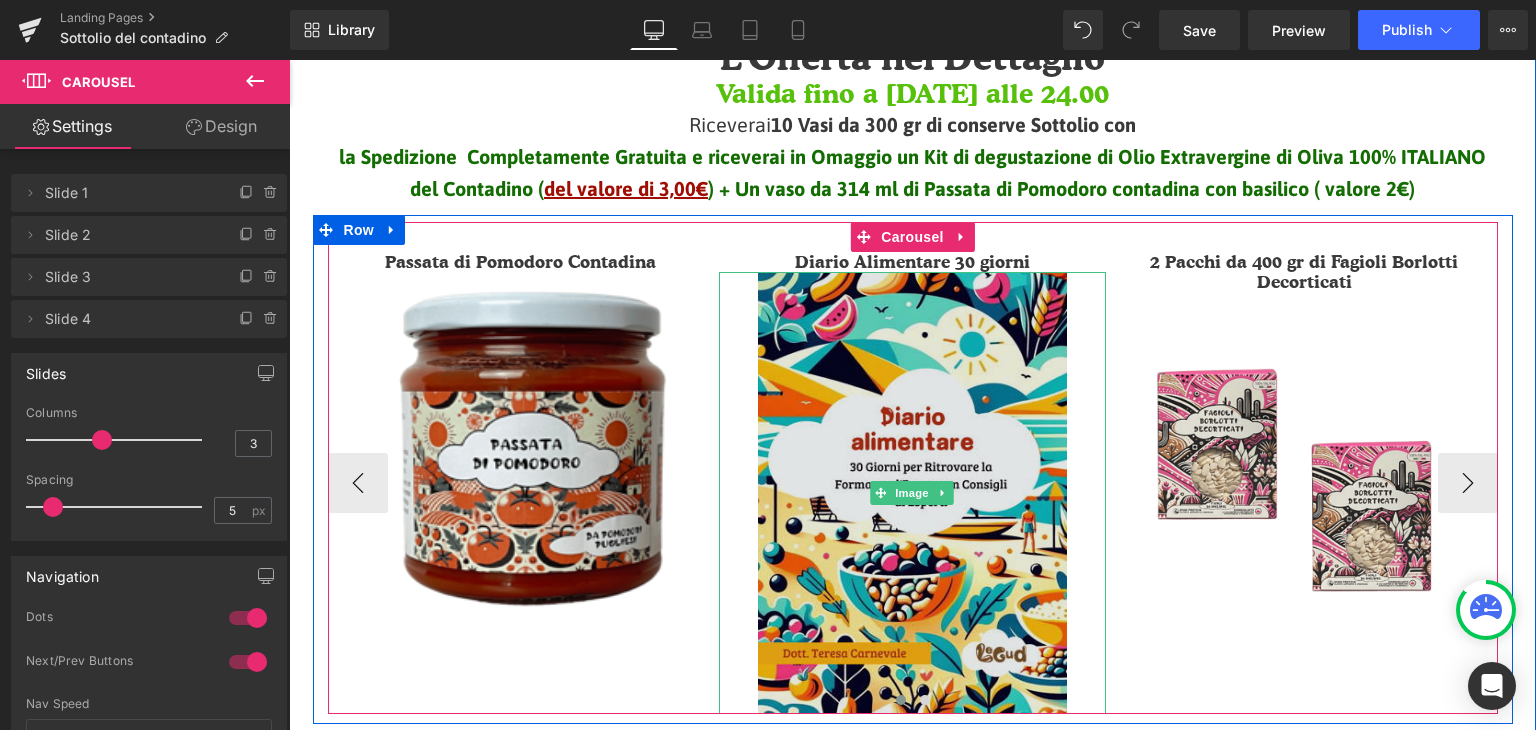 click at bounding box center (912, 493) 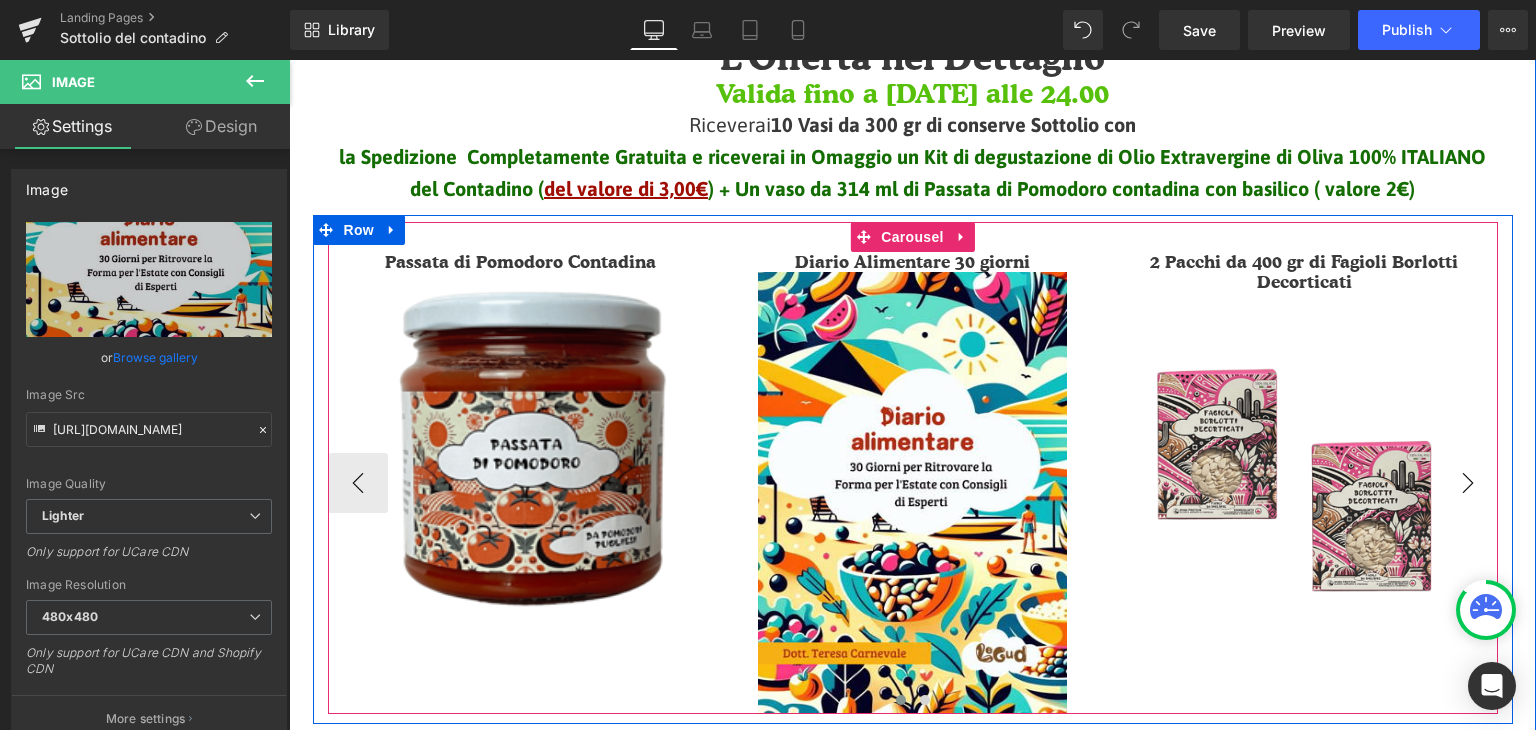 click on "›" at bounding box center (1468, 483) 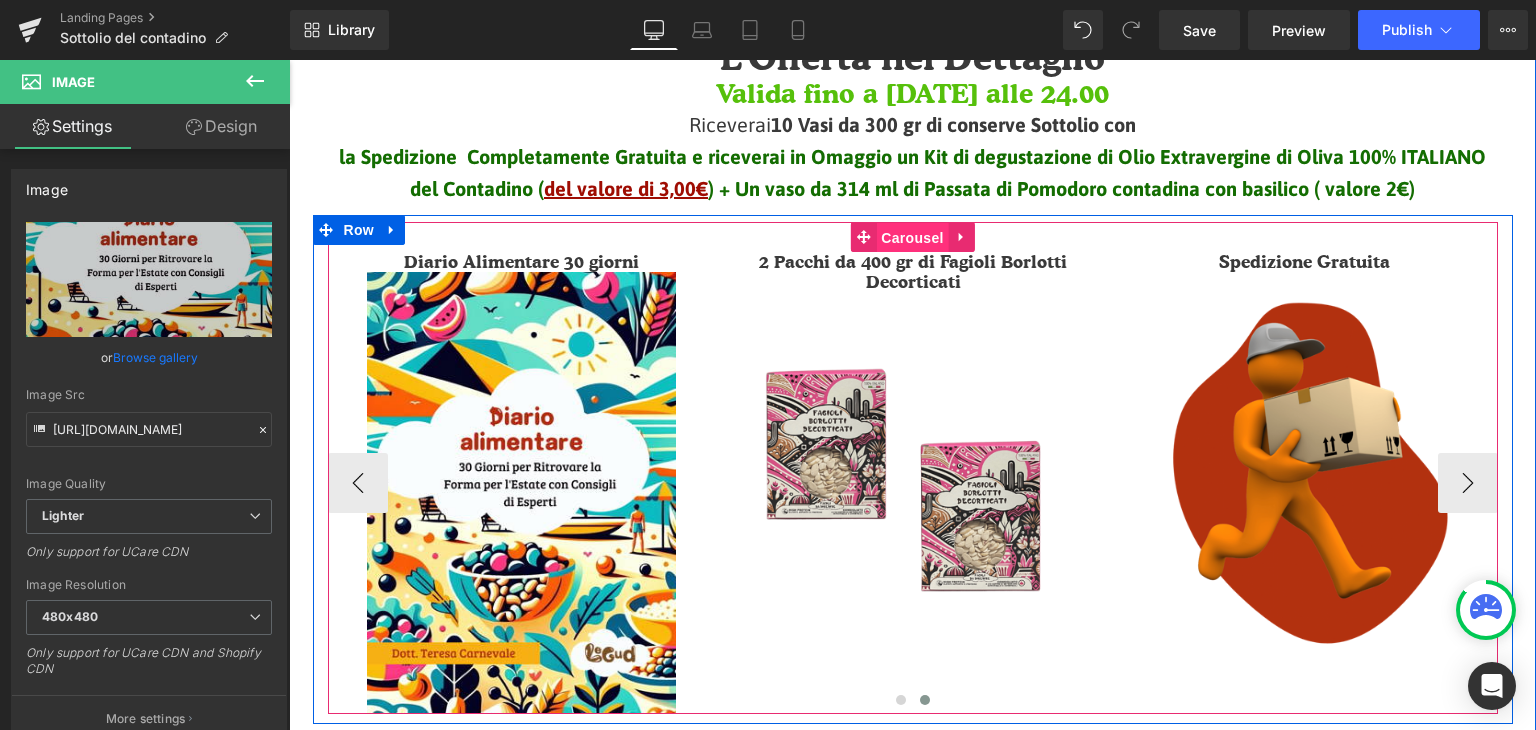 click on "Carousel" at bounding box center [912, 238] 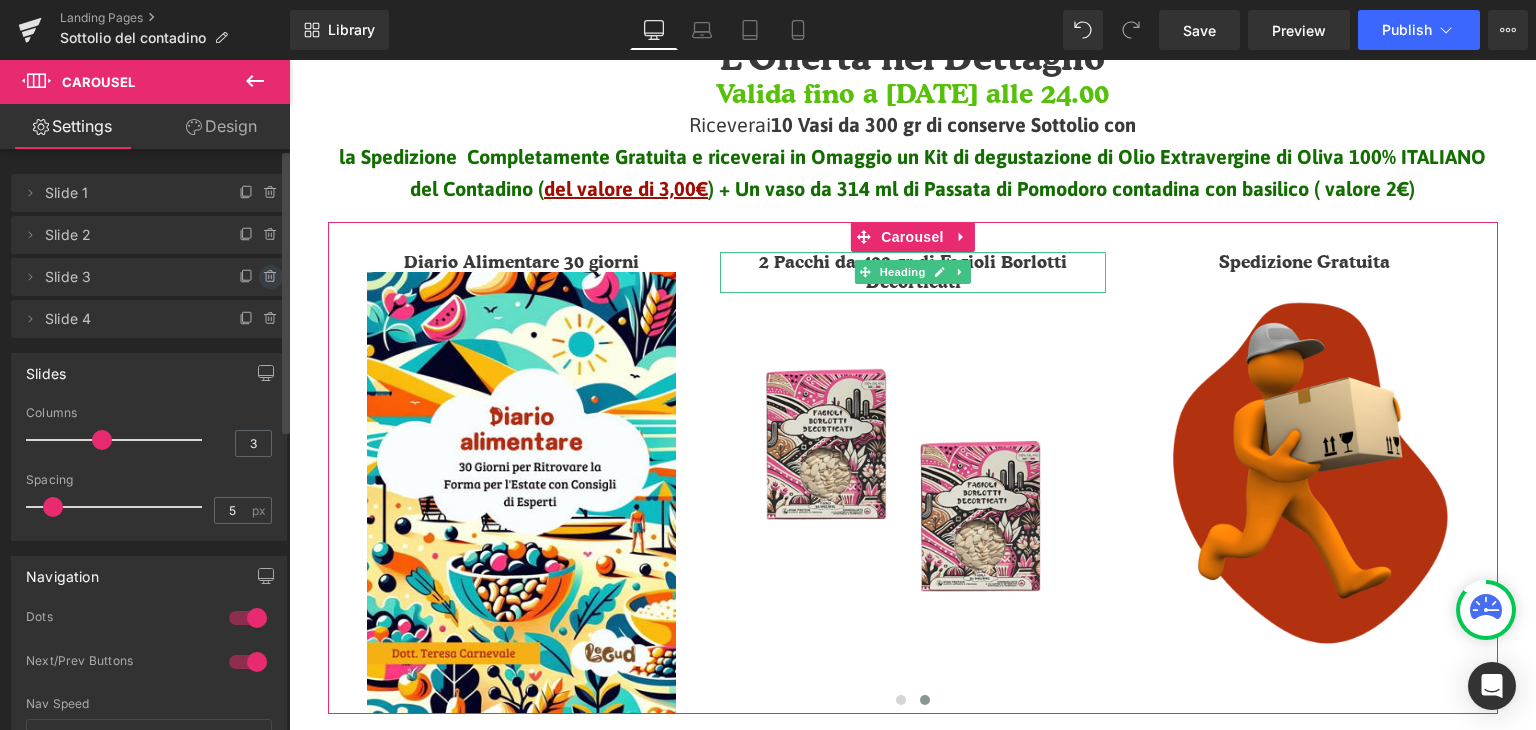 click 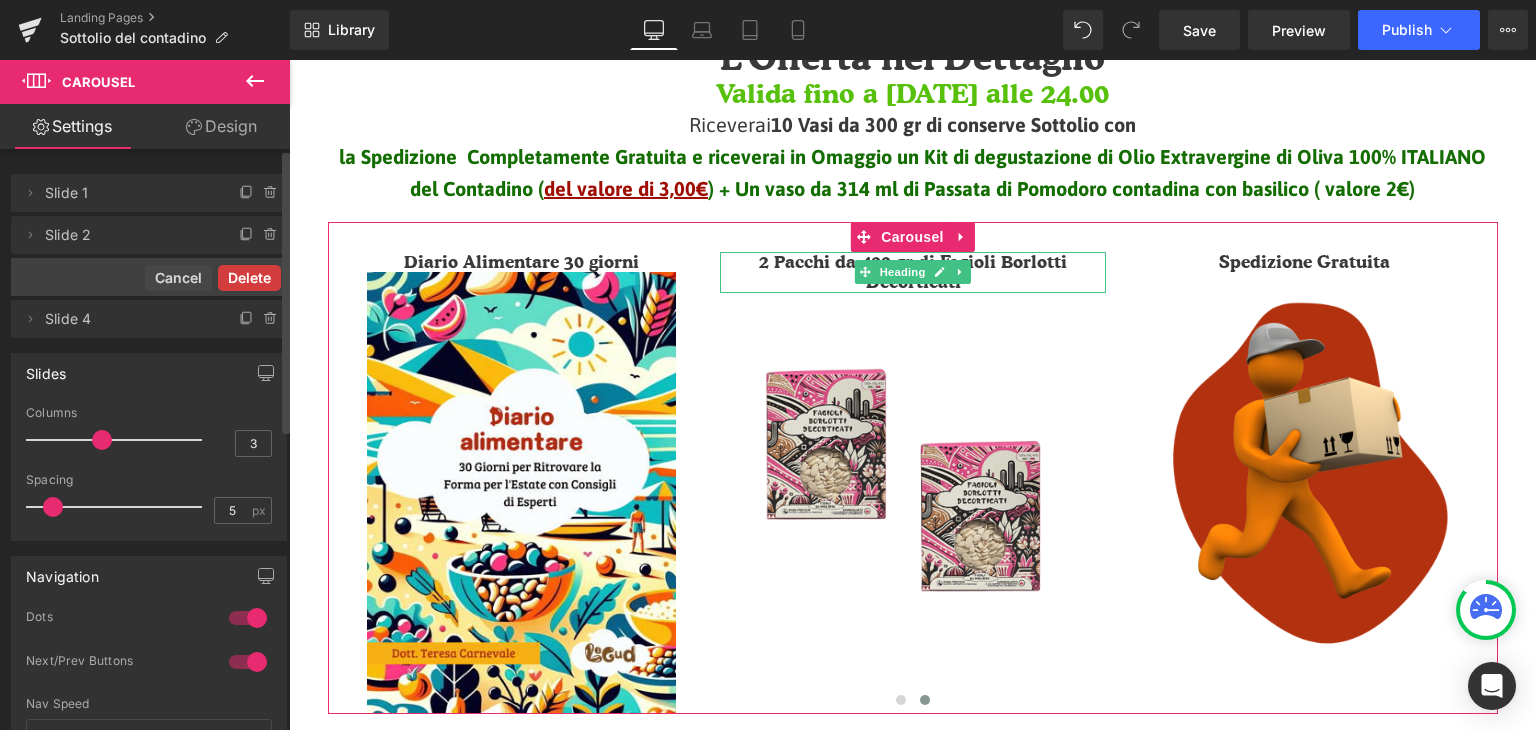 click on "Delete" at bounding box center [249, 278] 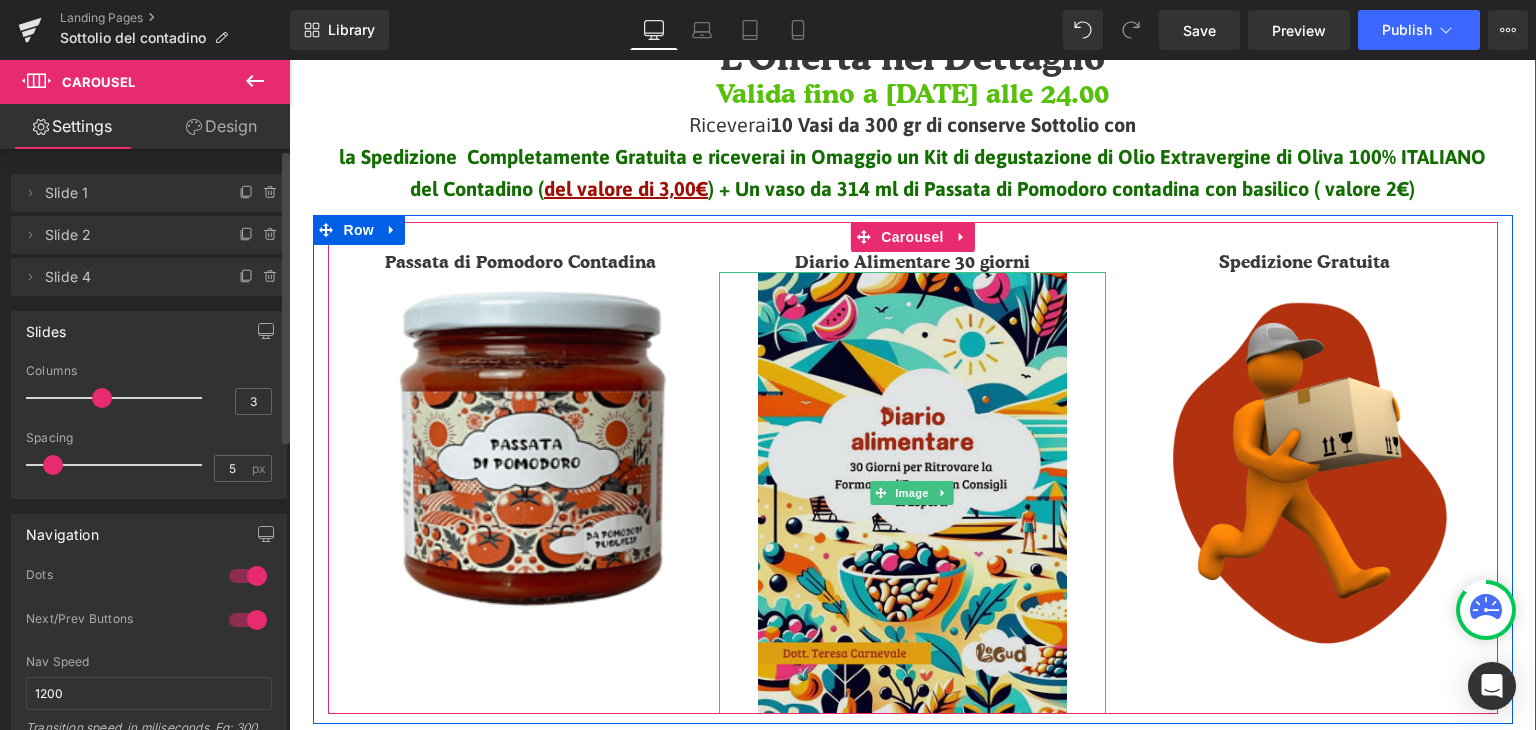 click at bounding box center [912, 493] 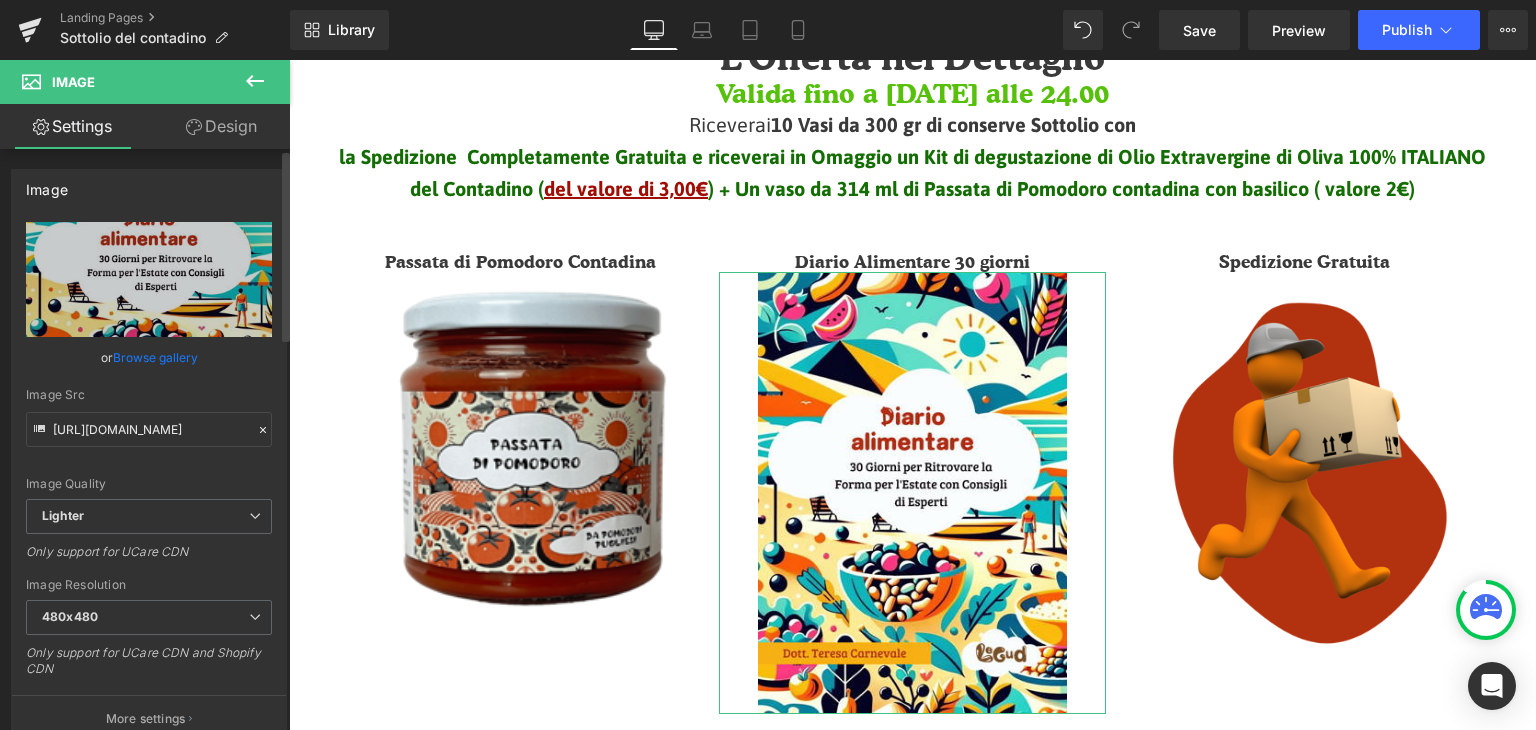 click on "Browse gallery" at bounding box center [155, 357] 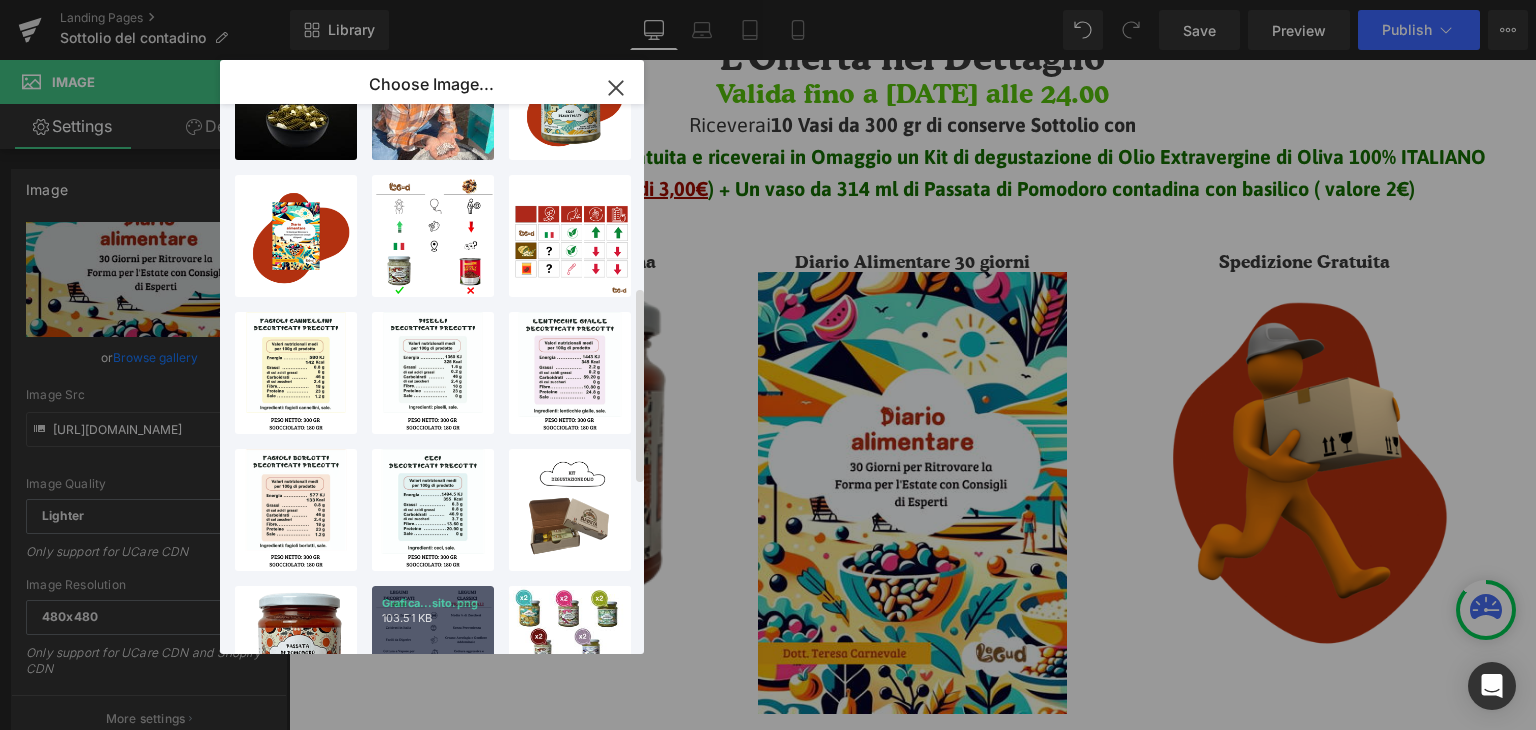 scroll, scrollTop: 600, scrollLeft: 0, axis: vertical 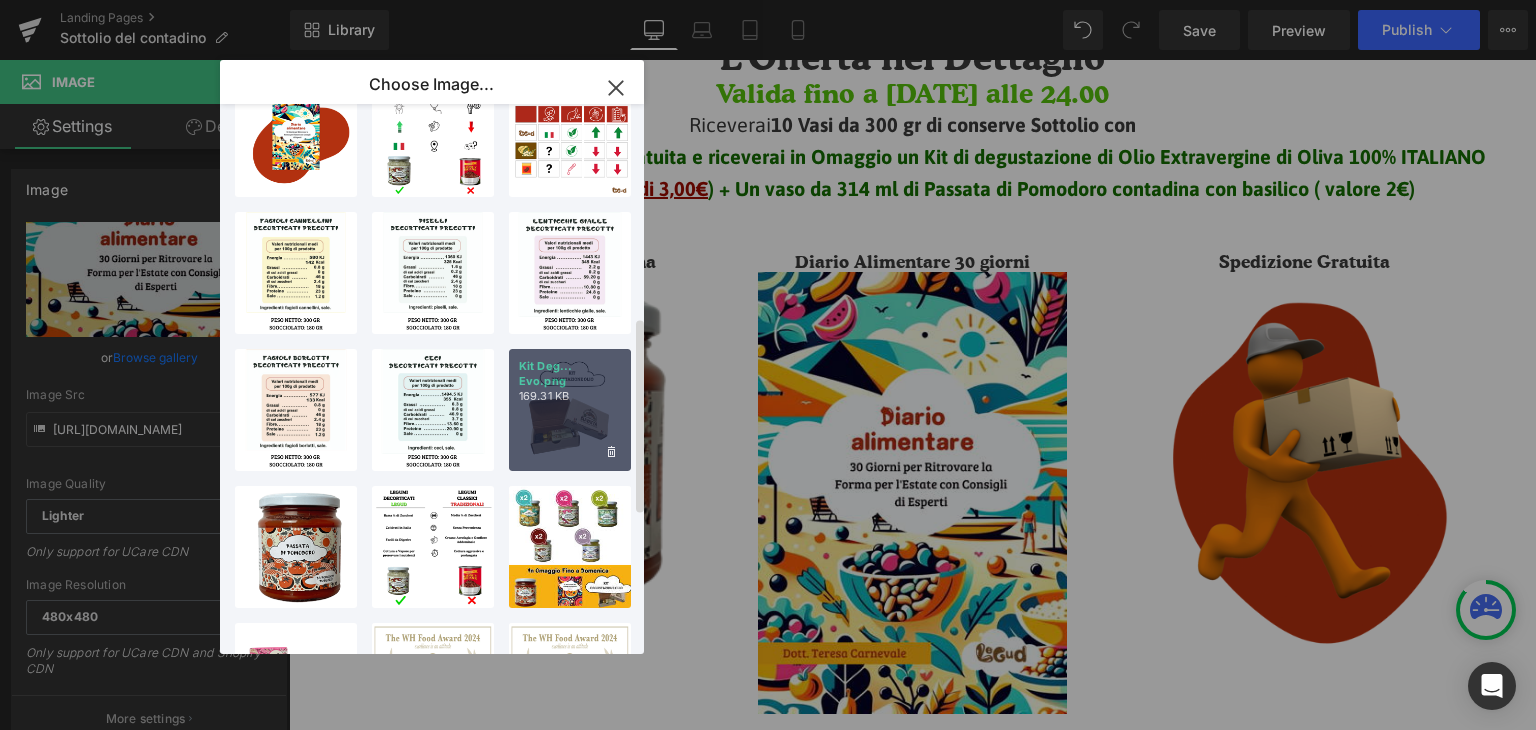 click on "Kit Deg... Evo.png 169.31 KB" at bounding box center [570, 410] 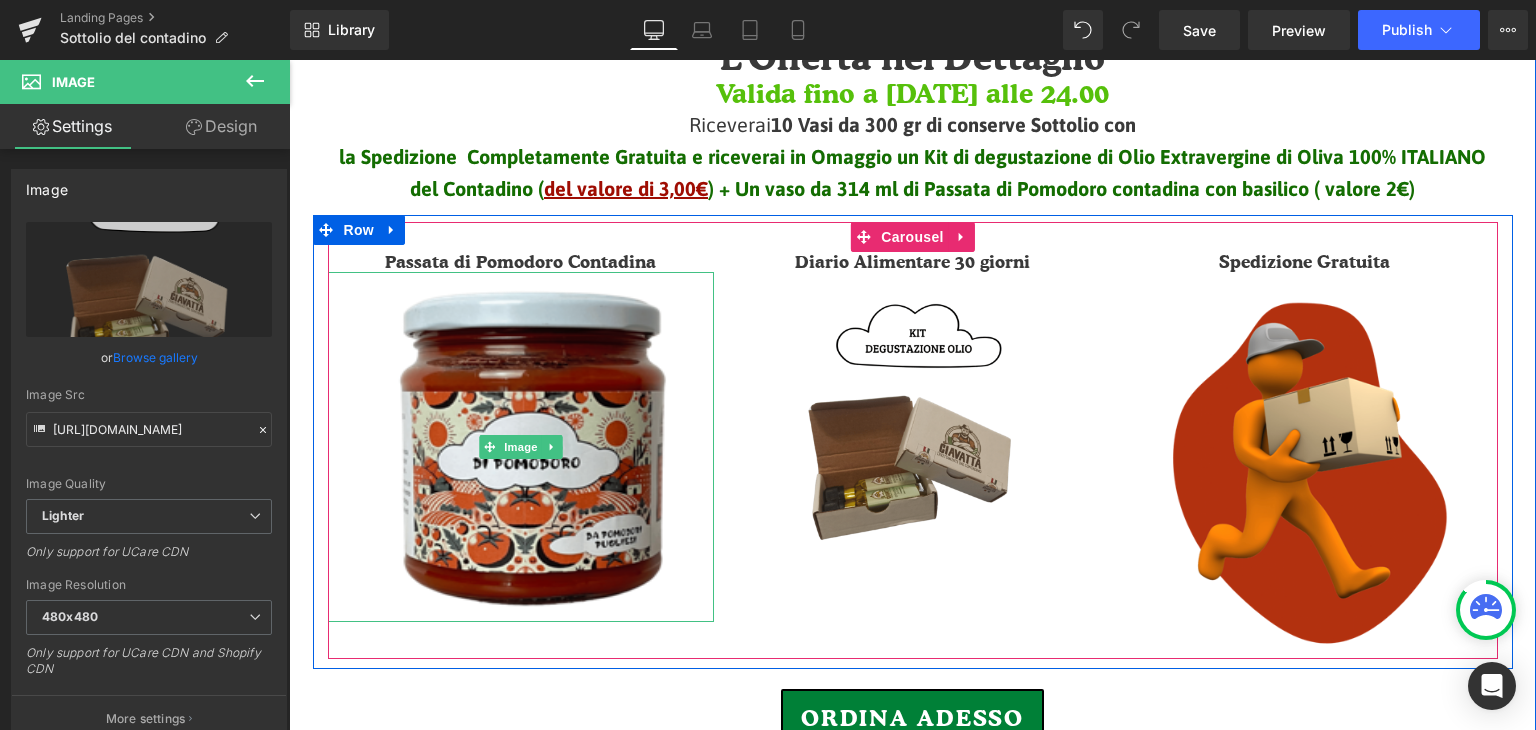 type on "[URL][DOMAIN_NAME]" 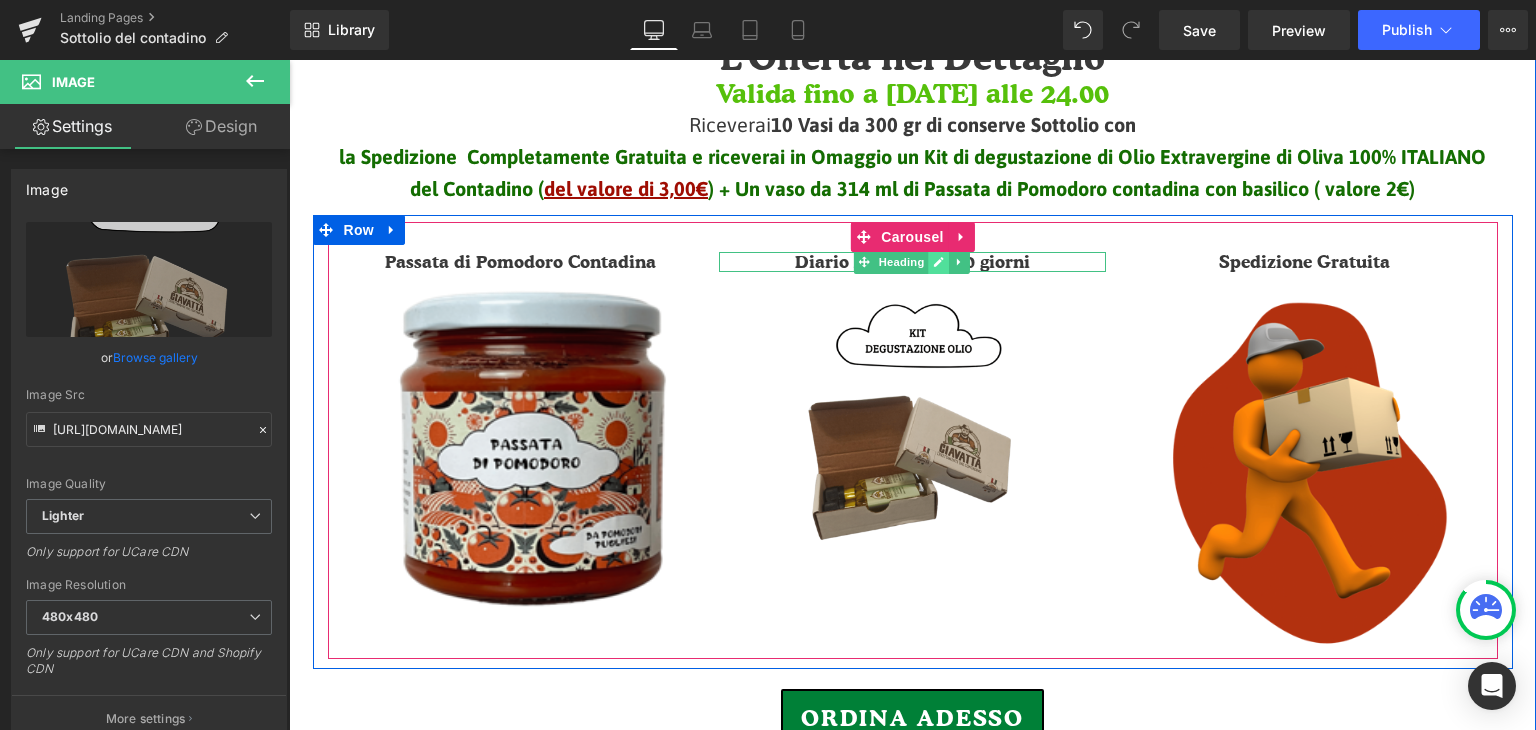 click 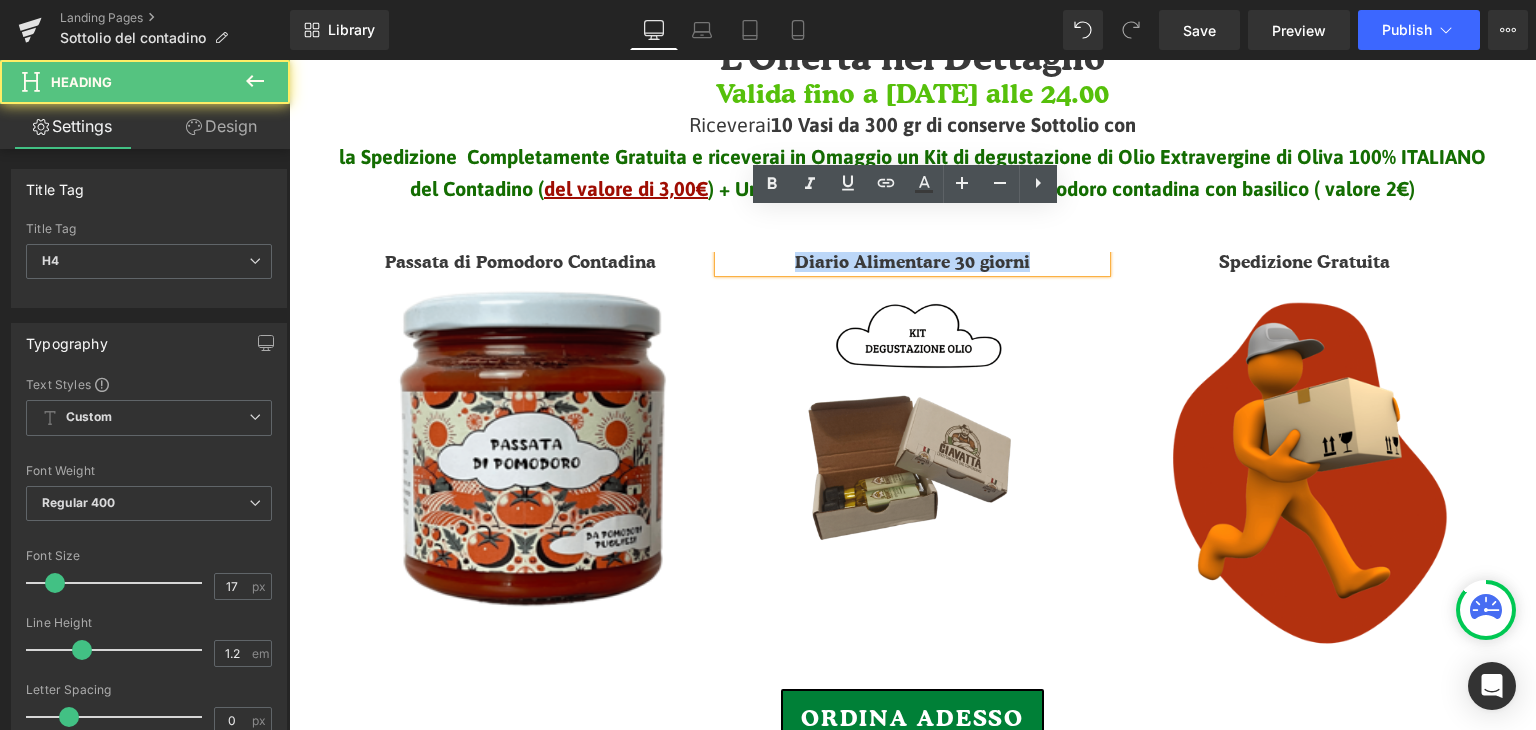 drag, startPoint x: 944, startPoint y: 218, endPoint x: 696, endPoint y: 200, distance: 248.65237 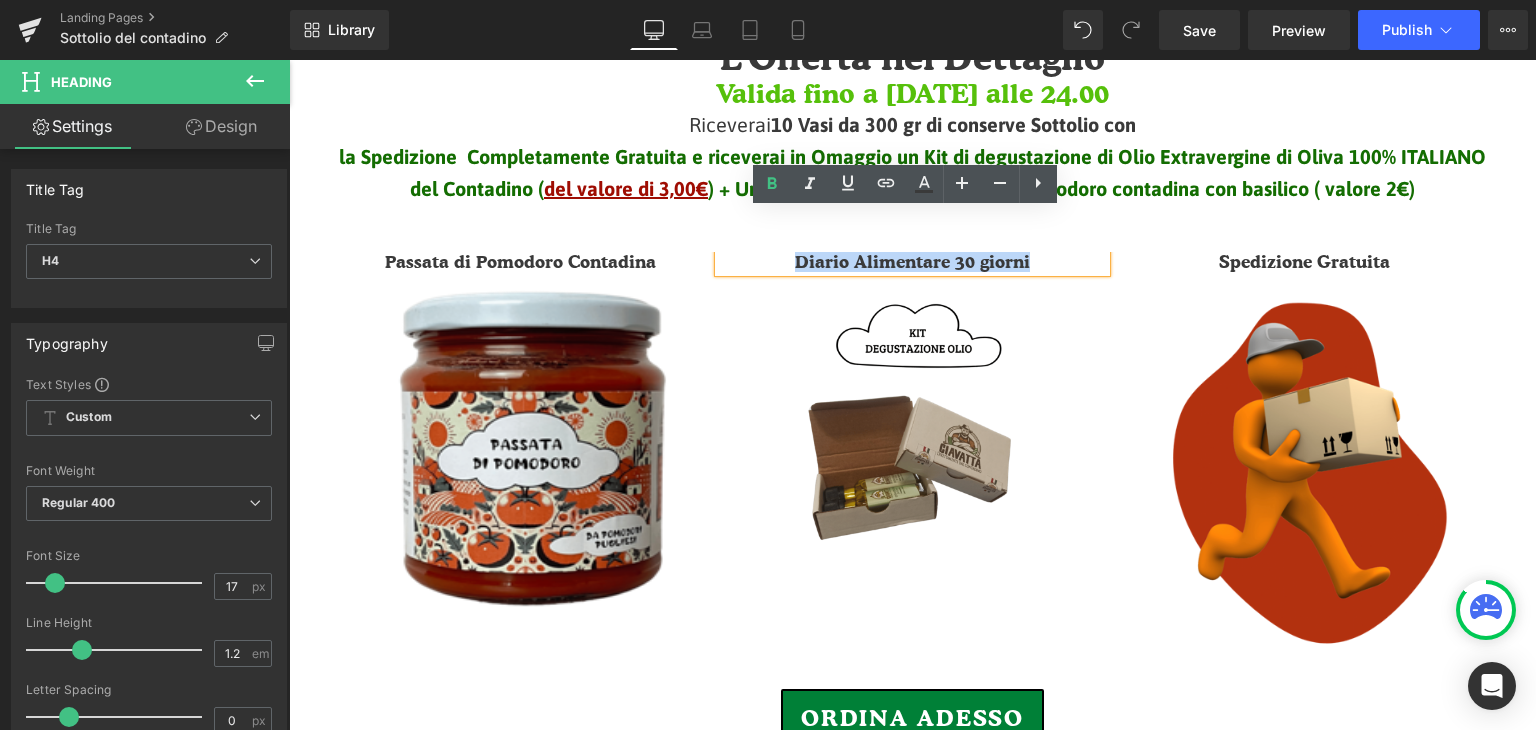 type 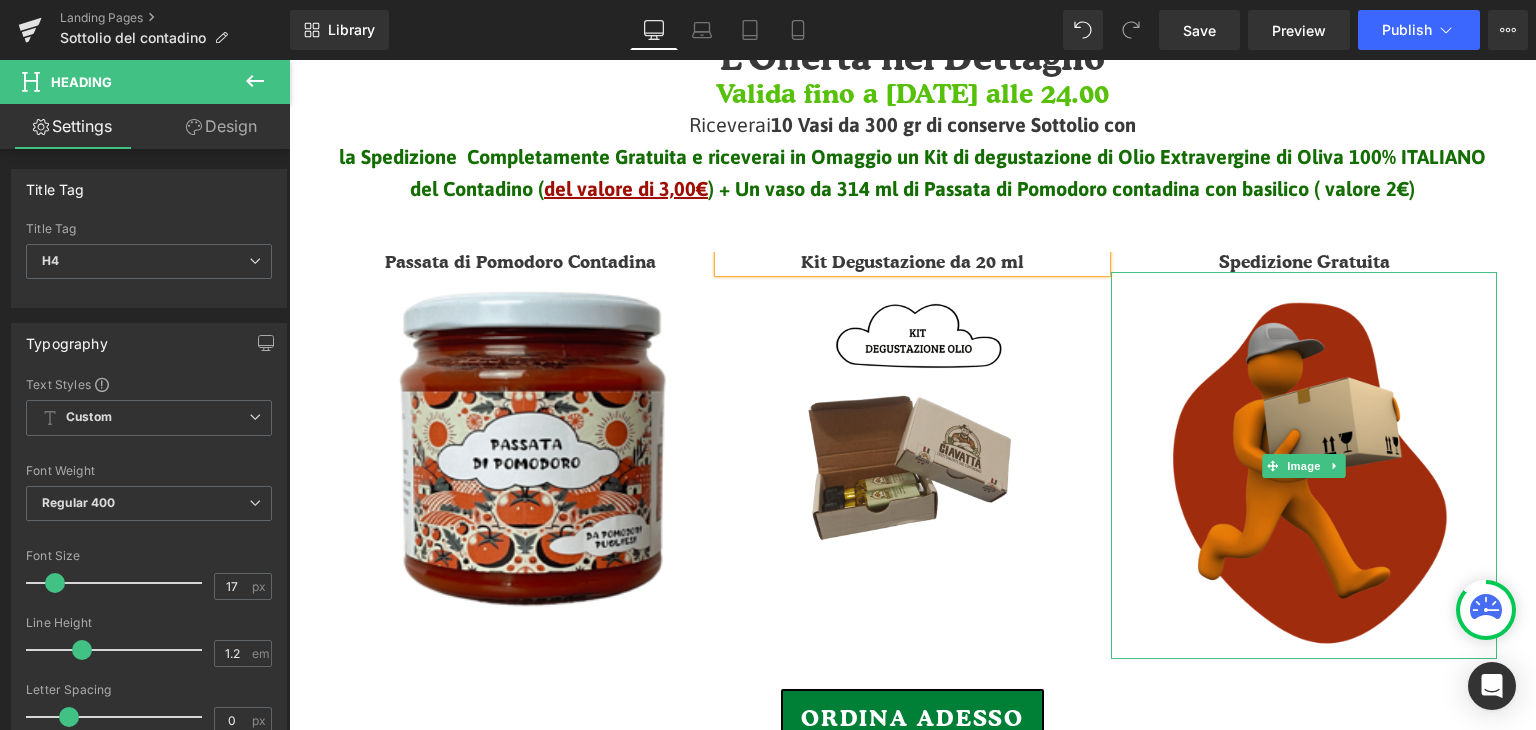 click at bounding box center [1304, 465] 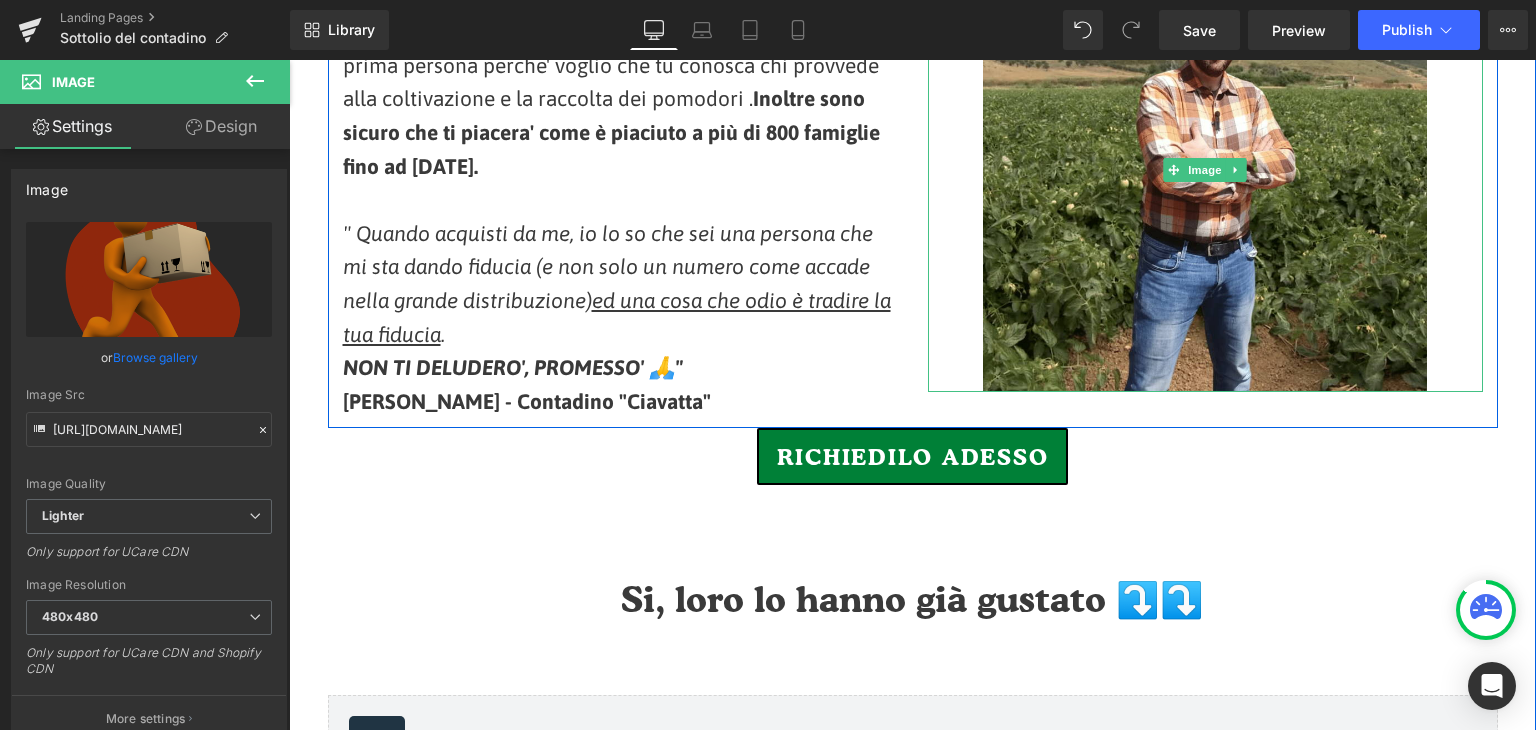 scroll, scrollTop: 2844, scrollLeft: 0, axis: vertical 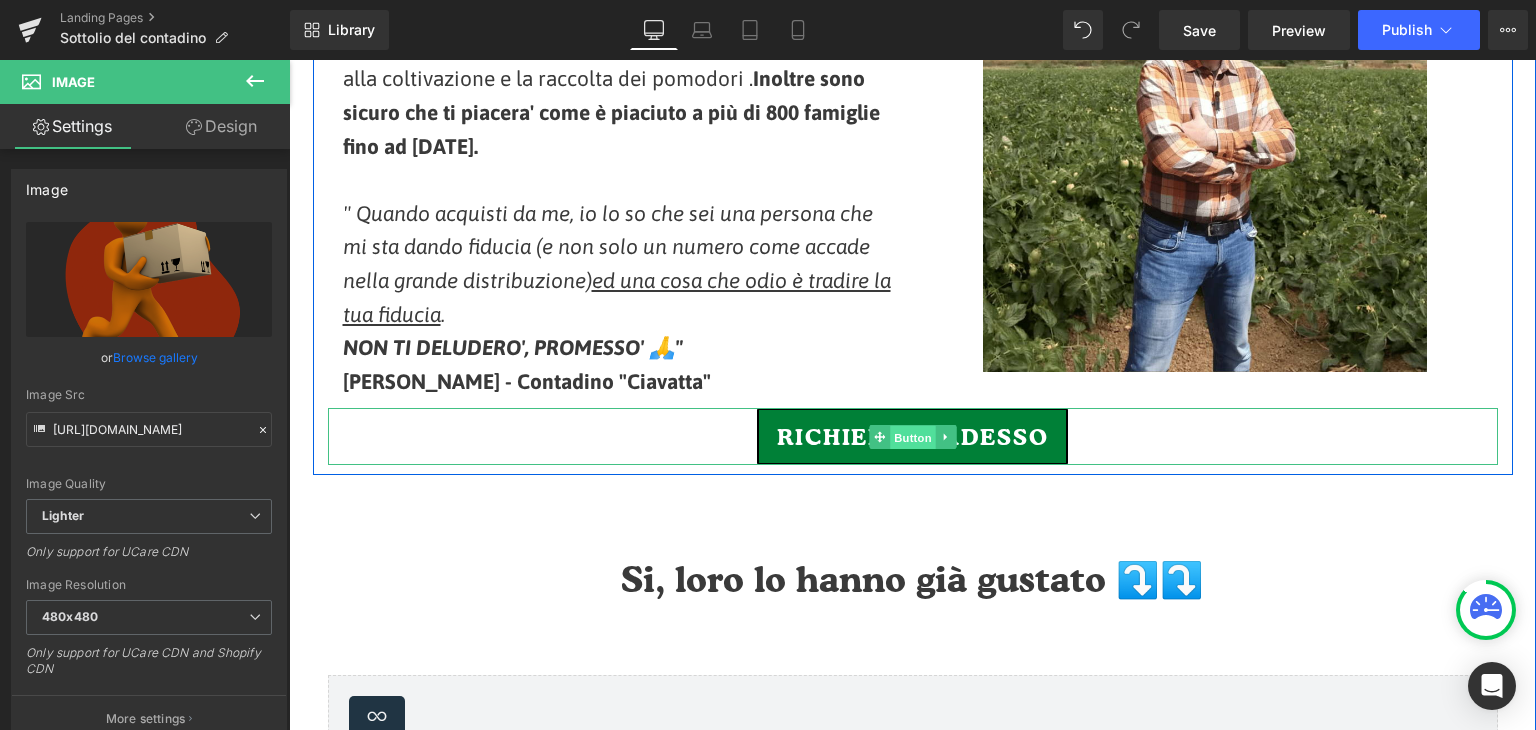 click on "Button" at bounding box center (913, 438) 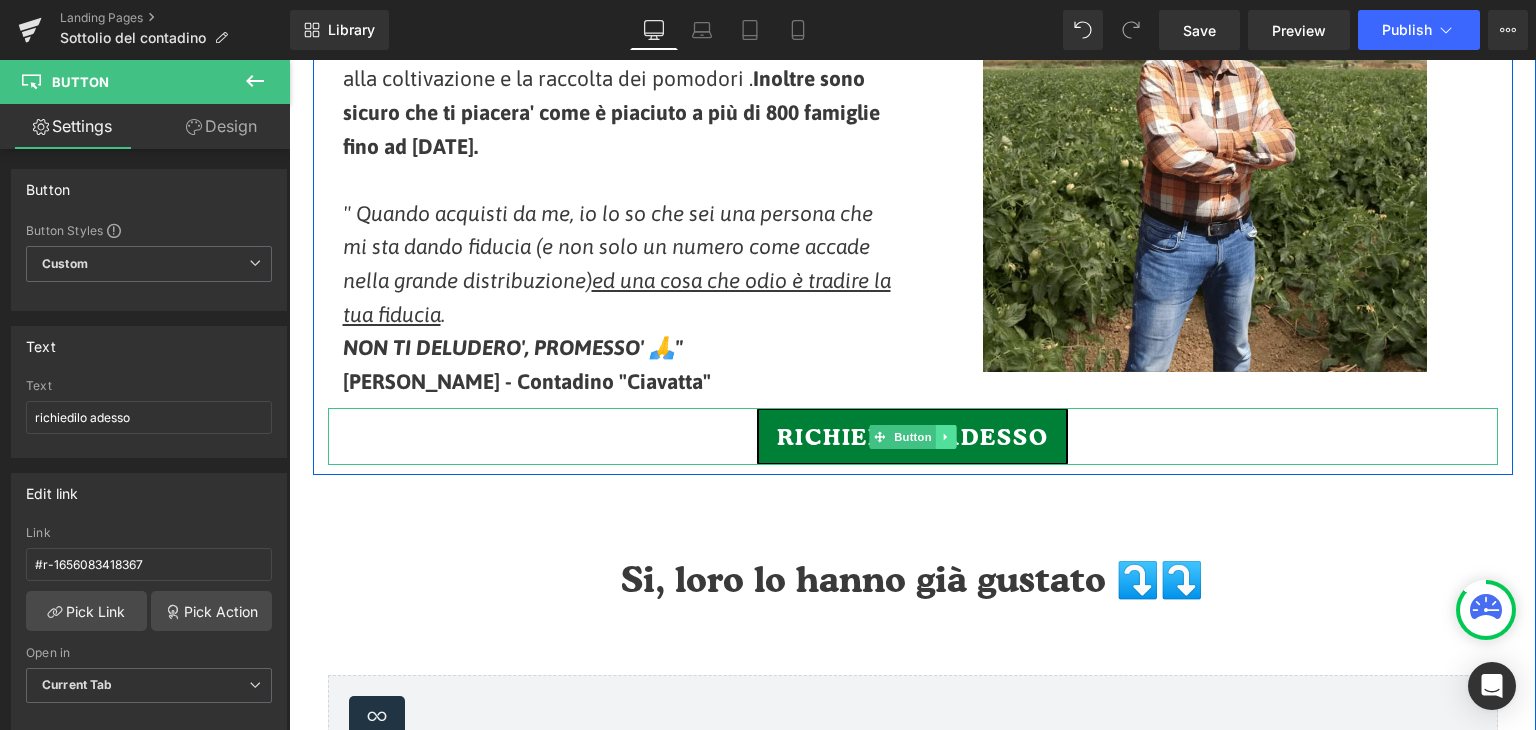 click 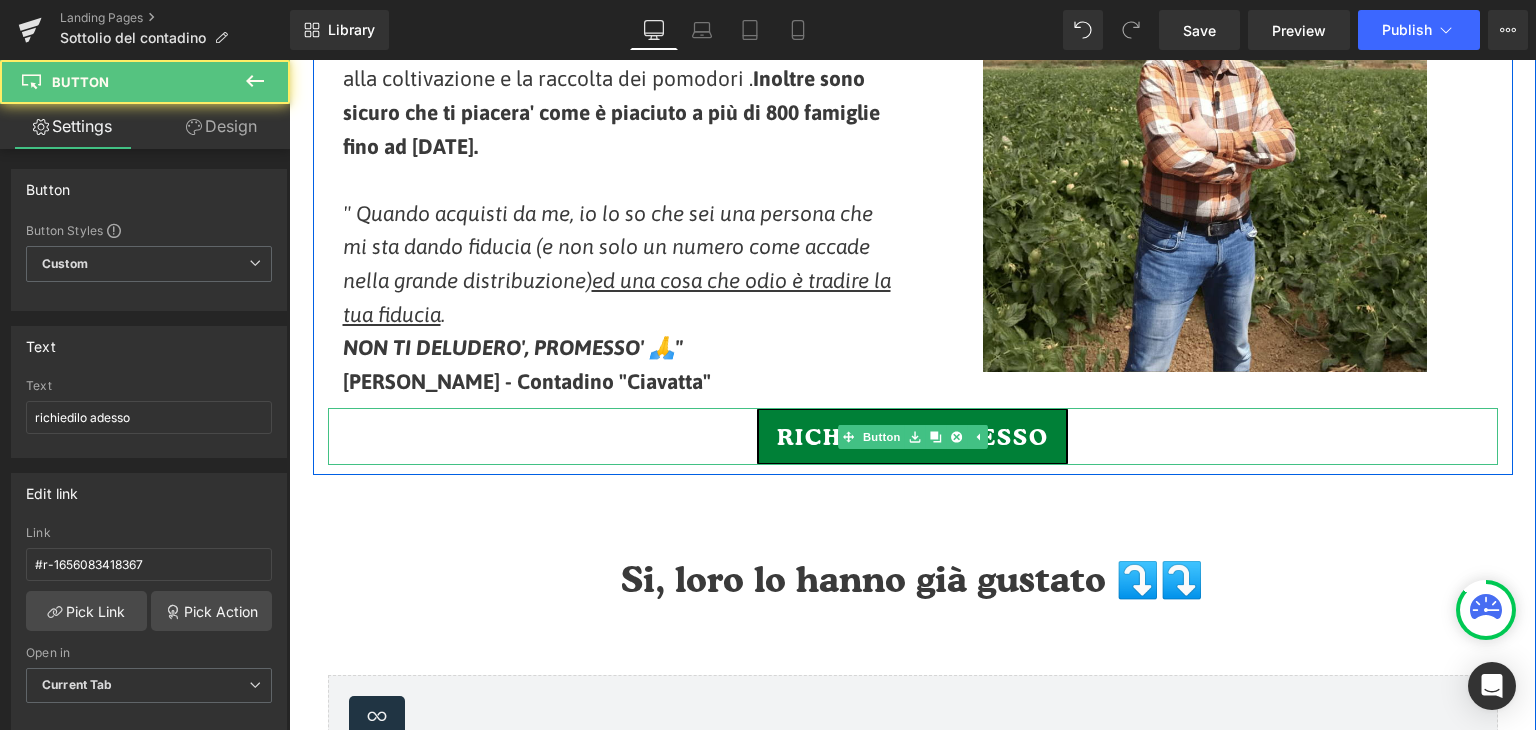 click on "richiedilo adesso" at bounding box center [913, 436] 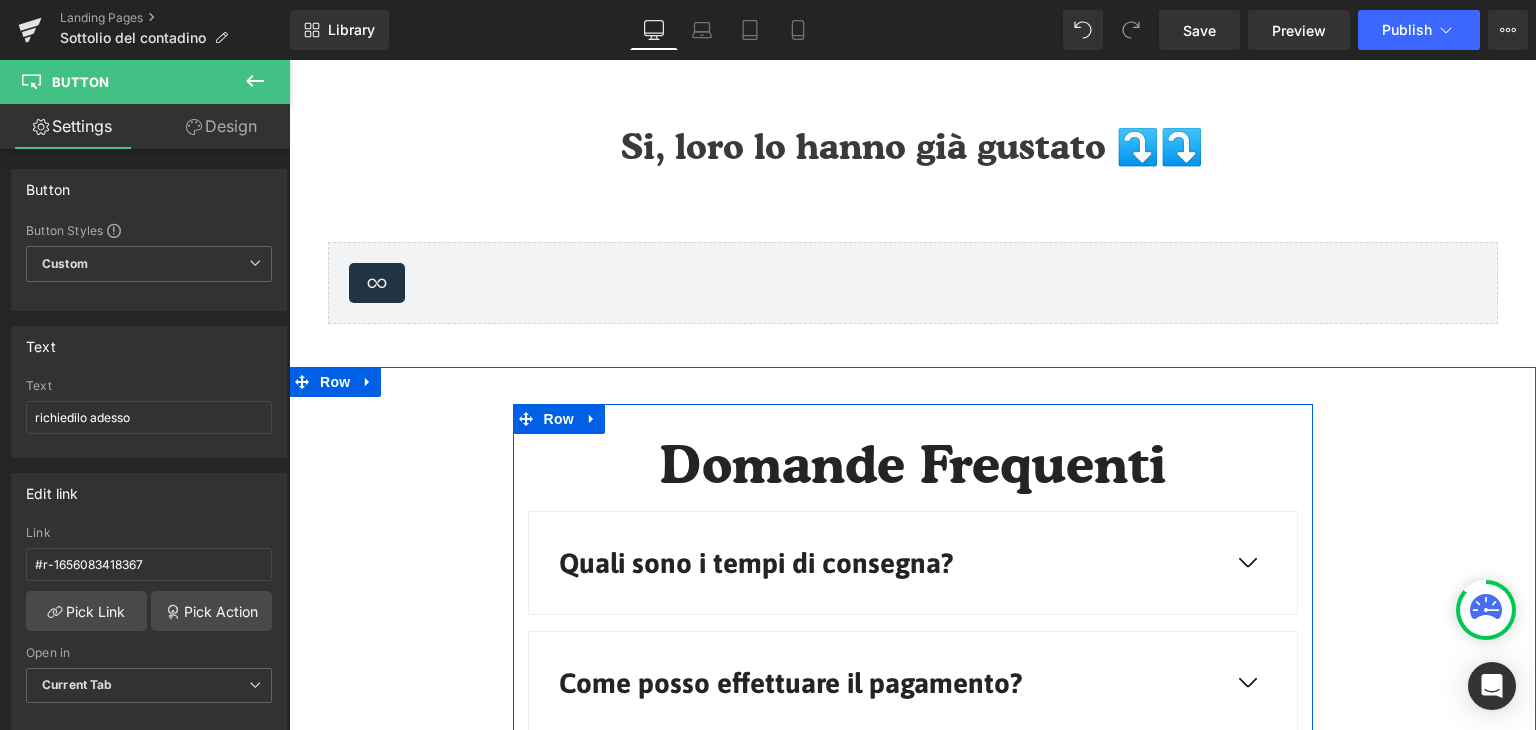 scroll, scrollTop: 2900, scrollLeft: 0, axis: vertical 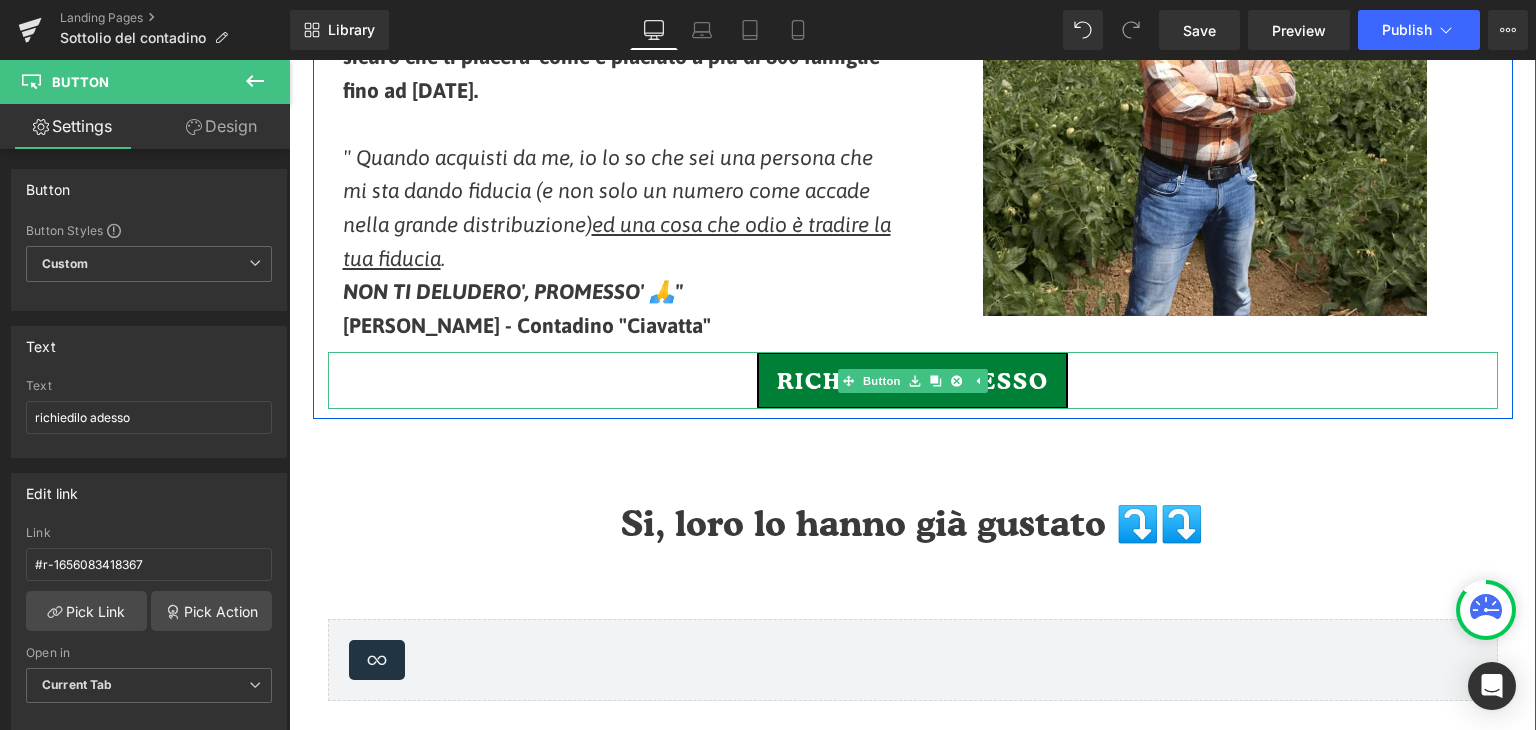 click on "richiedilo adesso" at bounding box center (913, 380) 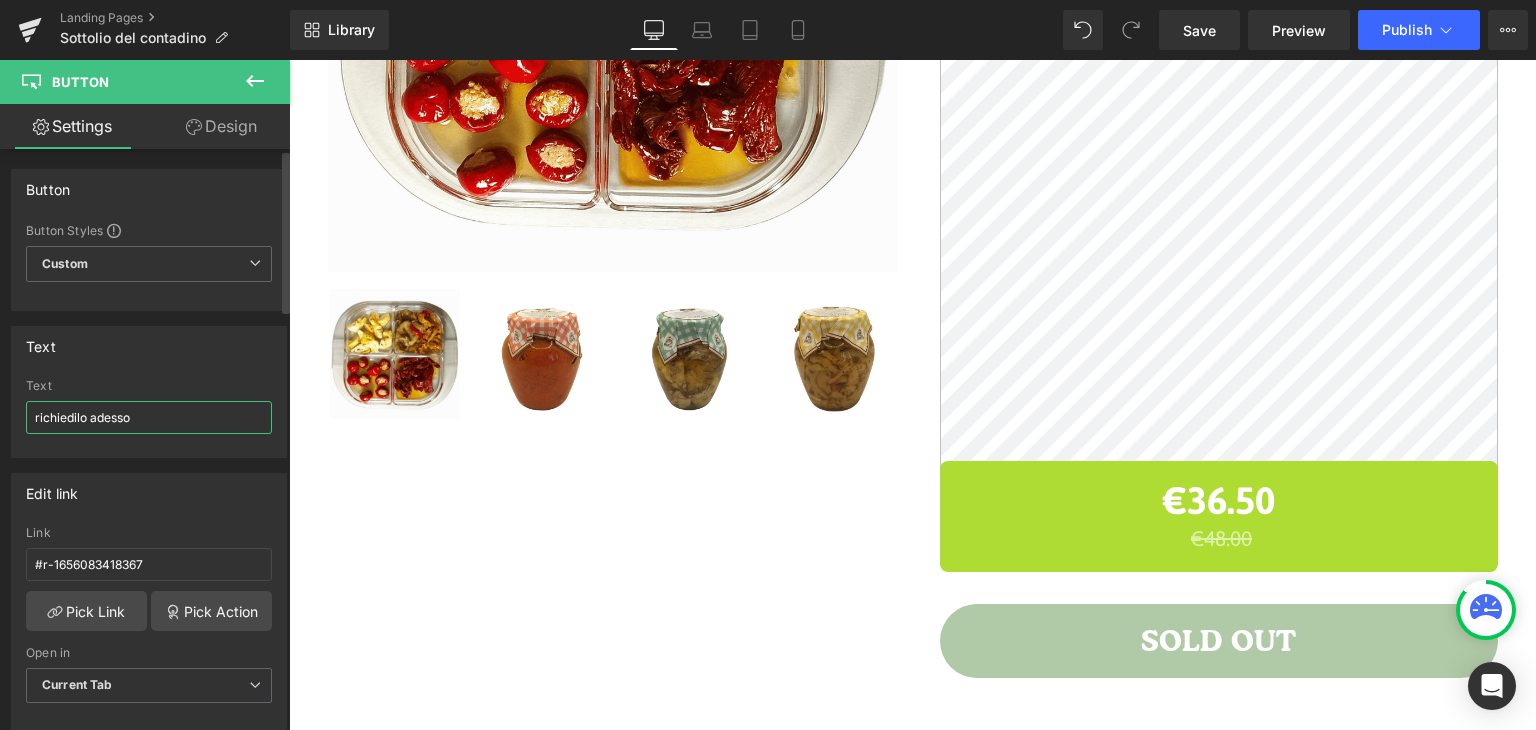 drag, startPoint x: 149, startPoint y: 417, endPoint x: 4, endPoint y: 417, distance: 145 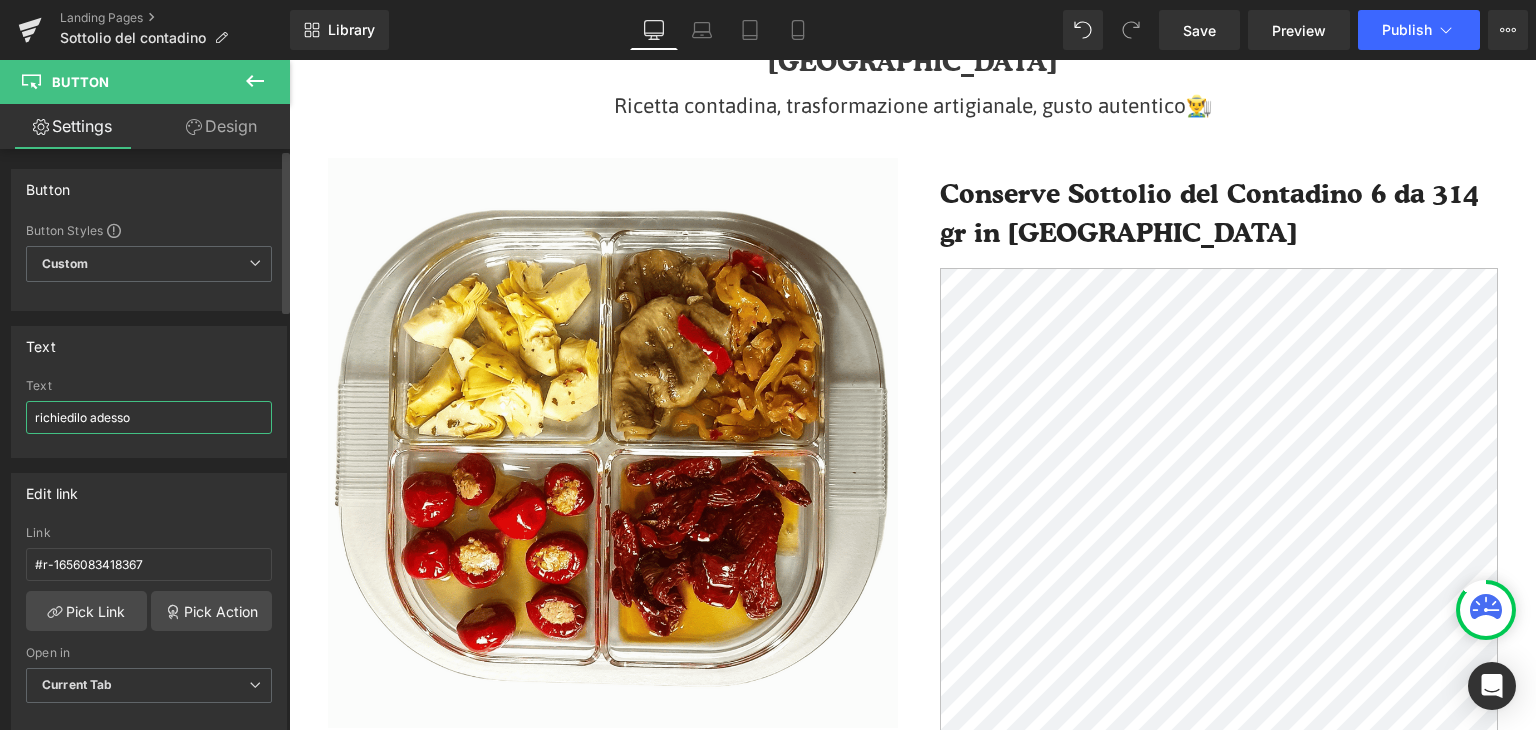 scroll, scrollTop: 0, scrollLeft: 0, axis: both 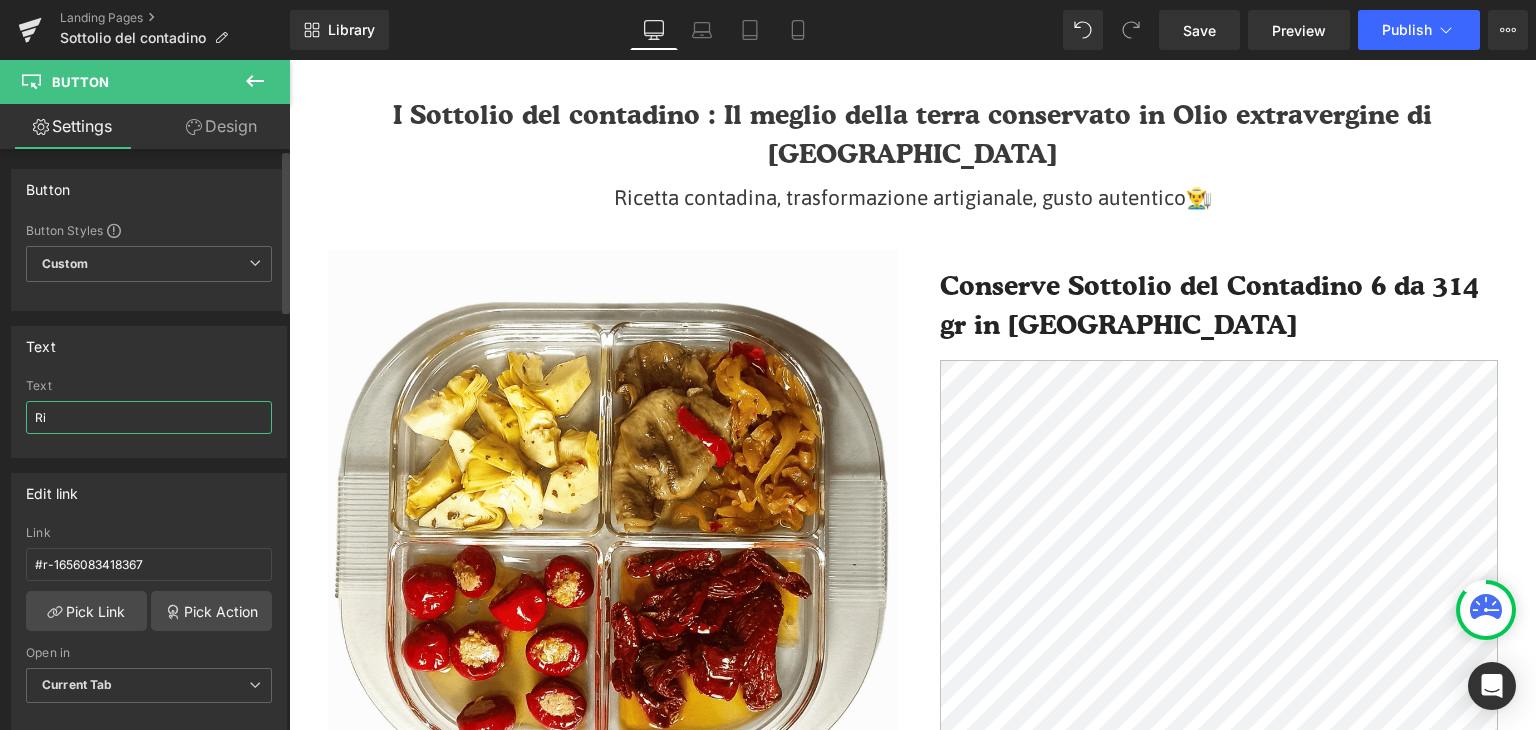 type on "R" 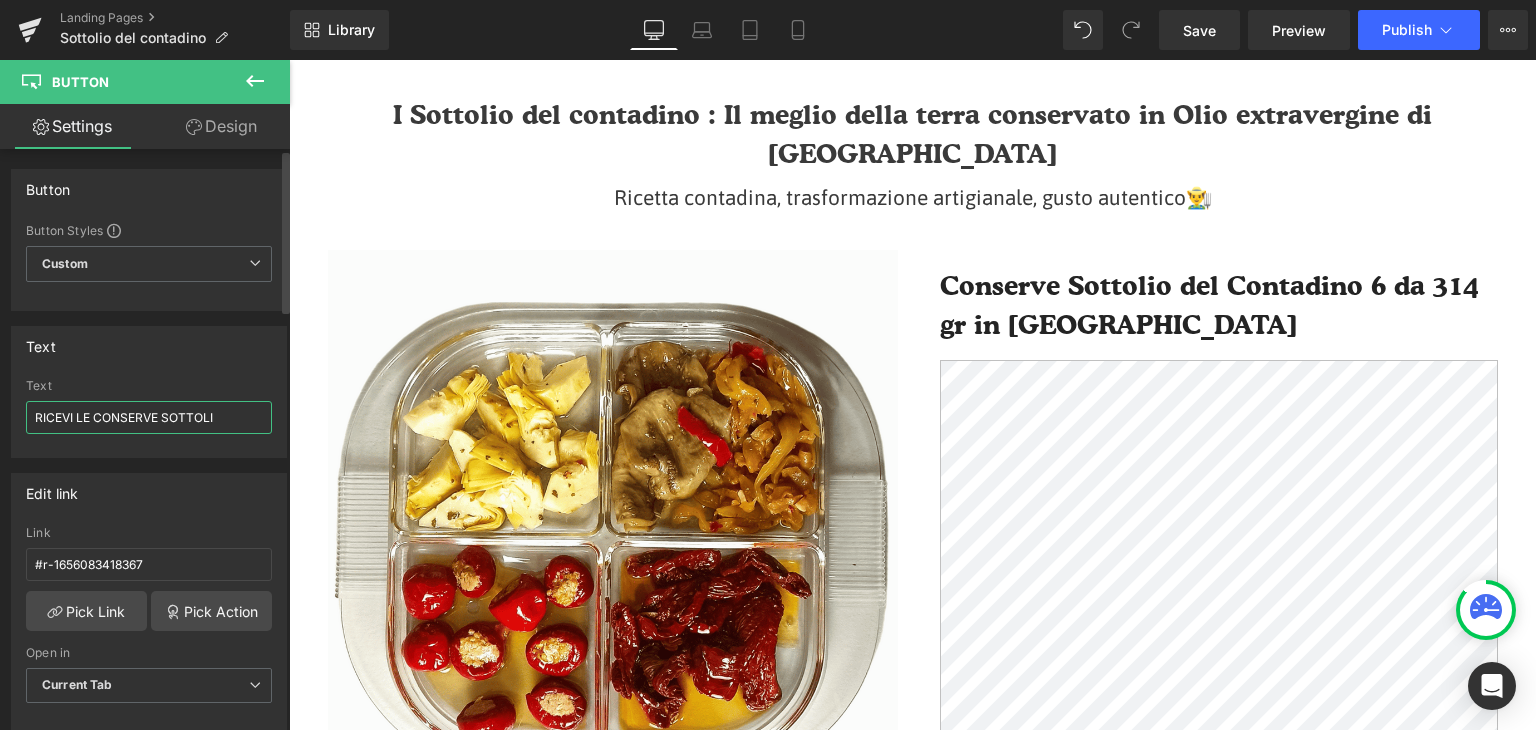 type on "RICEVI LE CONSERVE SOTTOLIO" 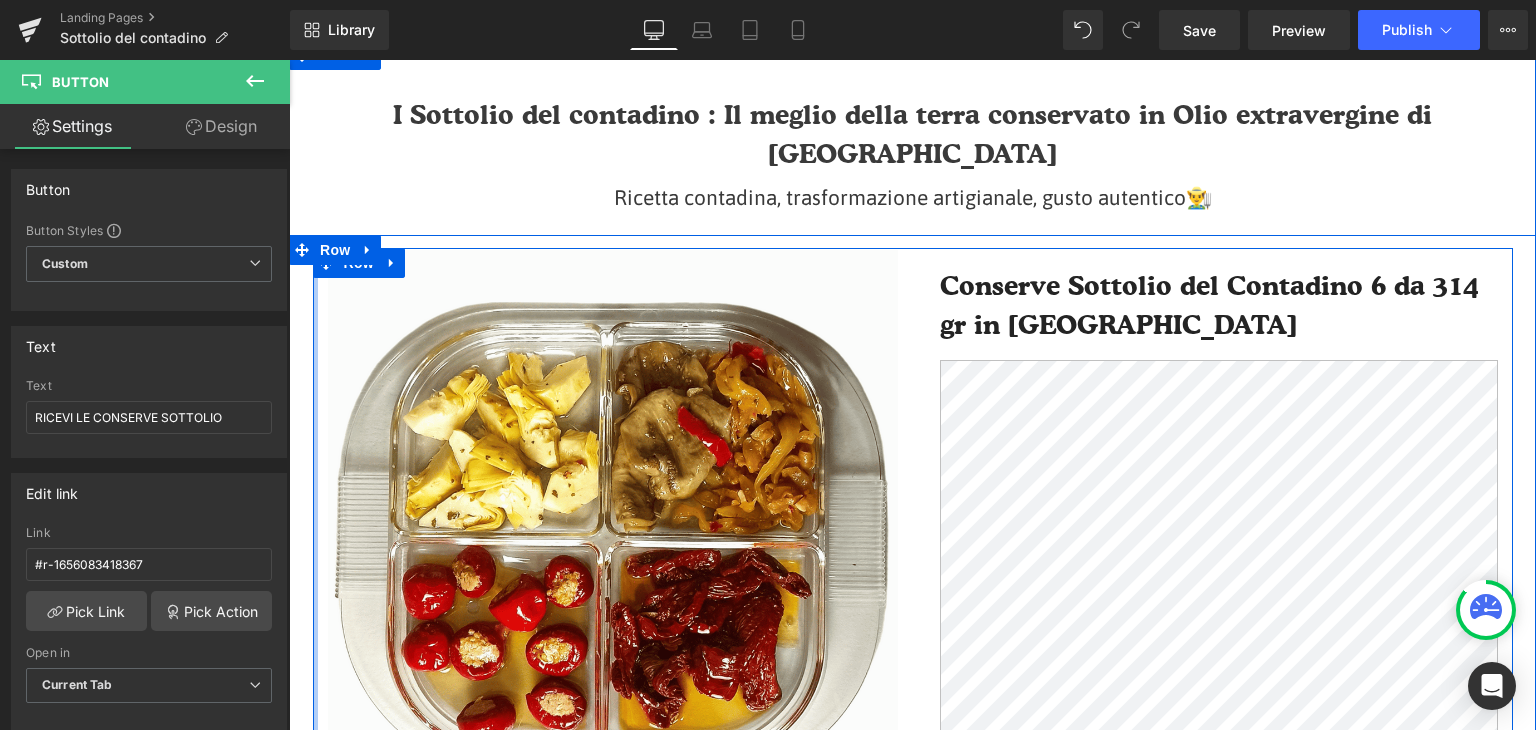 click at bounding box center (315, 1124) 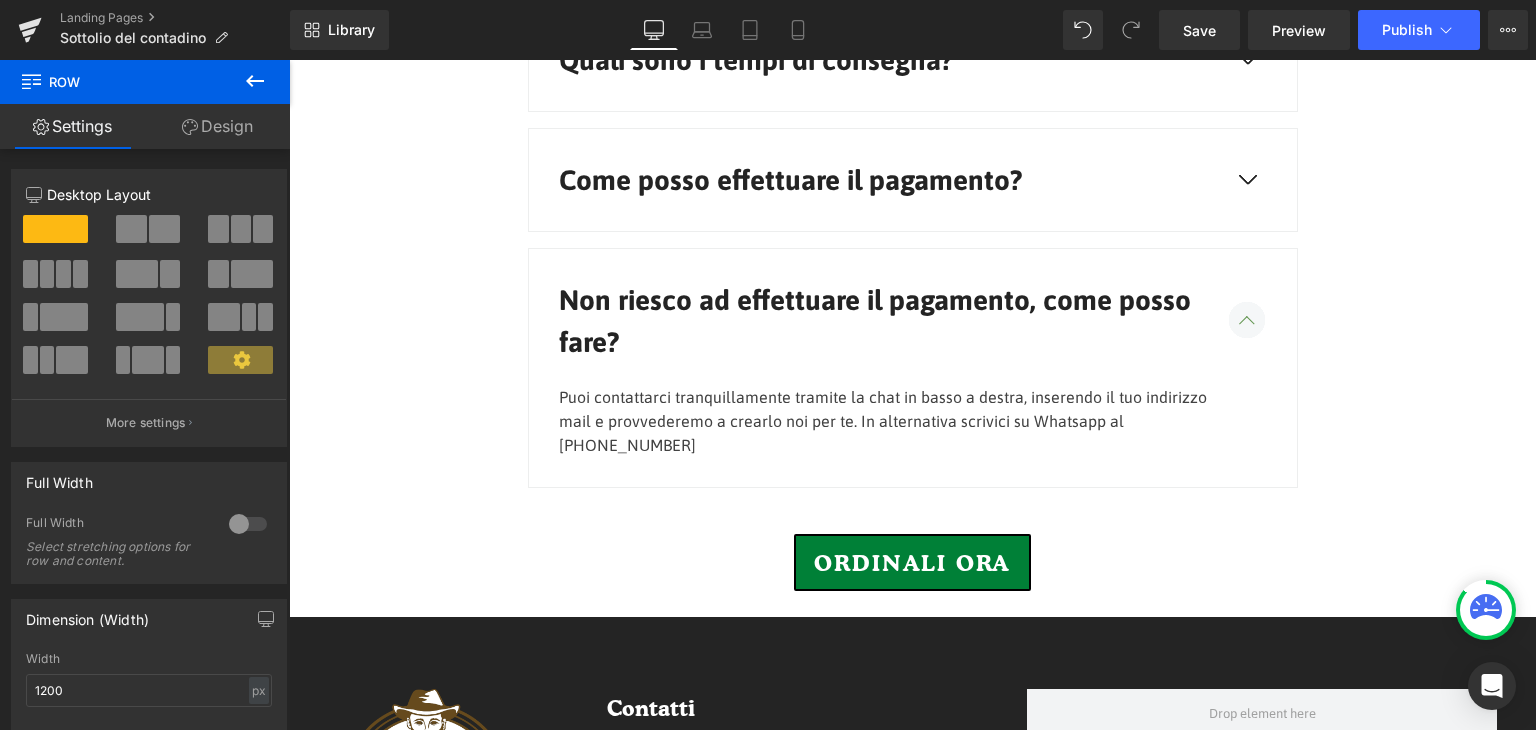 scroll, scrollTop: 3448, scrollLeft: 0, axis: vertical 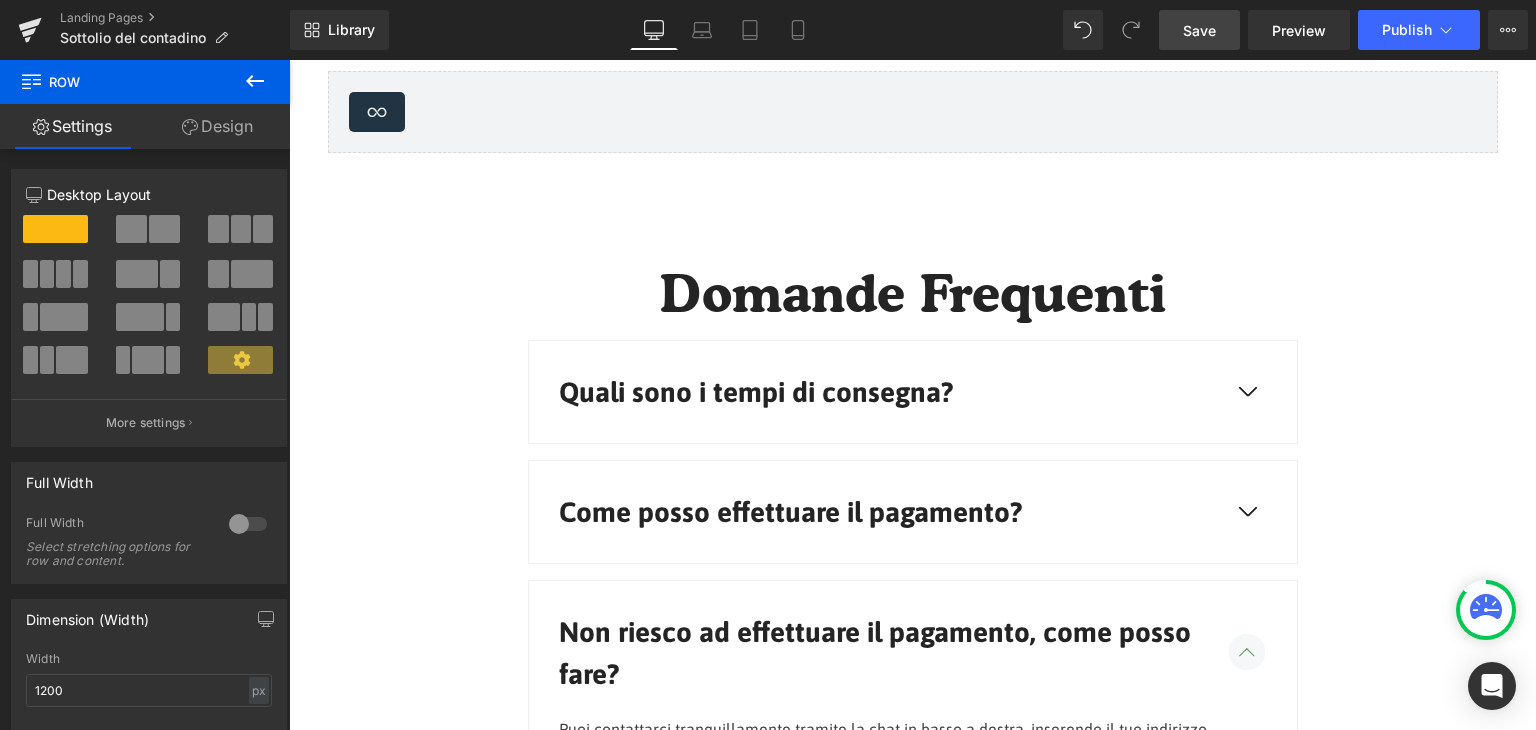 click on "Save" at bounding box center (1199, 30) 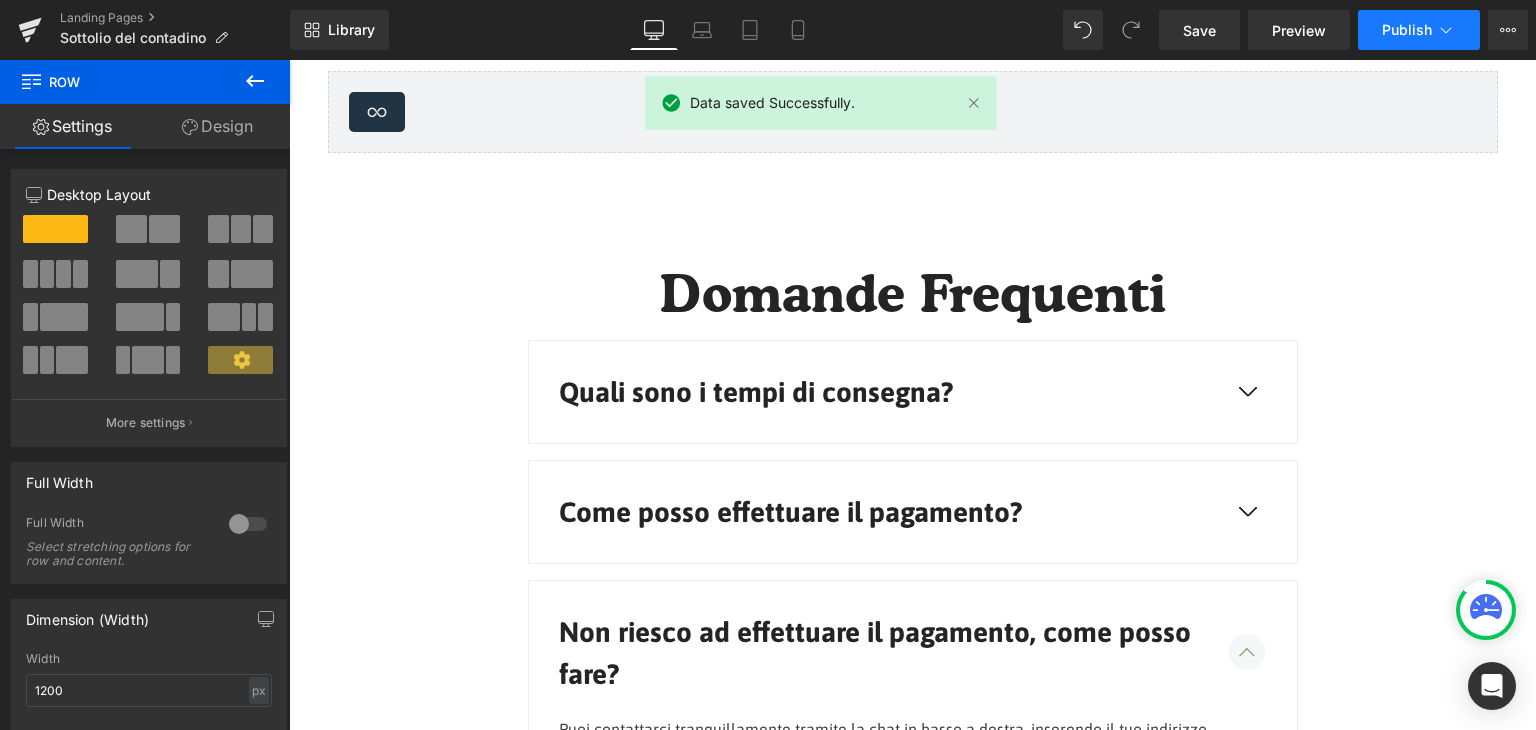 click on "Publish" at bounding box center [1407, 30] 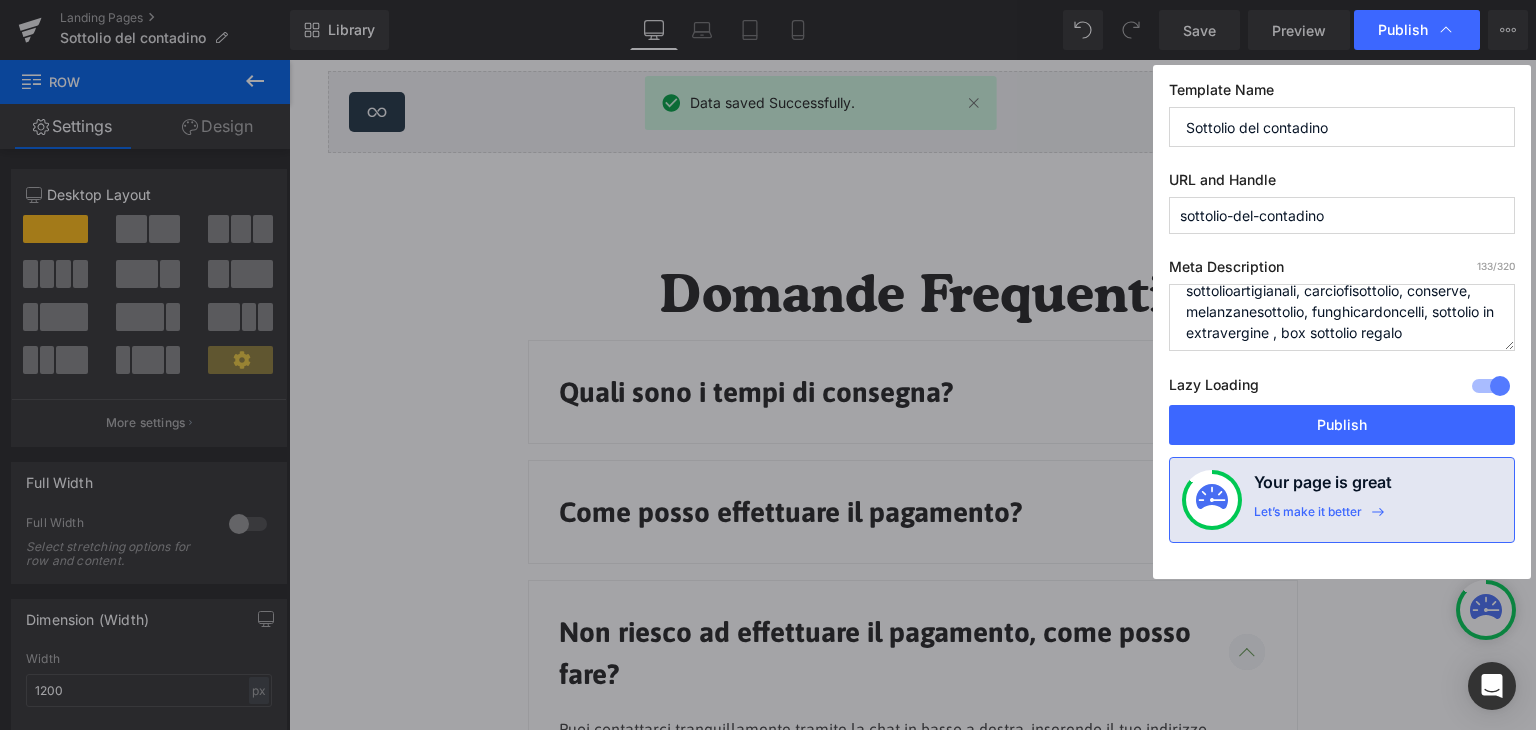 scroll, scrollTop: 21, scrollLeft: 0, axis: vertical 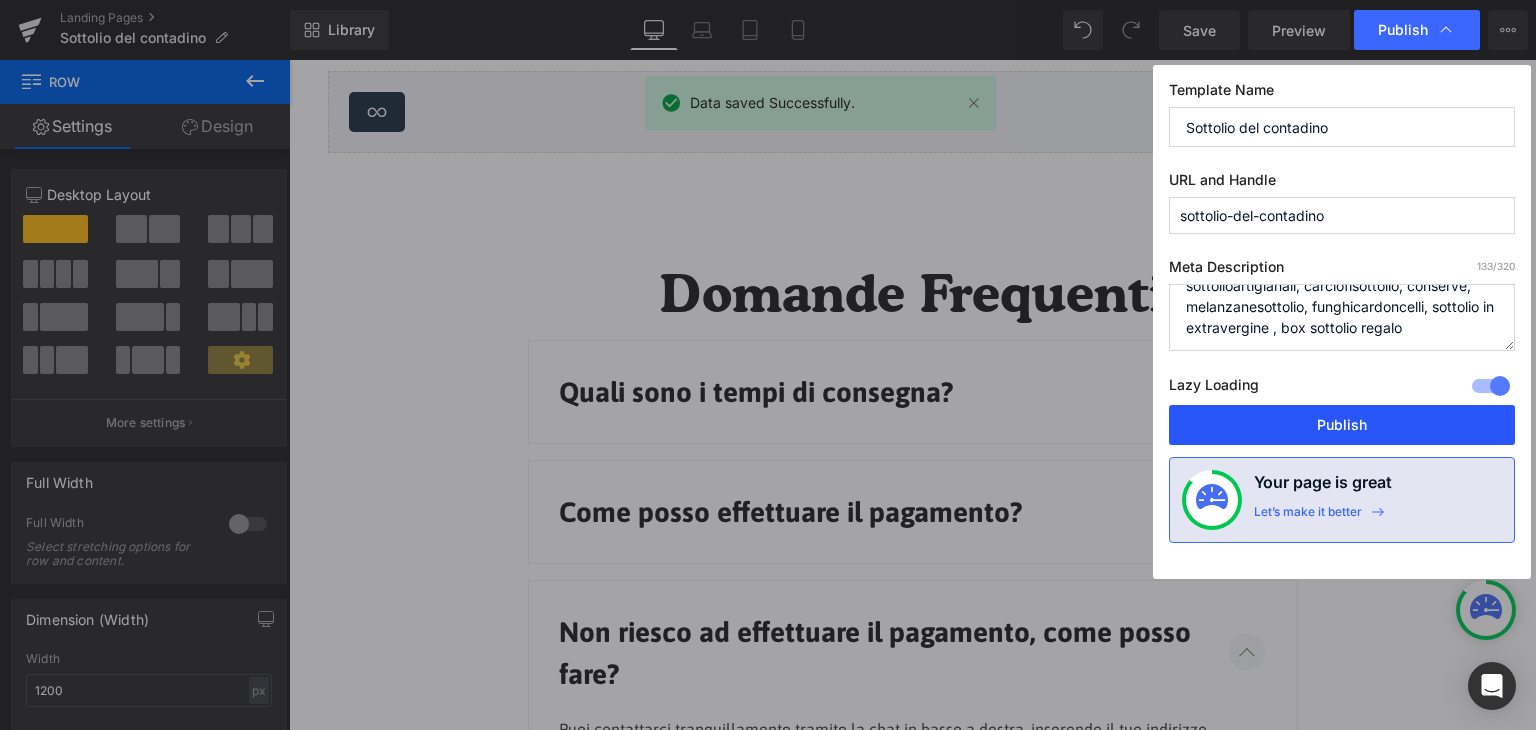 click on "Publish" at bounding box center (1342, 425) 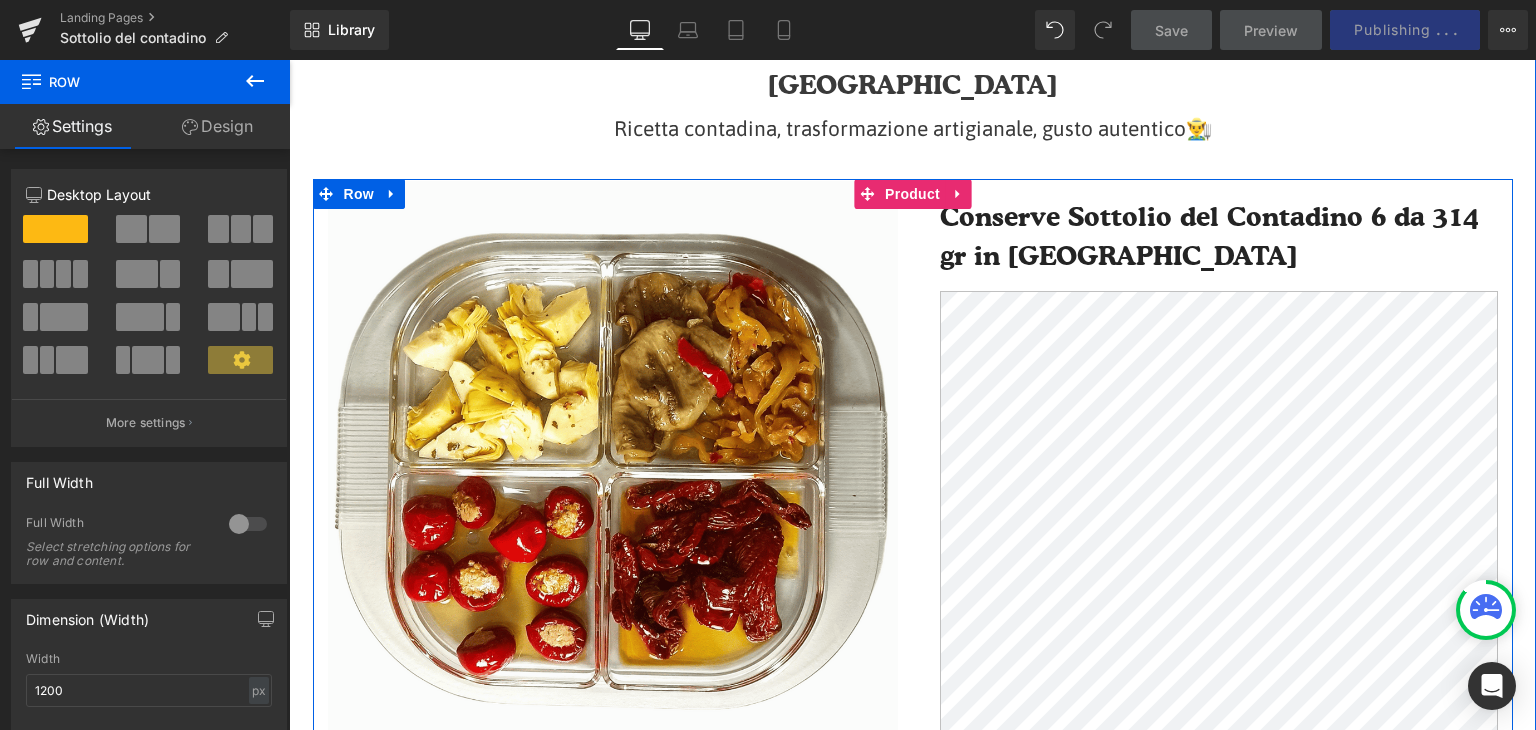 scroll, scrollTop: 0, scrollLeft: 0, axis: both 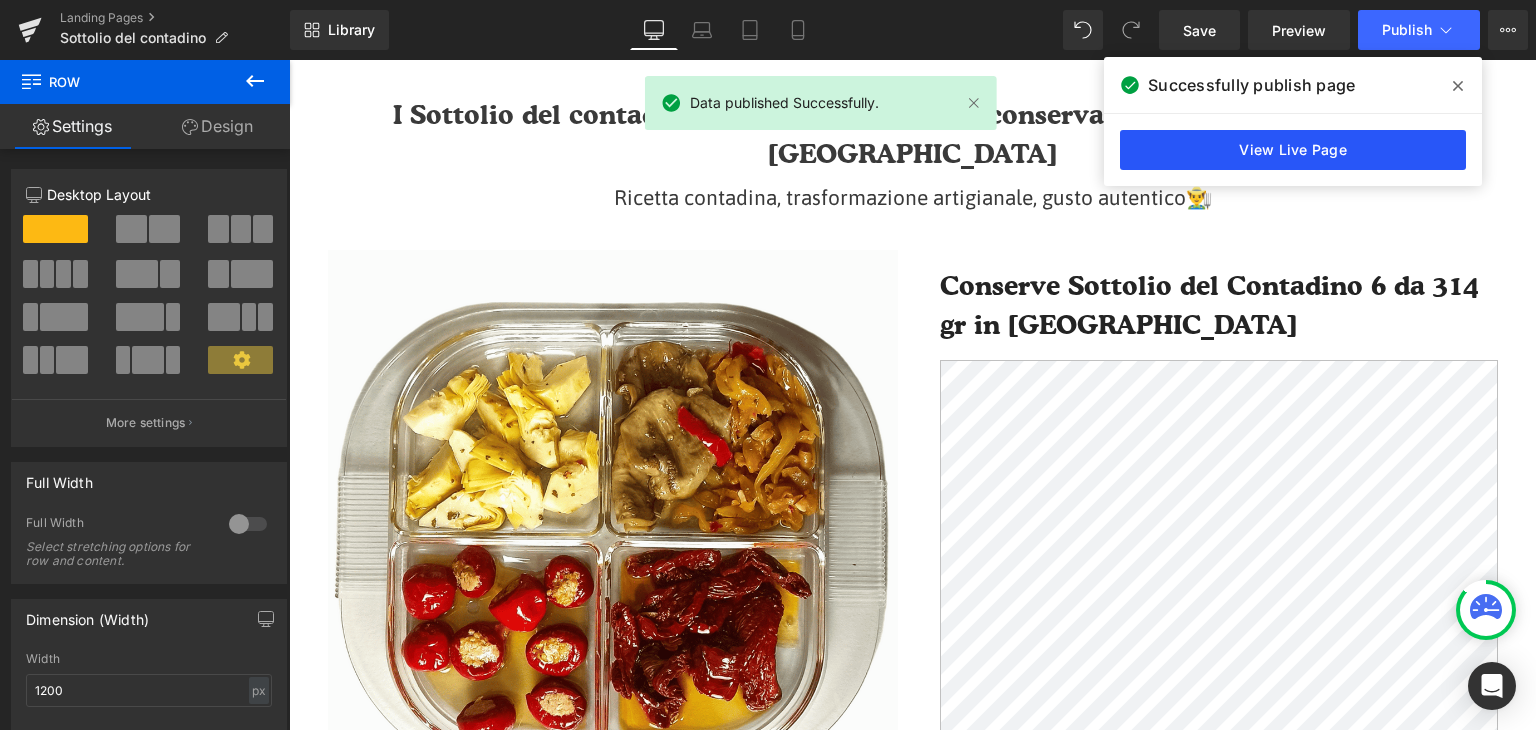 click on "View Live Page" at bounding box center [1293, 150] 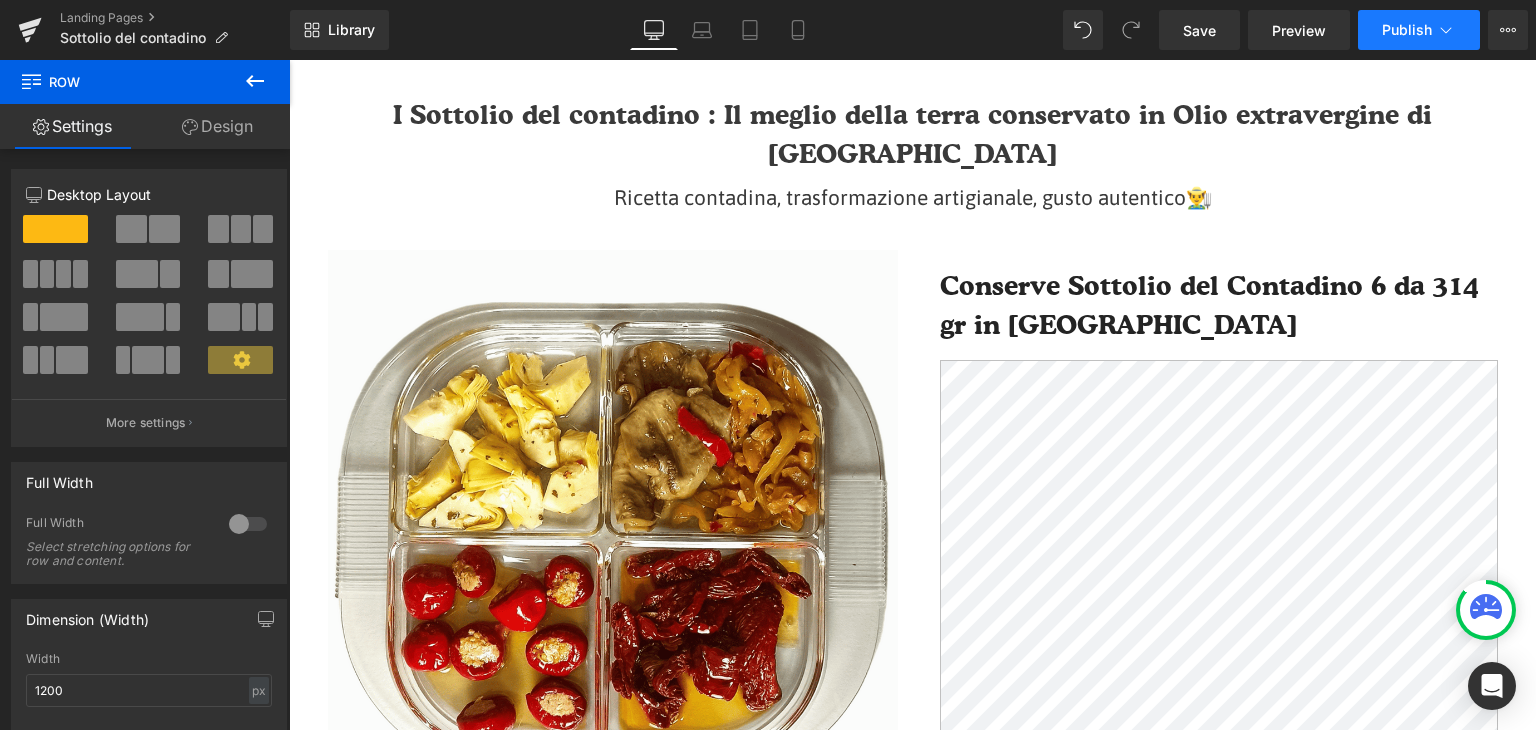 click on "Publish" at bounding box center [1407, 30] 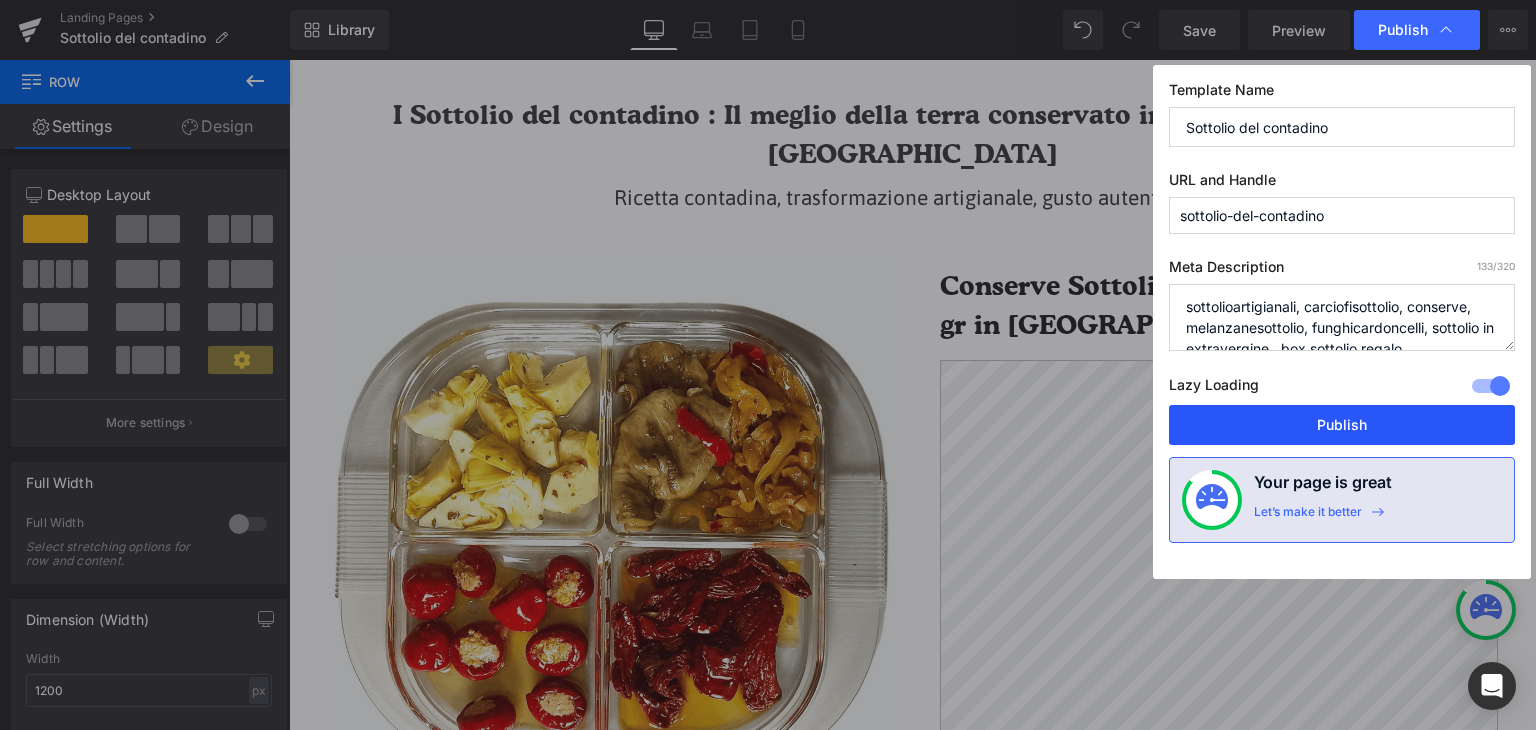 click on "Publish" at bounding box center (1342, 425) 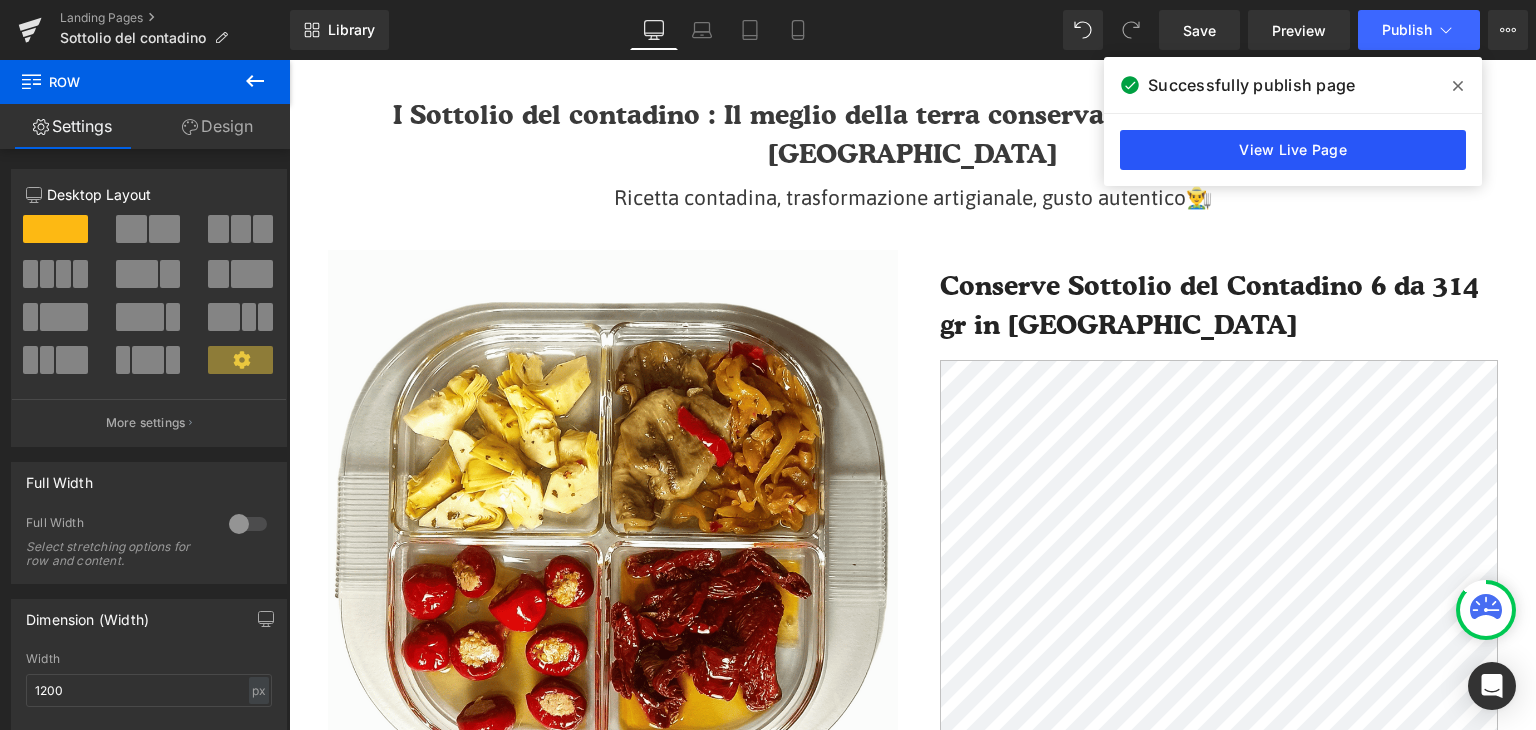 click on "View Live Page" at bounding box center (1293, 150) 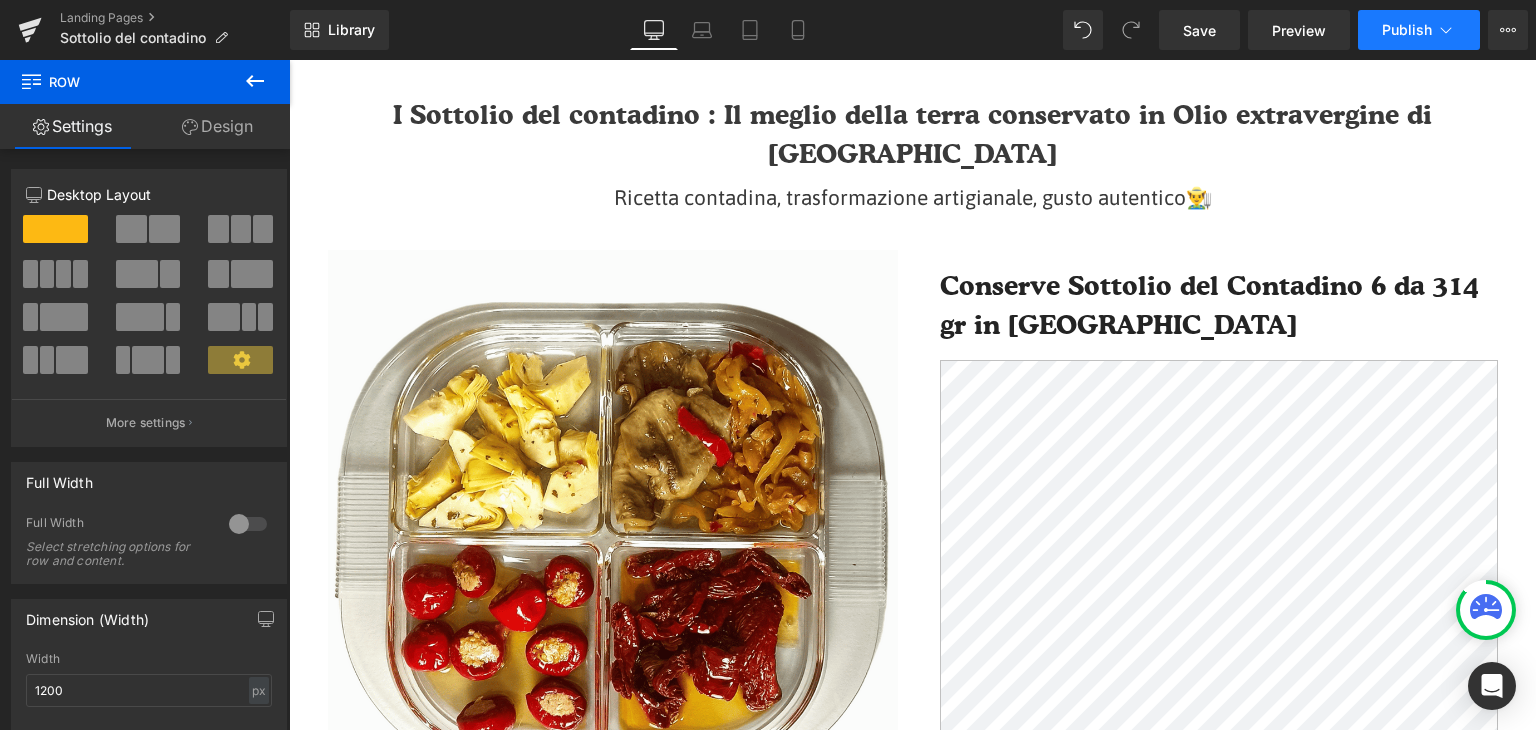 click on "Publish" at bounding box center (1419, 30) 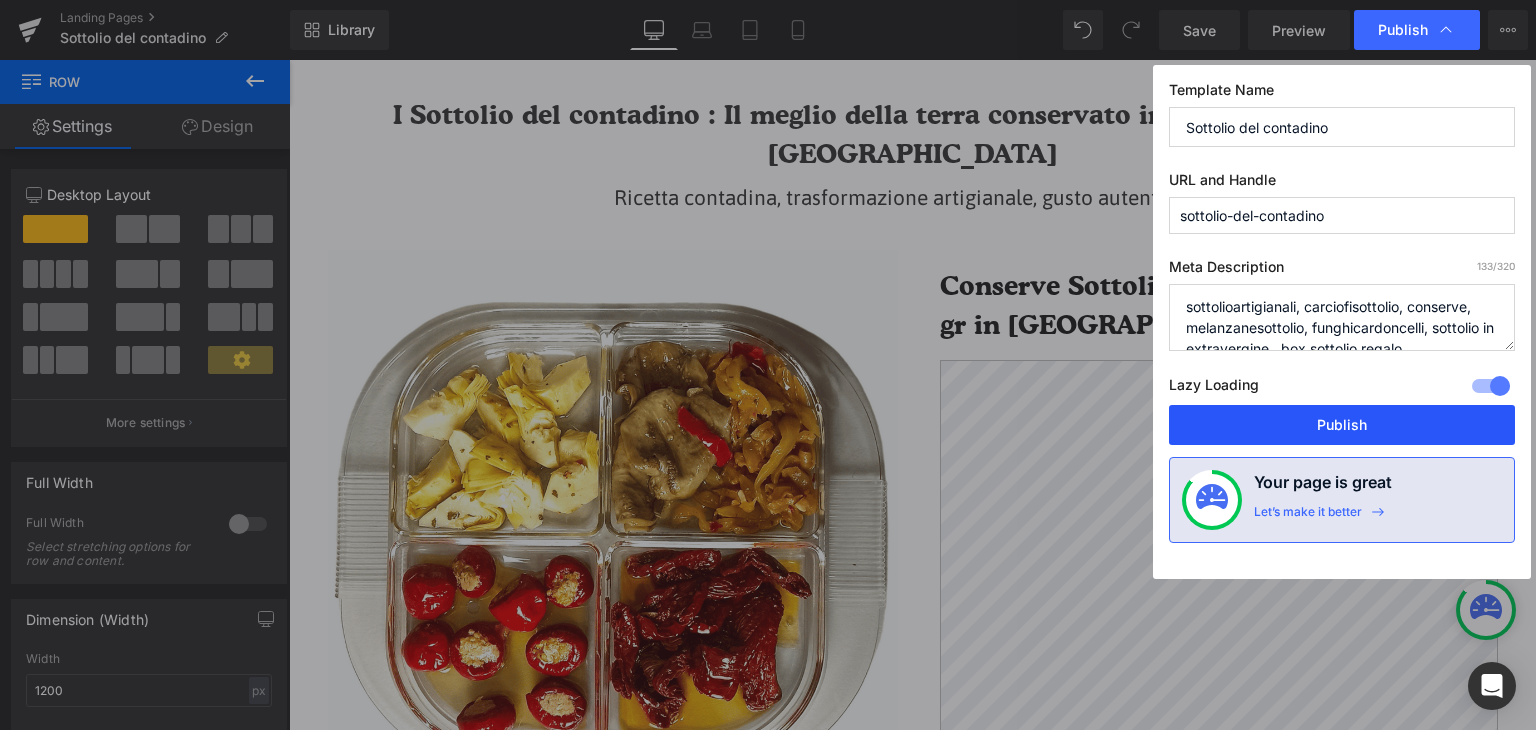 click on "Publish" at bounding box center [1342, 425] 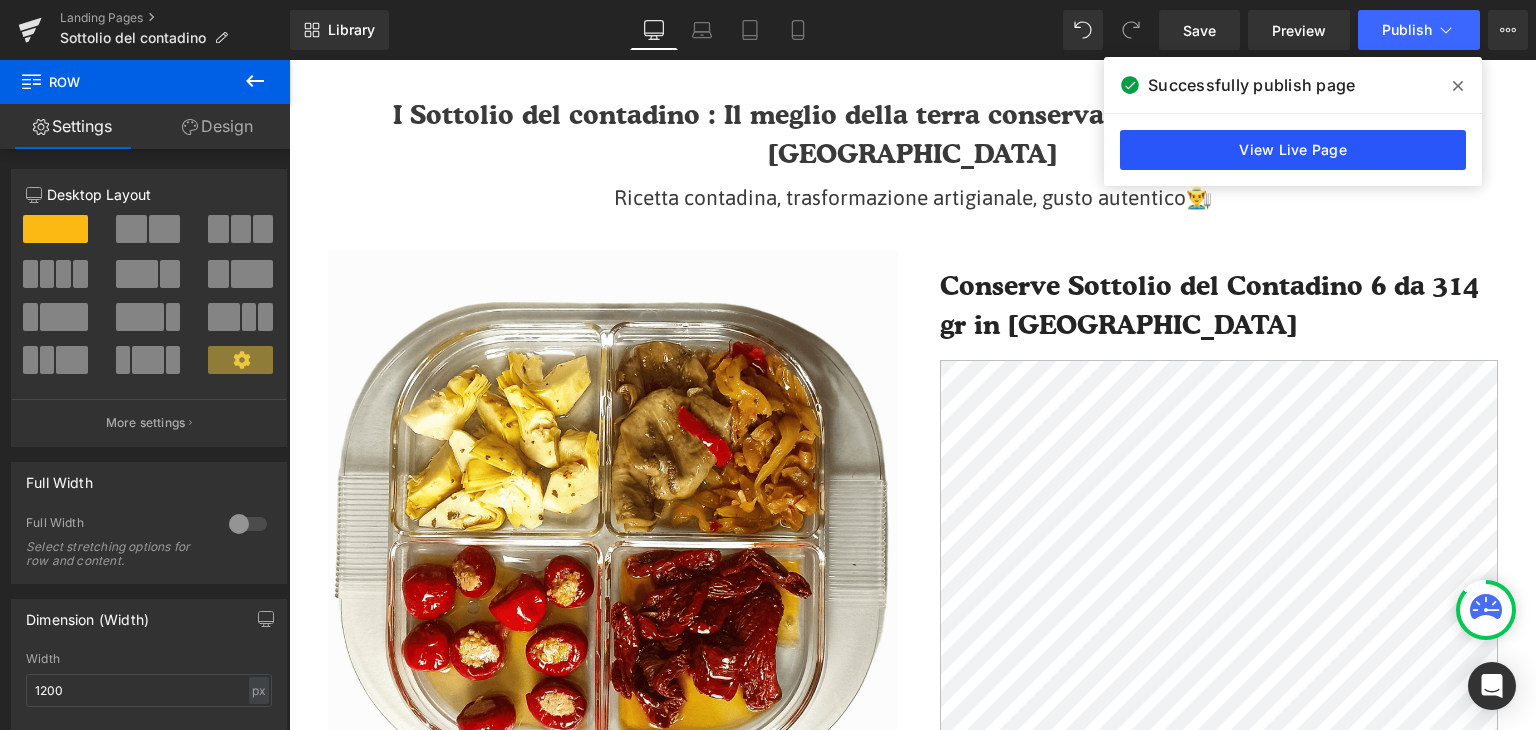 click on "View Live Page" at bounding box center [1293, 150] 